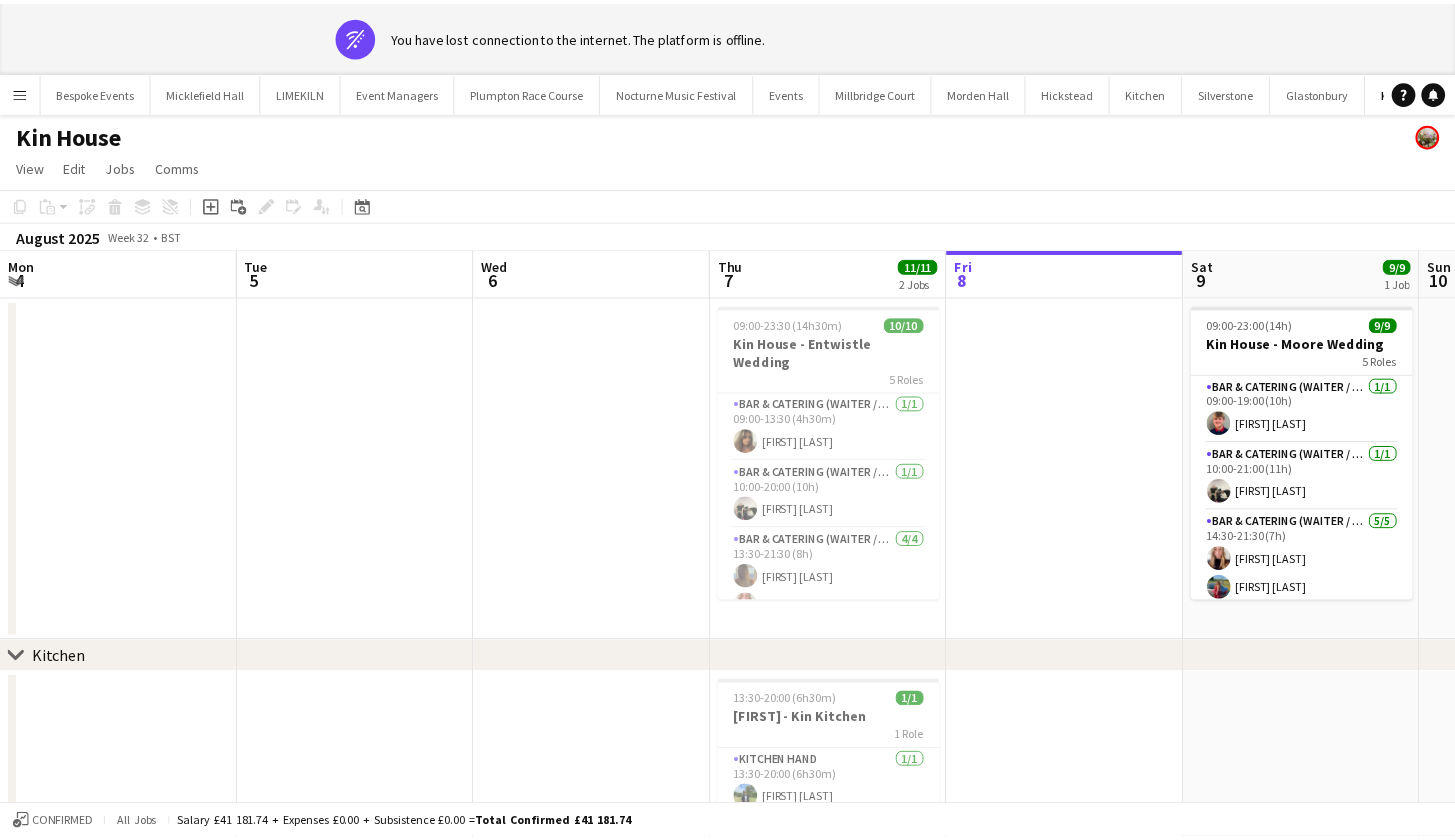 scroll, scrollTop: 0, scrollLeft: 0, axis: both 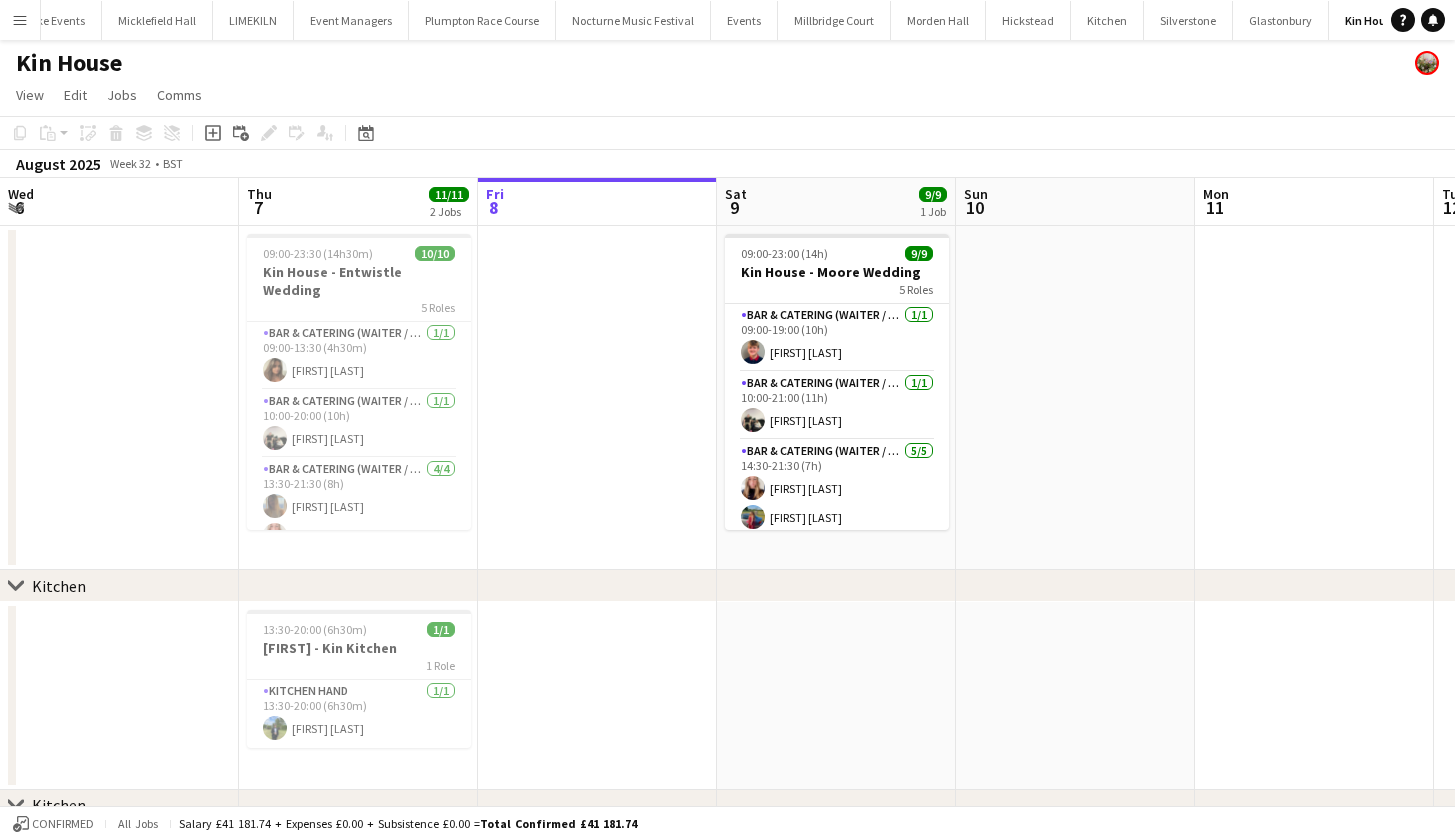 click on "Menu" at bounding box center (20, 20) 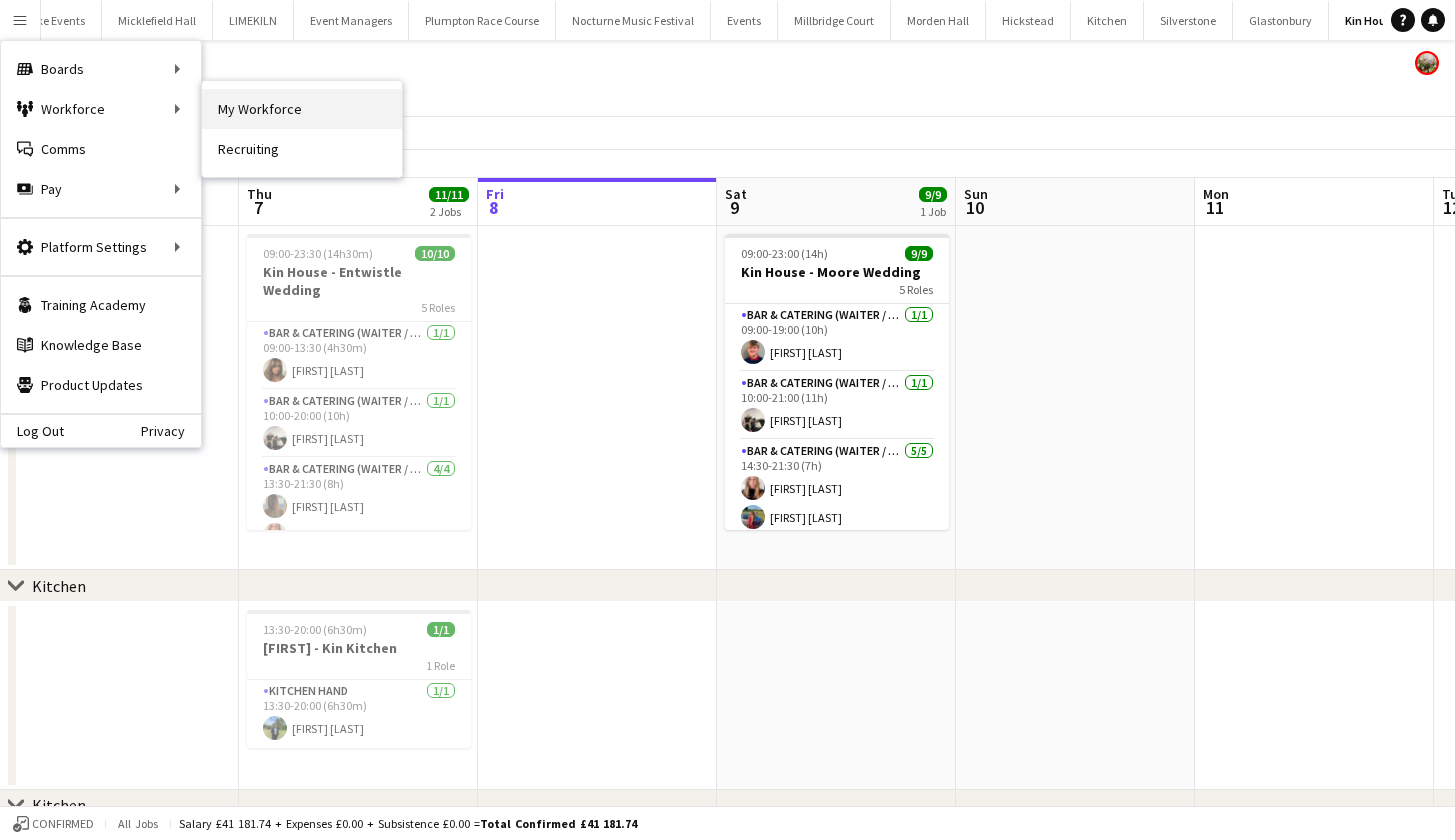 drag, startPoint x: 275, startPoint y: 129, endPoint x: 282, endPoint y: 96, distance: 33.734257 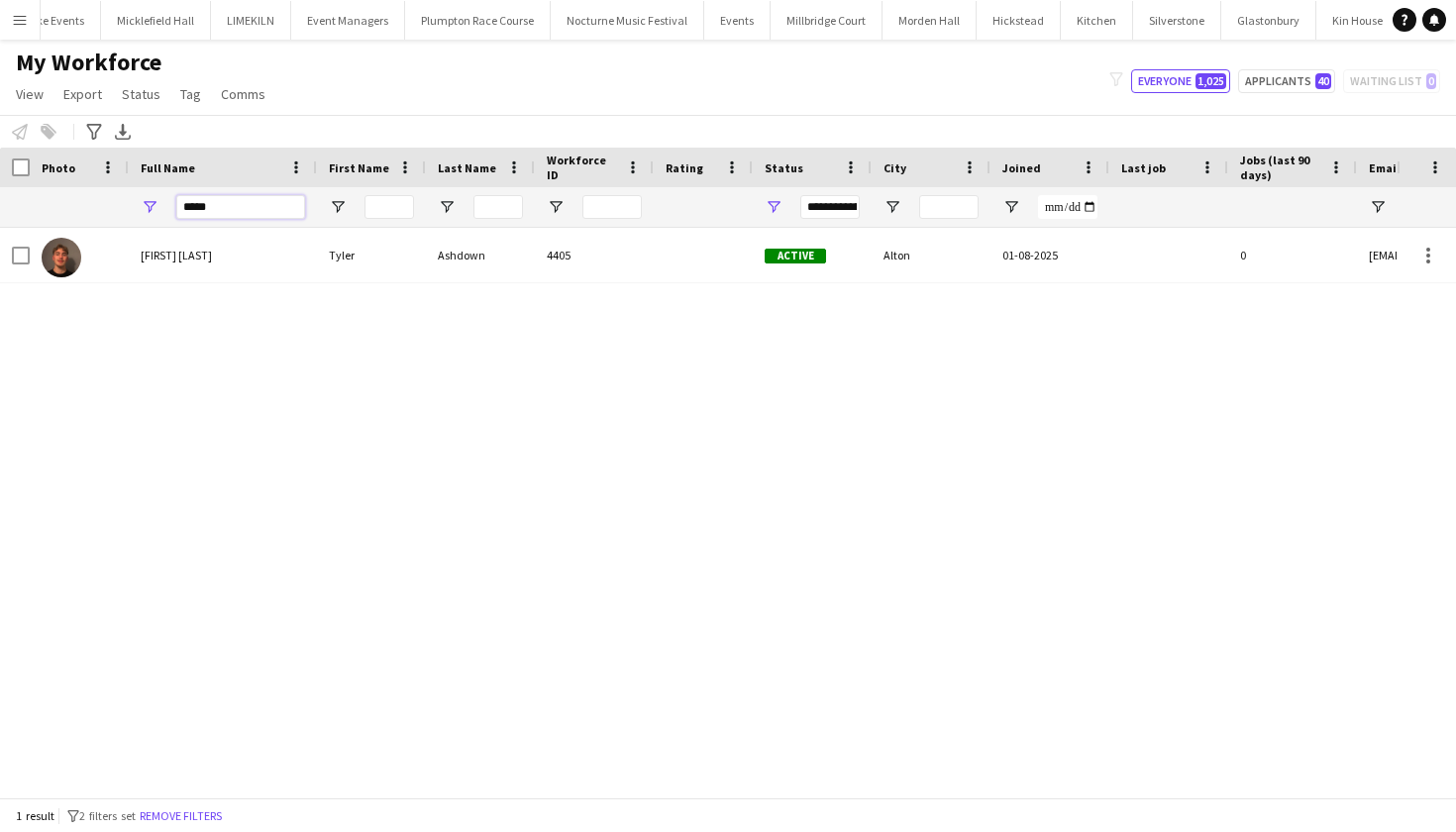 click on "*****" at bounding box center [241, 207] 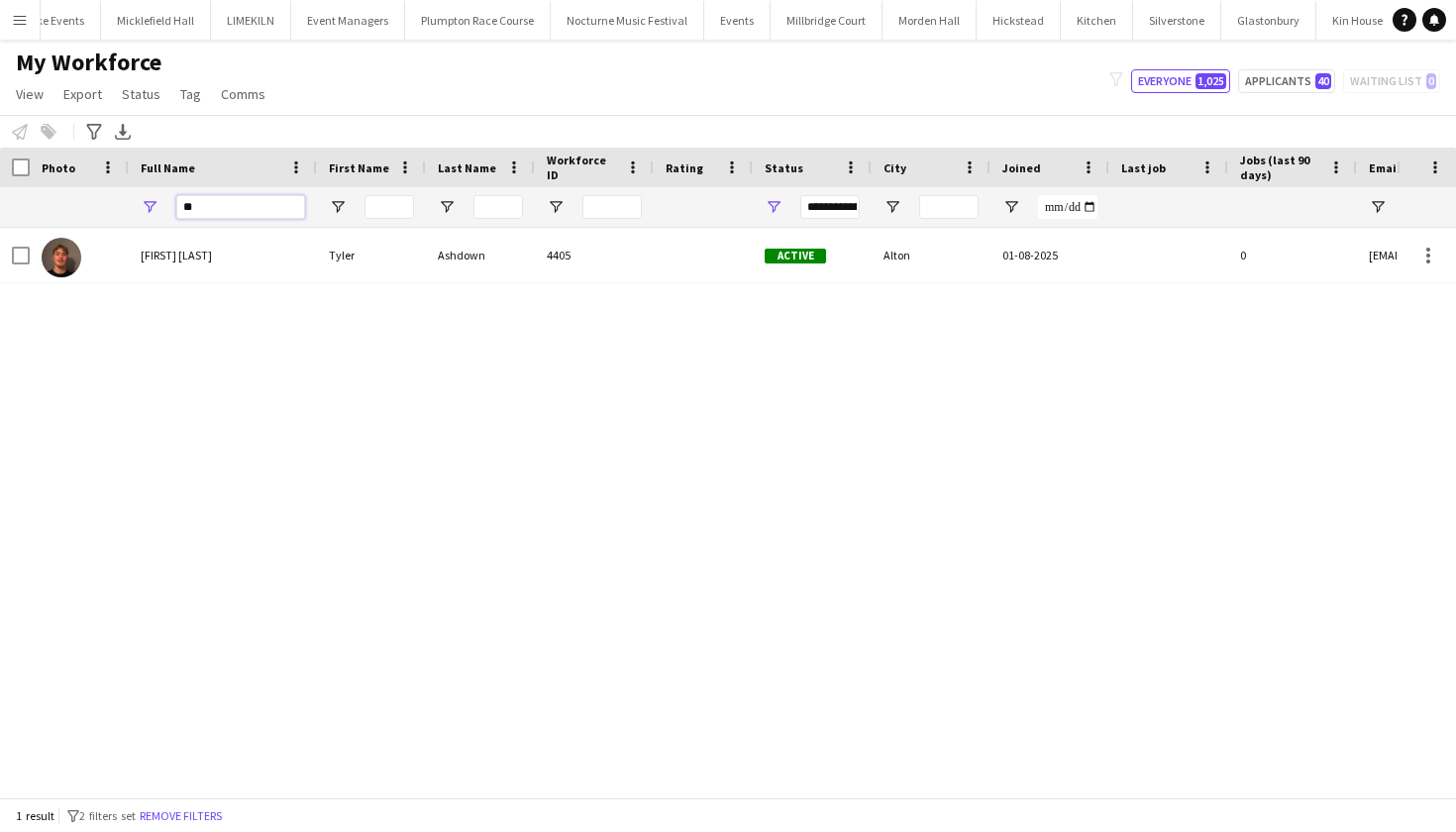 type on "*" 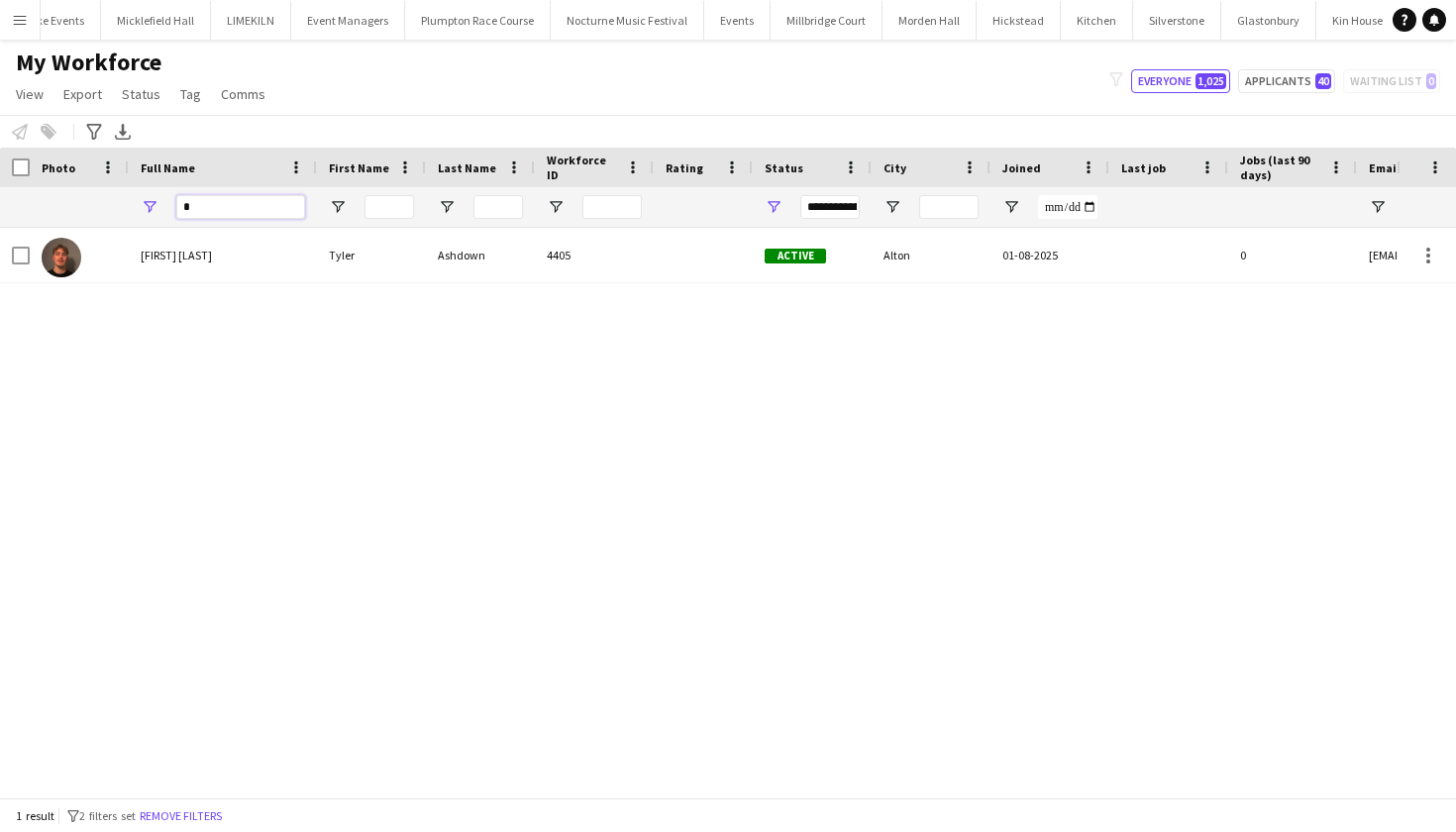 type 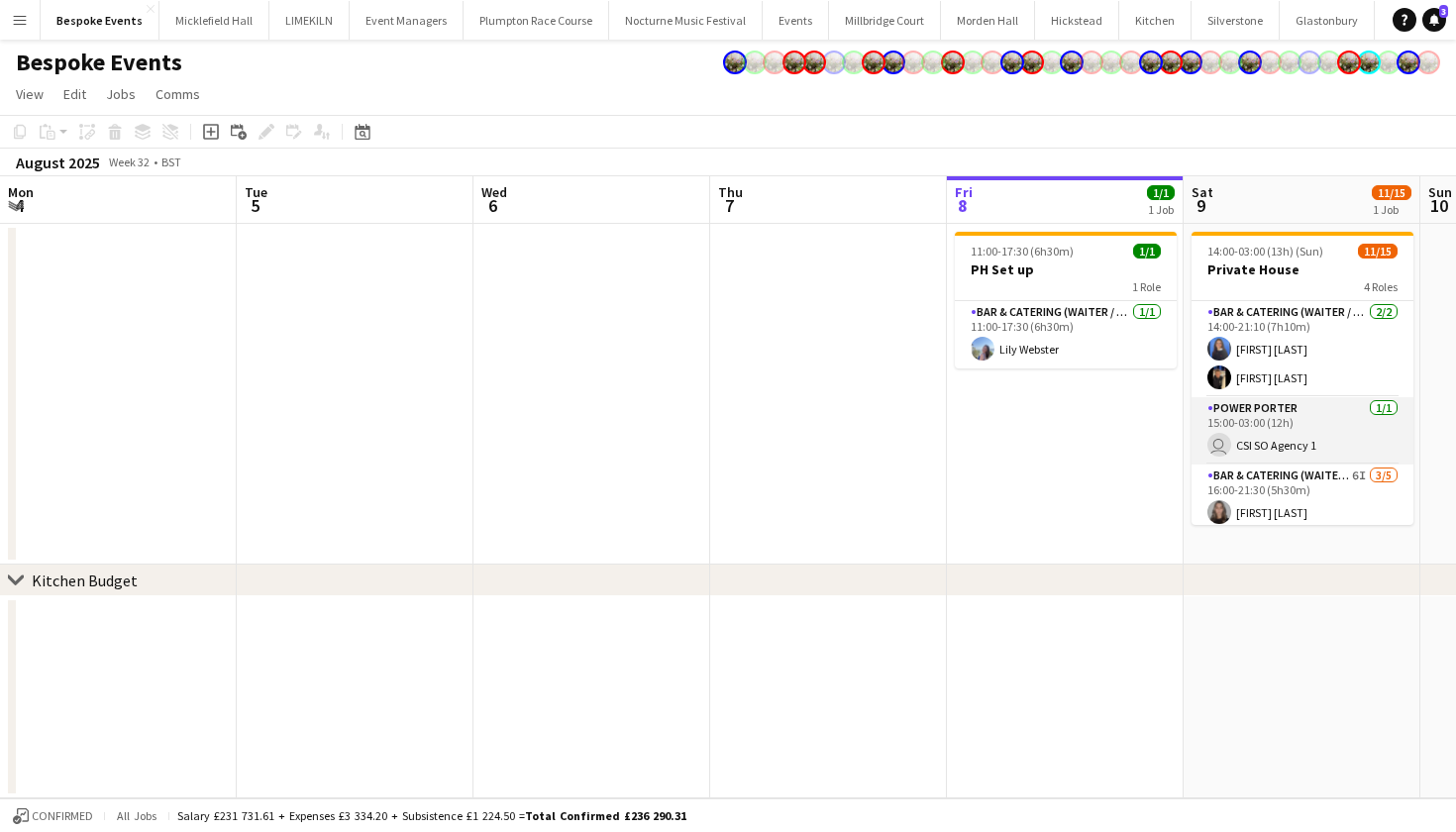 click on "Power Porter    1/1   15:00-03:00 (12h)
user
CSI SO Agency 1" at bounding box center (1302, 431) 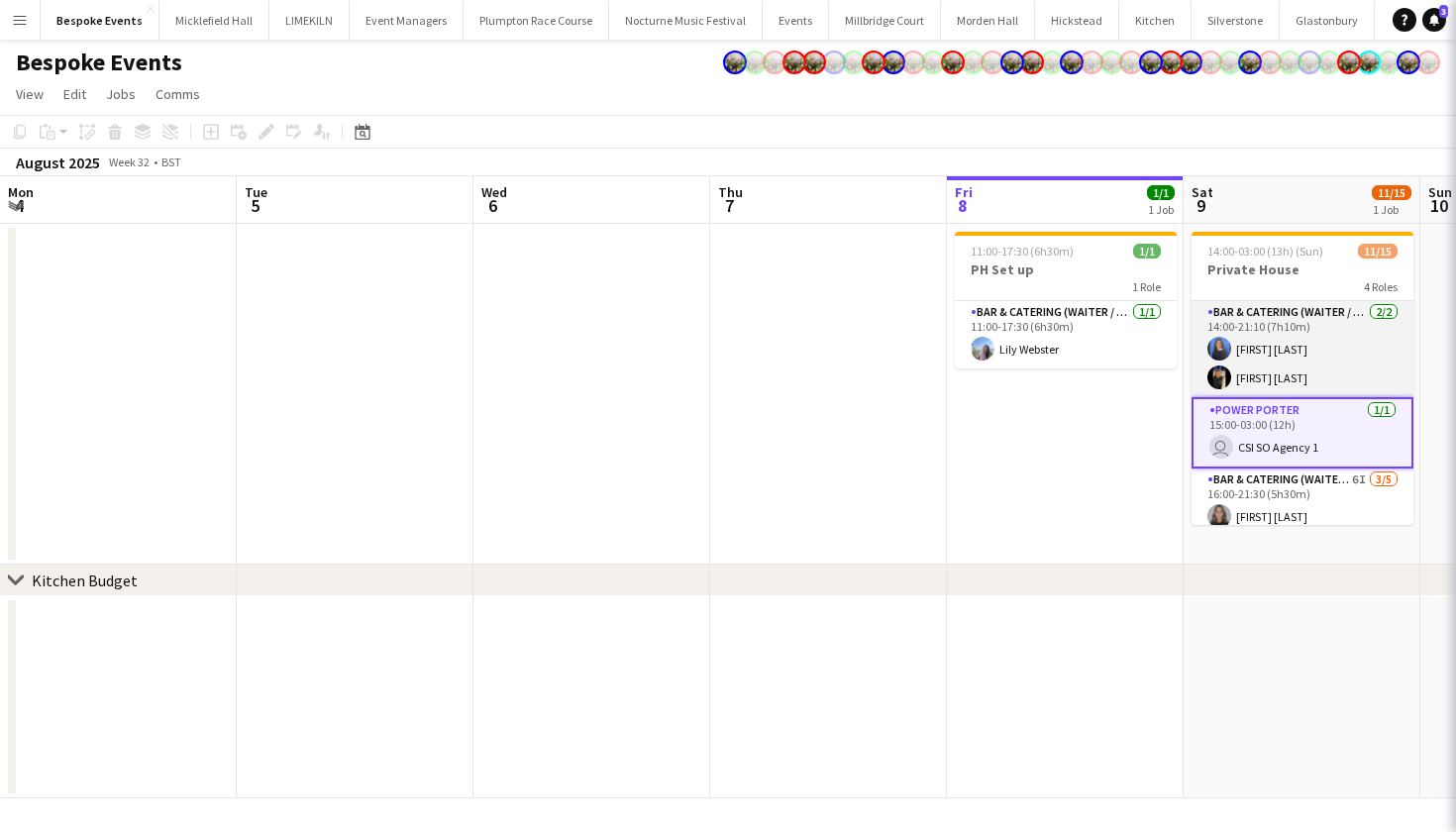 click on "Bar & Catering (Waiter / waitress)   2/2   14:00-21:10 (7h10m)
Poppy Sheward Wian Van der Merwe" at bounding box center (1302, 349) 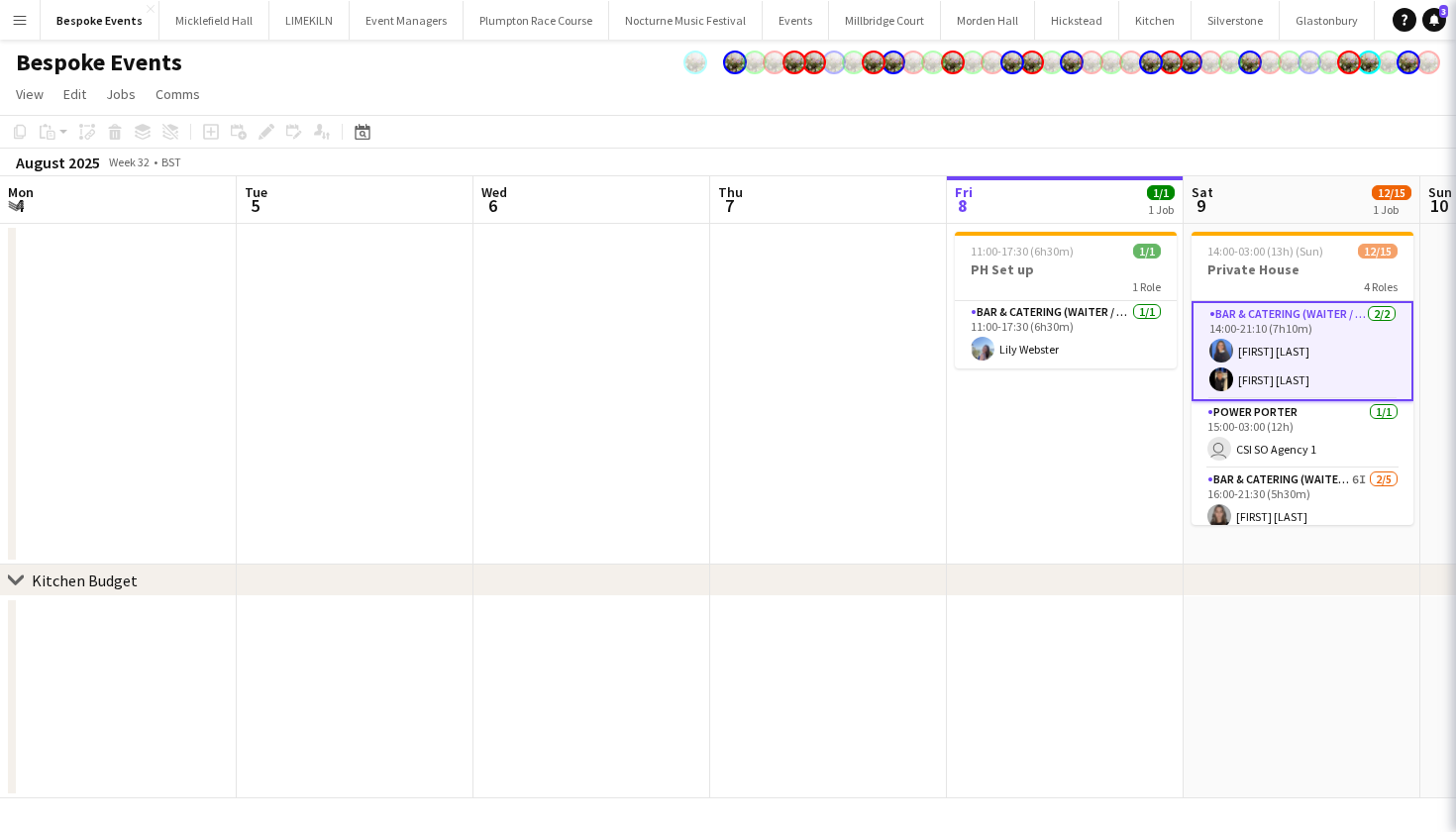 click on "Menu" at bounding box center [20, 20] 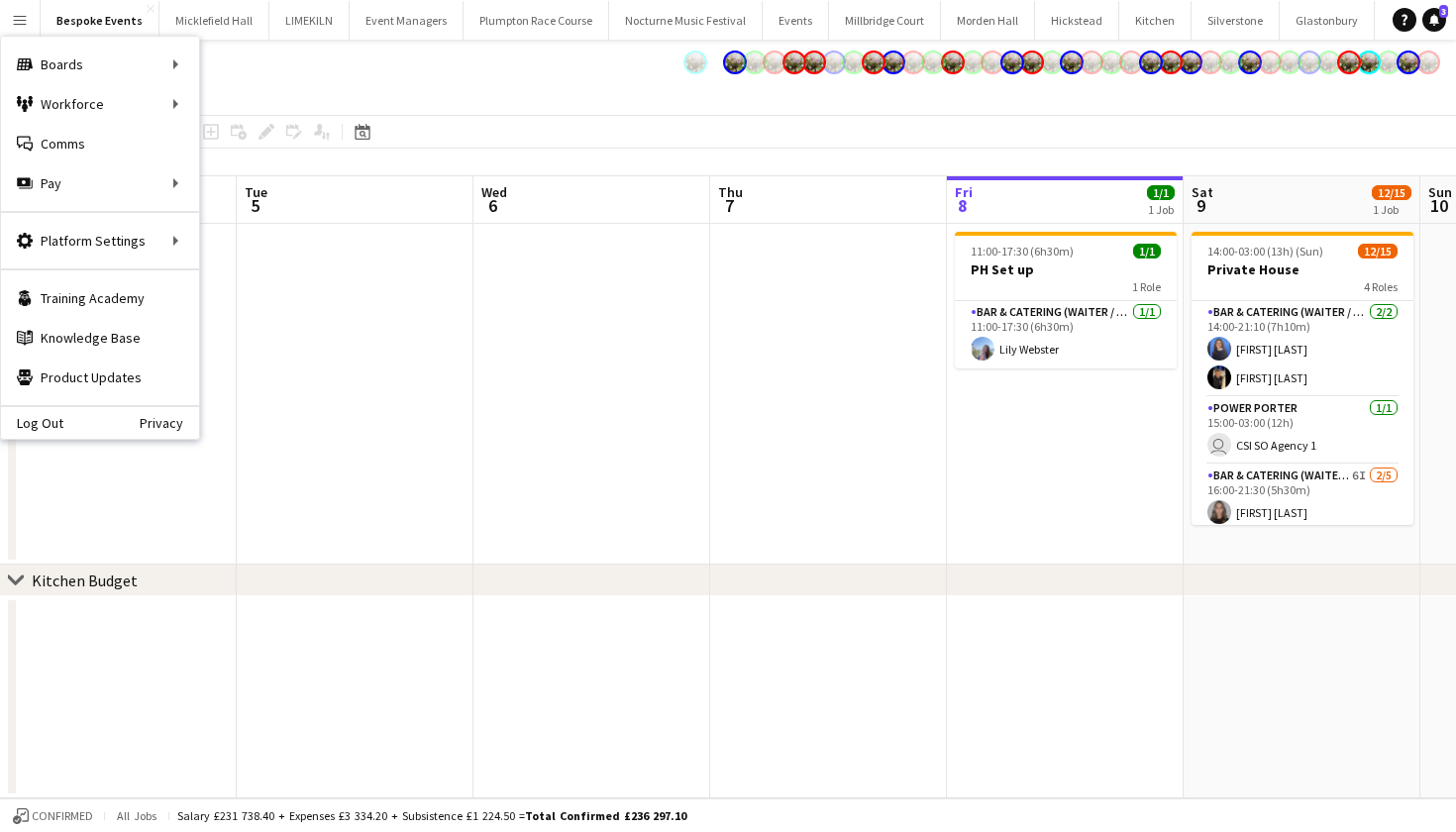 click on "Menu" at bounding box center [20, 20] 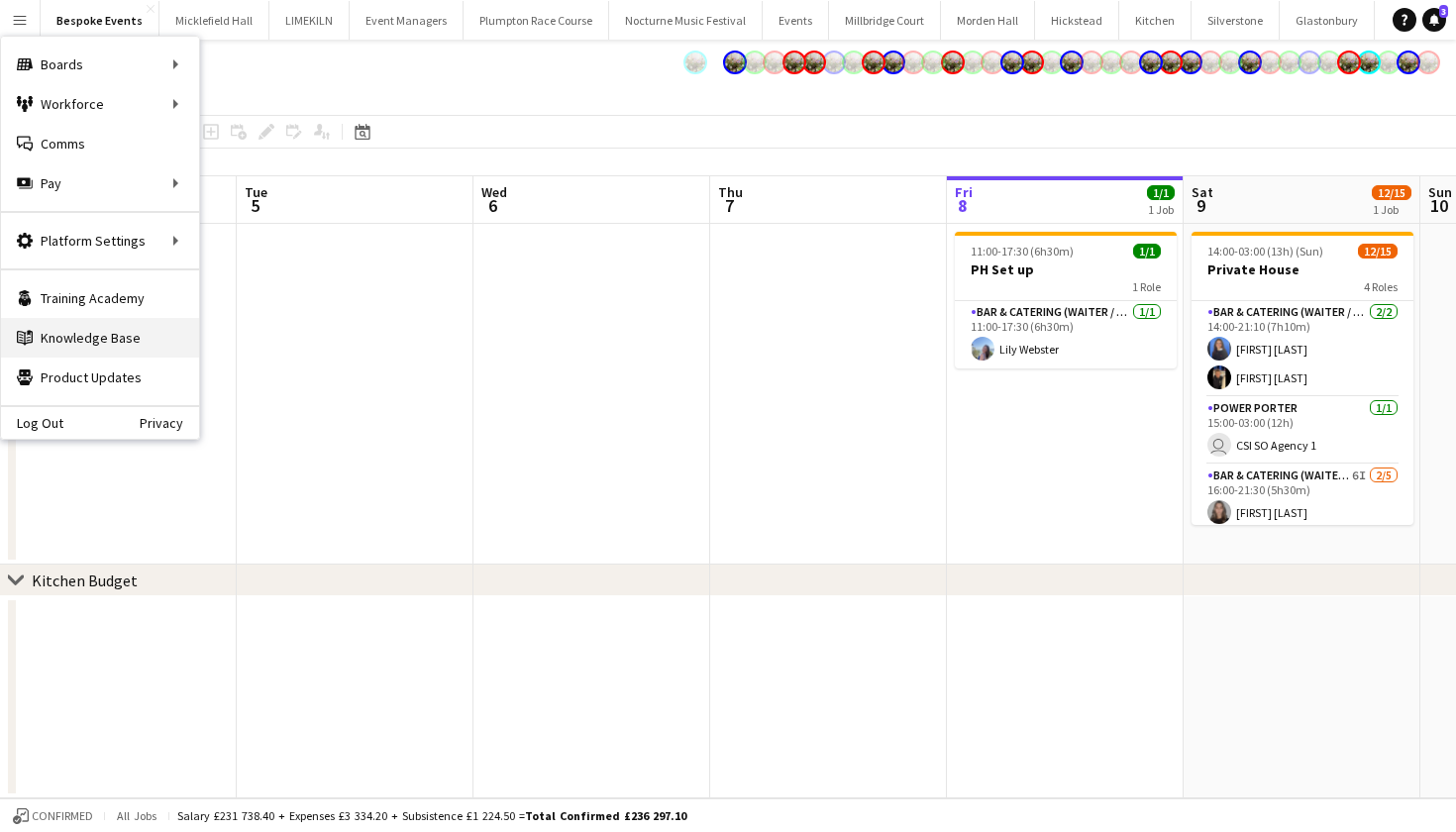 click on "Knowledge Base
Knowledge Base" at bounding box center [100, 338] 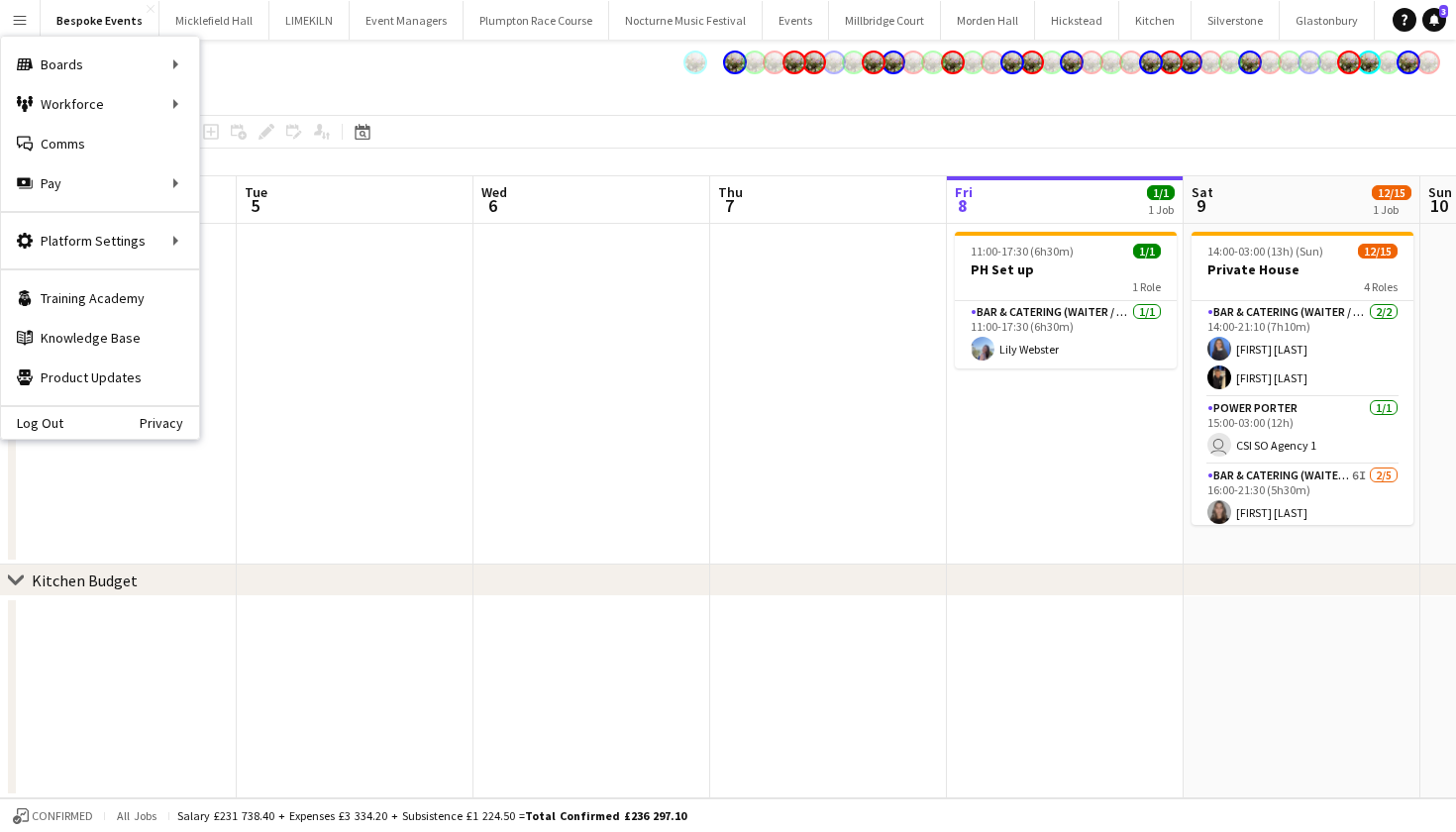 click on "Menu" at bounding box center (20, 20) 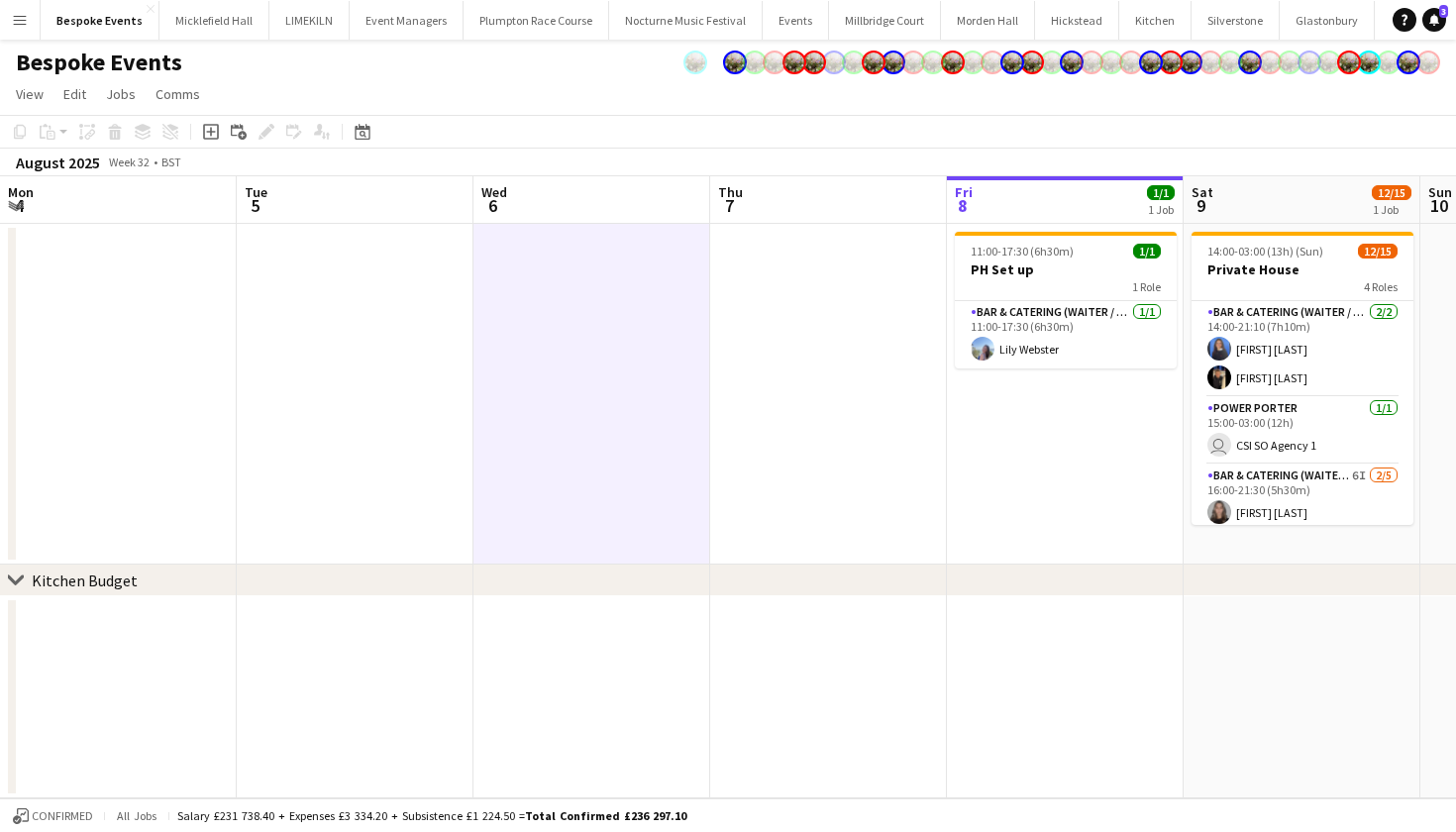 click on "Menu" at bounding box center [20, 20] 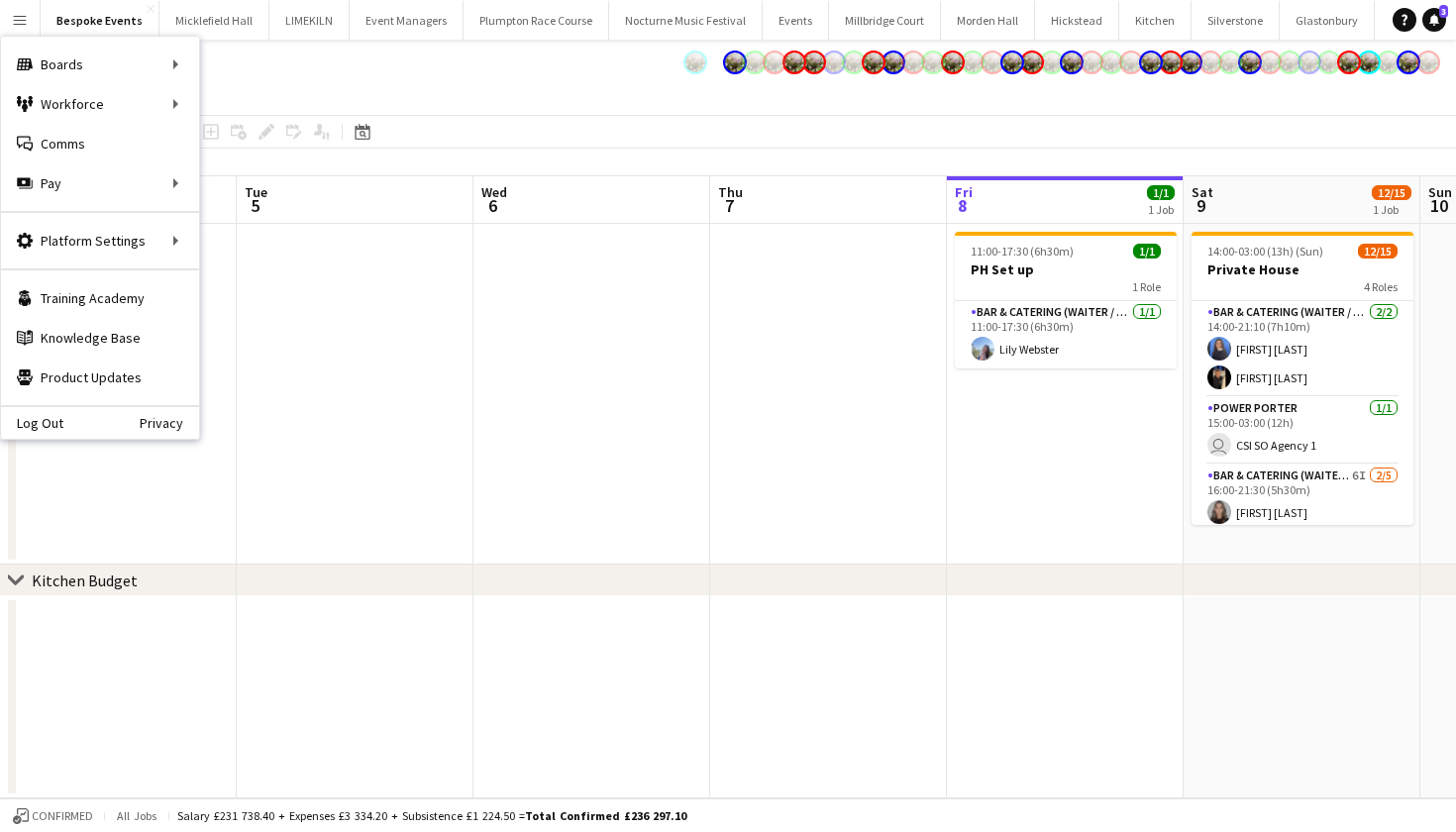 click on "Menu" at bounding box center [20, 20] 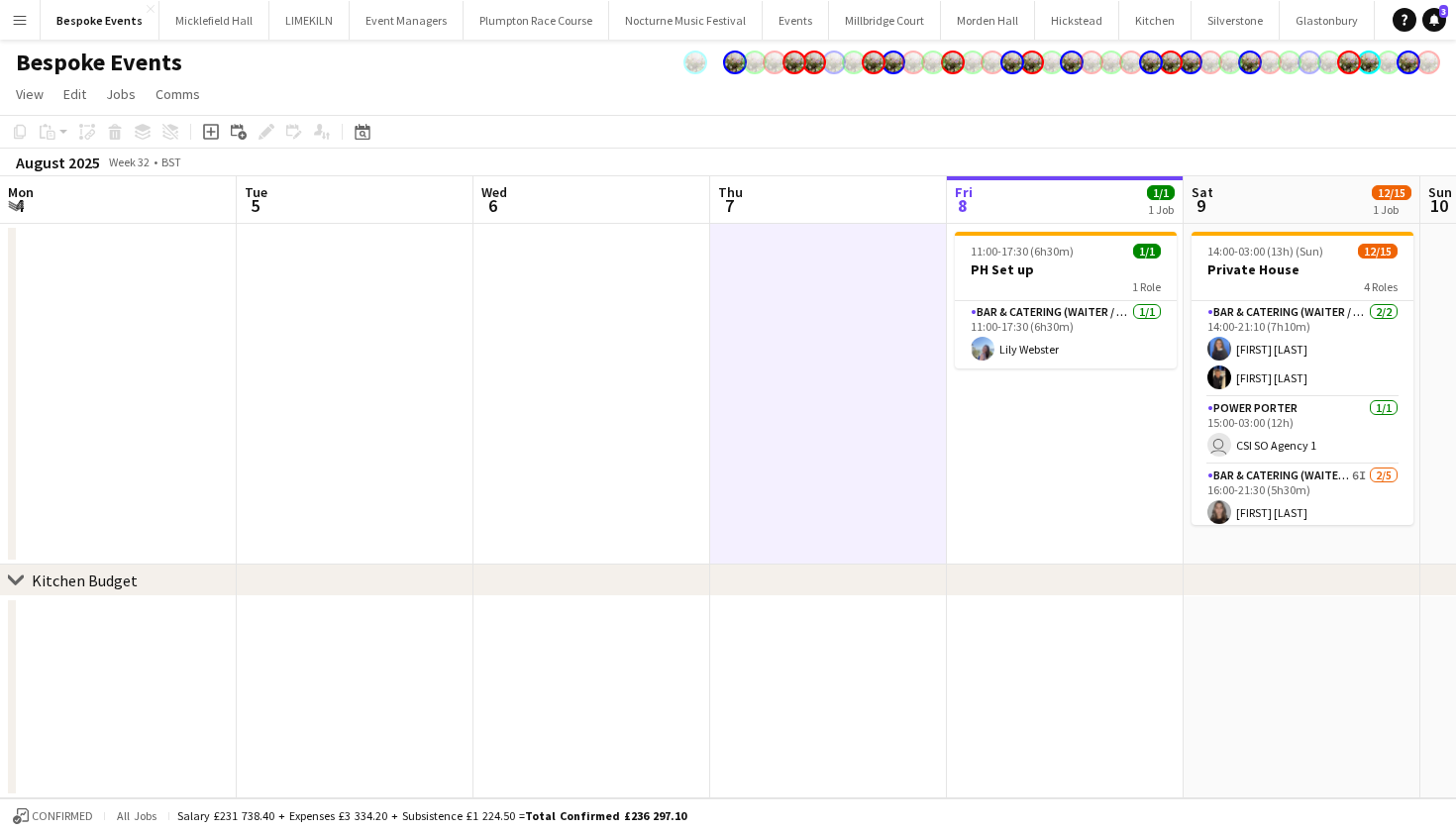 click on "Menu" at bounding box center (20, 20) 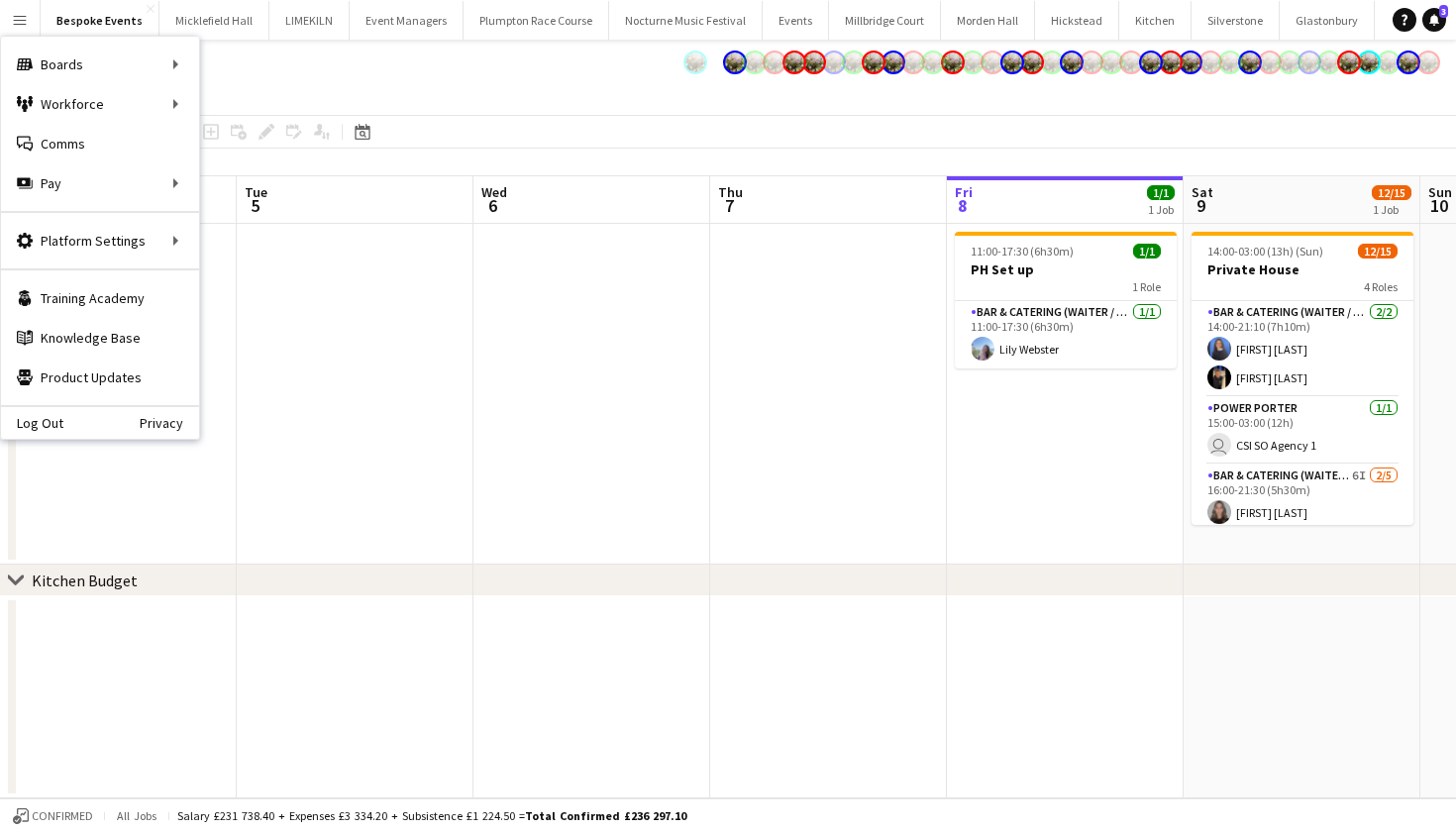 click on "Menu" at bounding box center [20, 20] 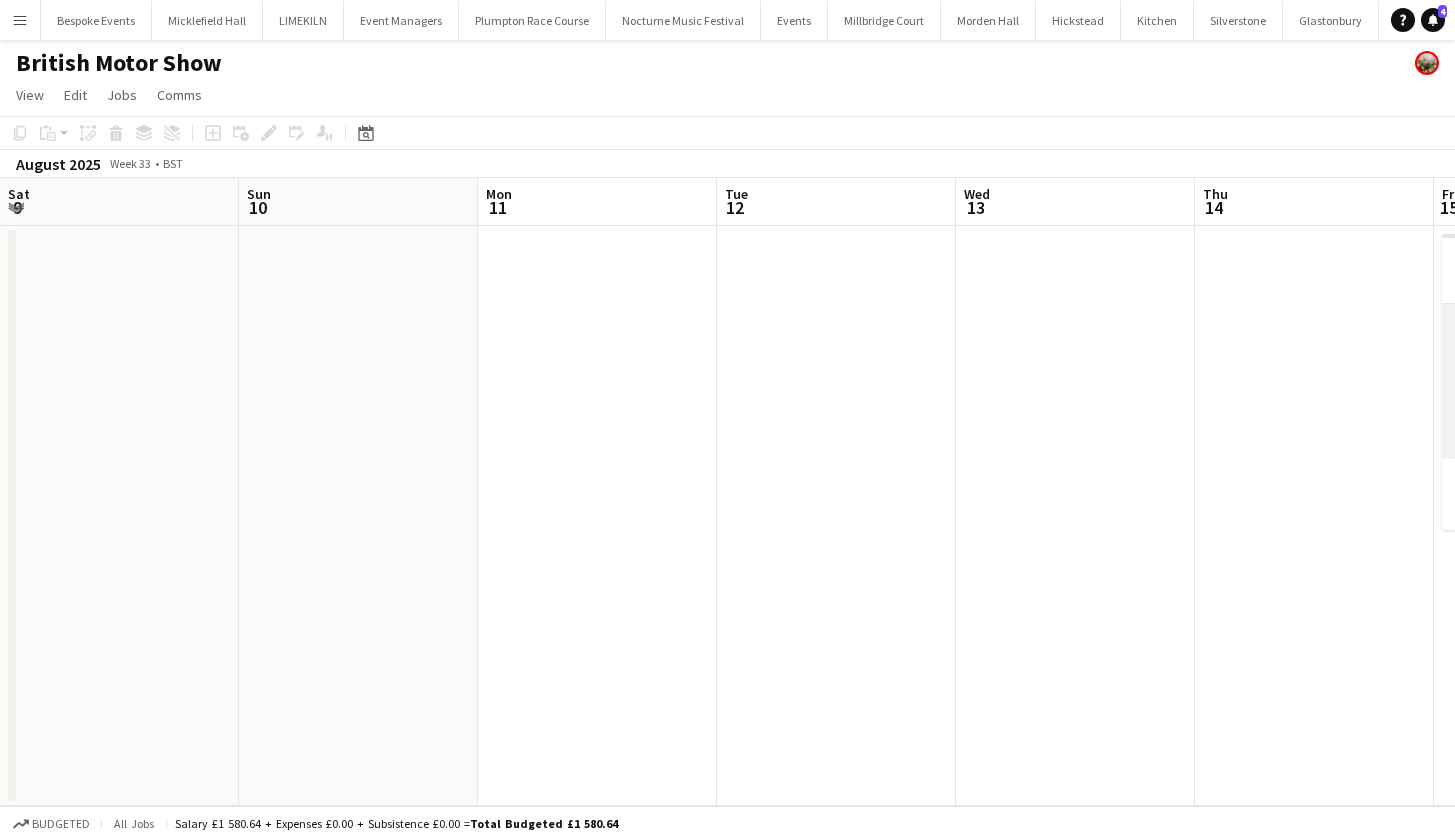 scroll, scrollTop: 0, scrollLeft: 0, axis: both 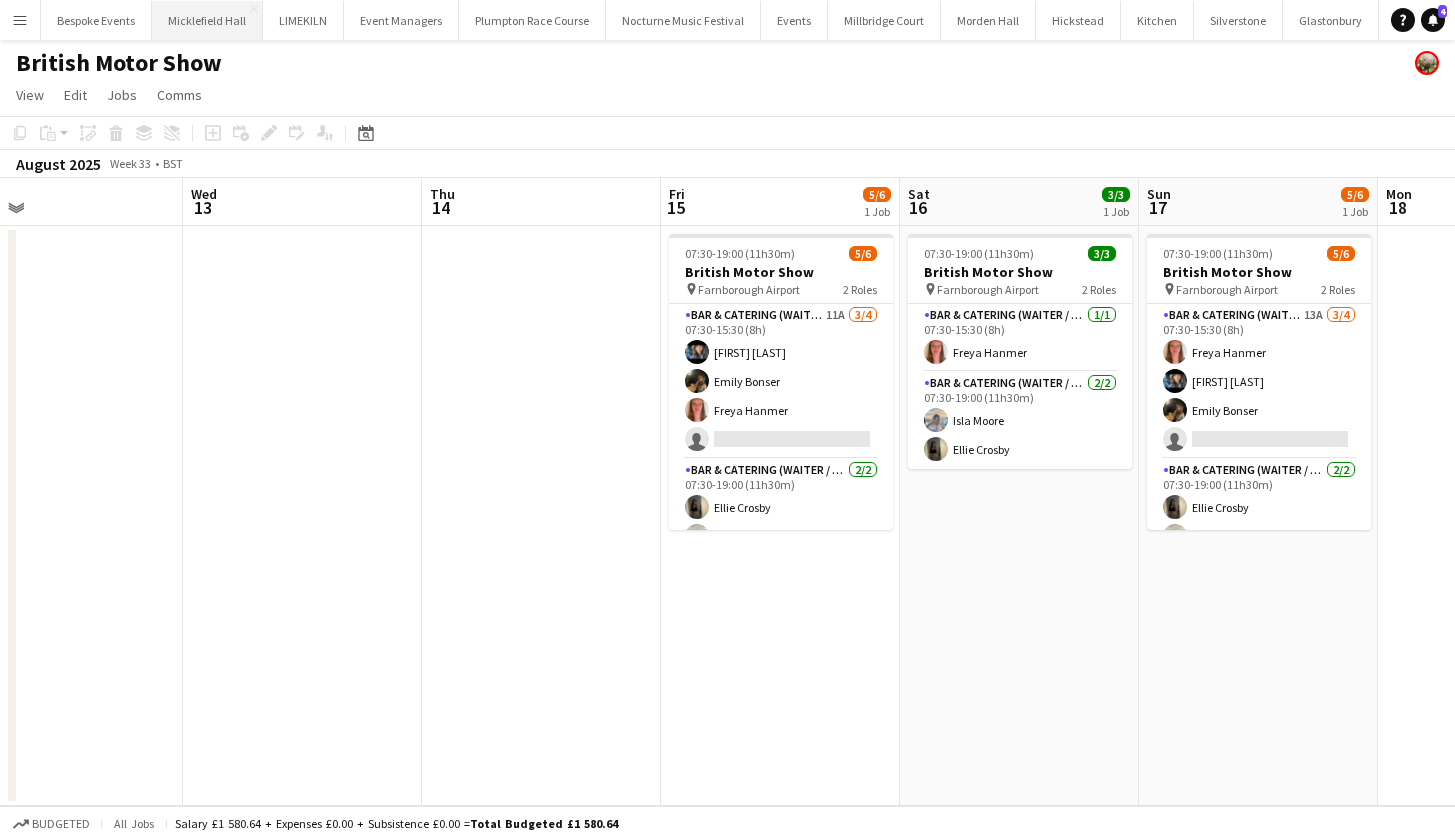 click on "Micklefield Hall
Close" at bounding box center (207, 20) 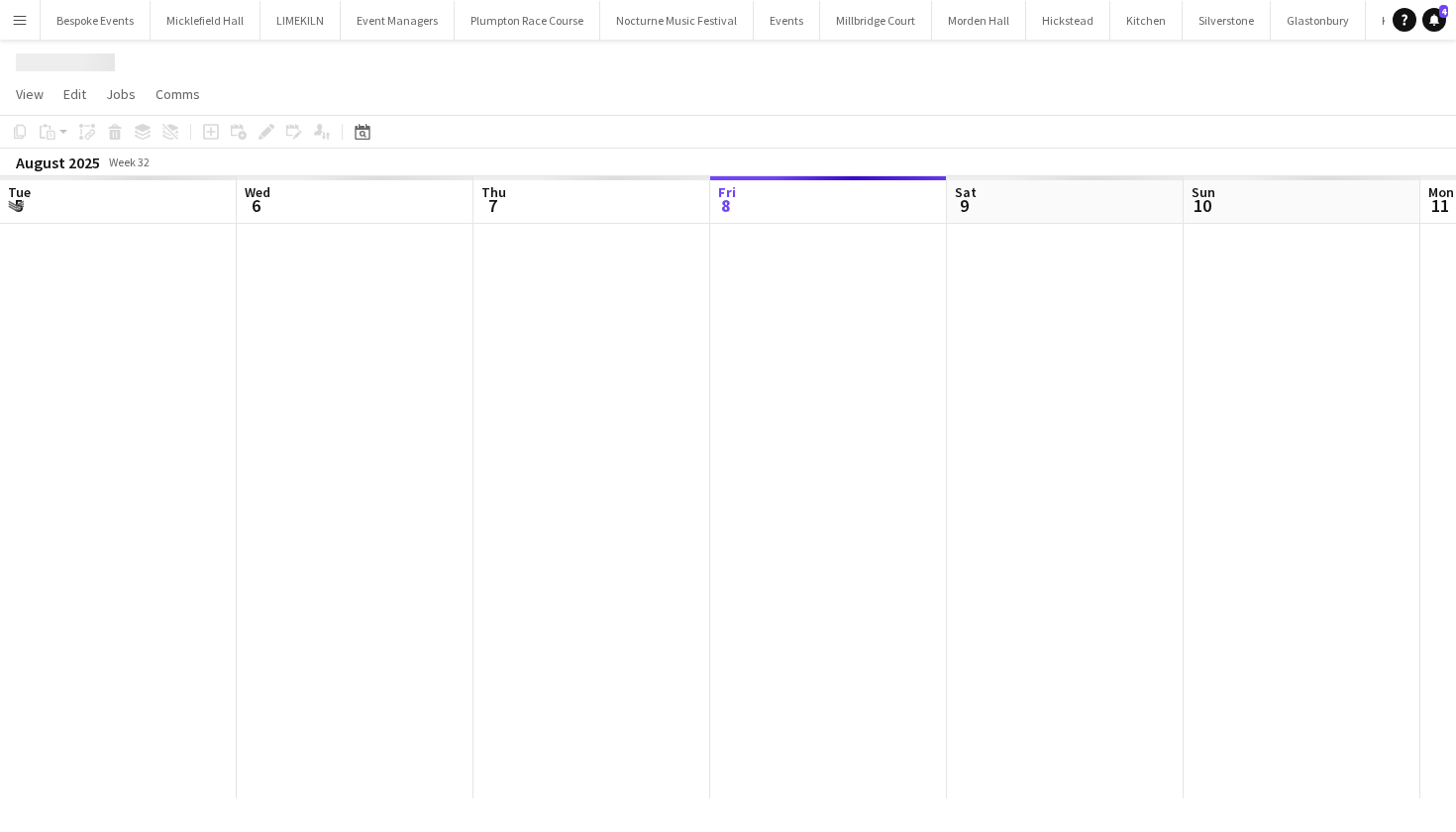 scroll, scrollTop: 0, scrollLeft: 473, axis: horizontal 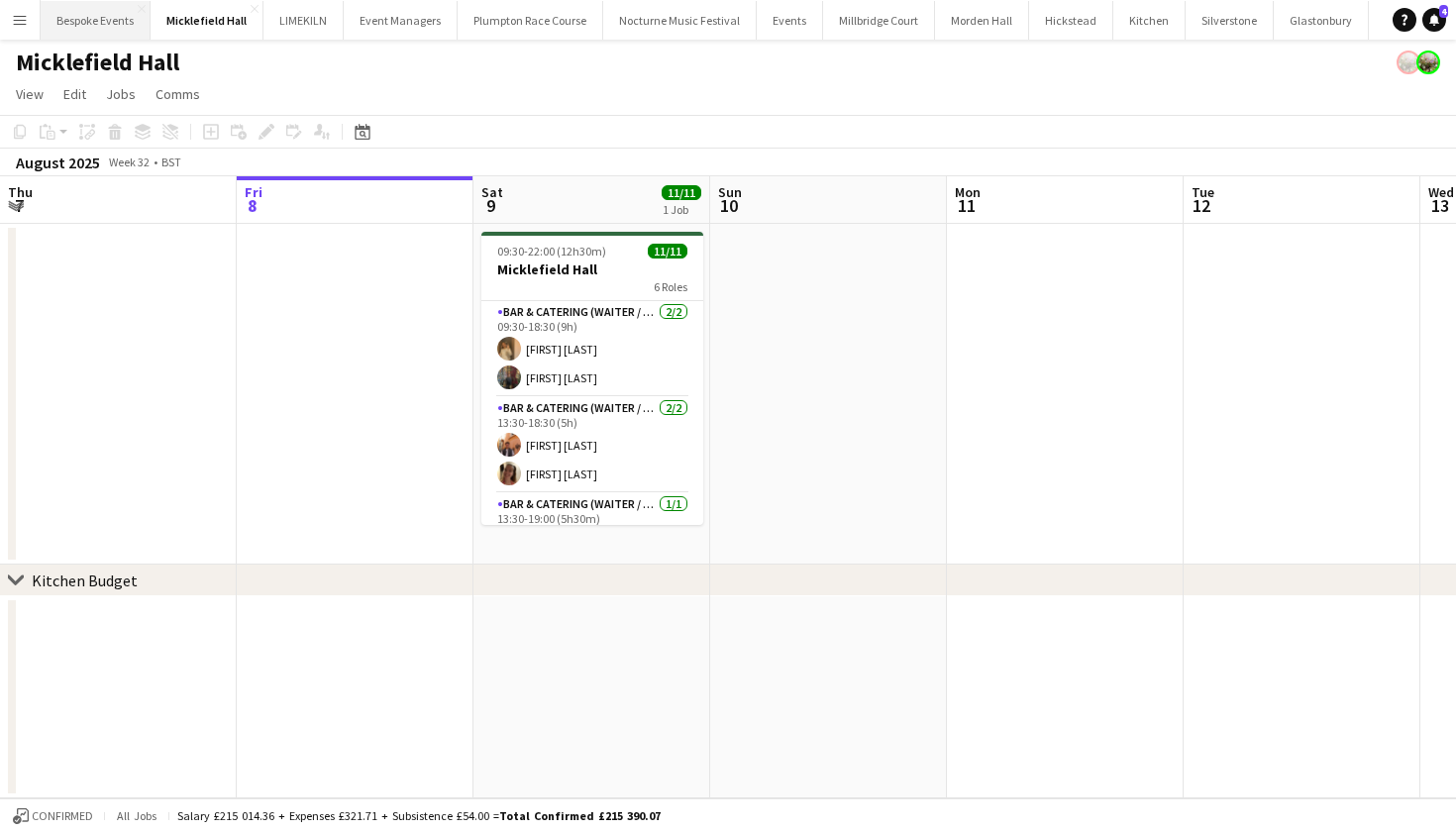 click on "Bespoke Events
Close" at bounding box center [95, 20] 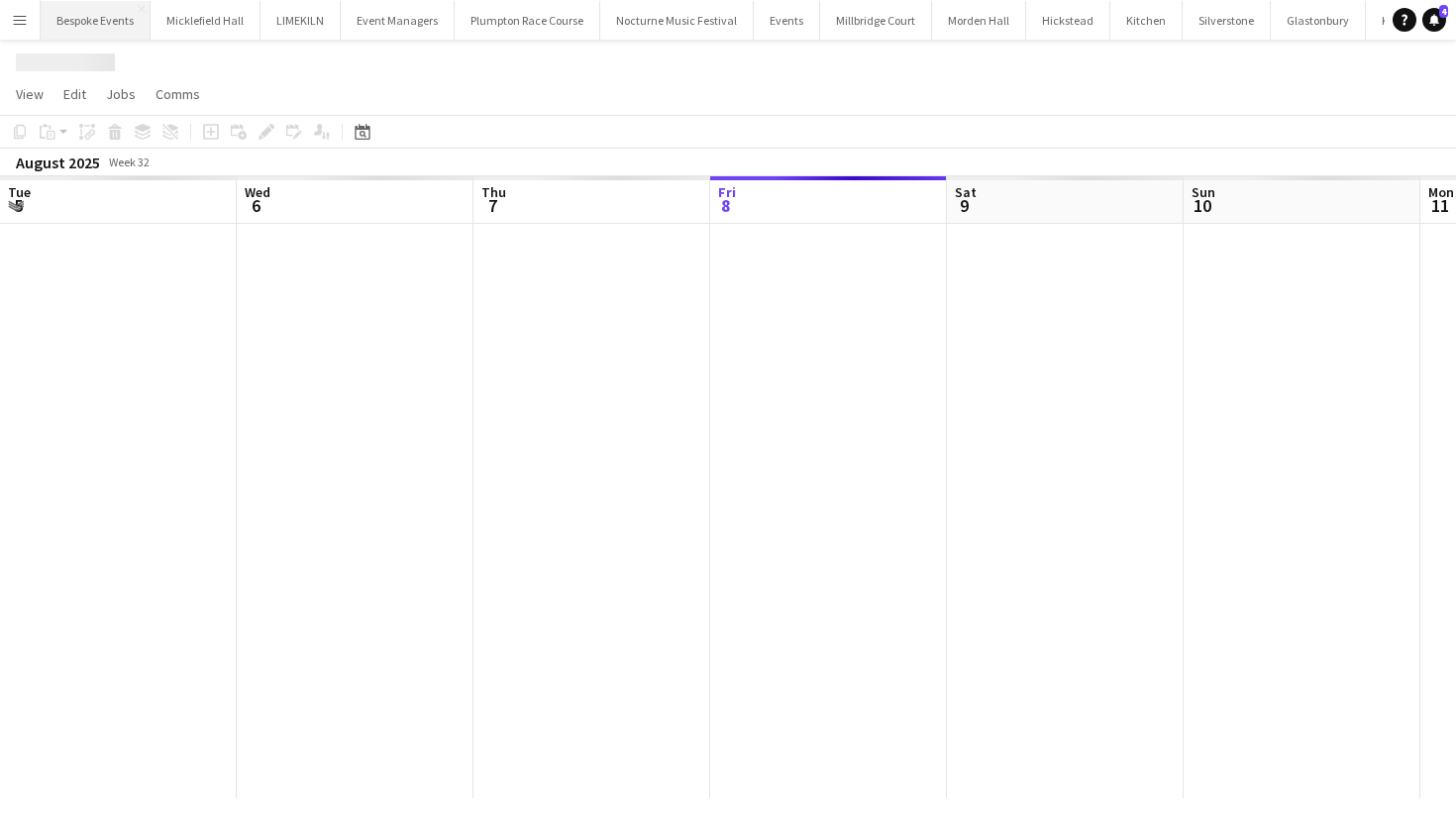 scroll, scrollTop: 0, scrollLeft: 473, axis: horizontal 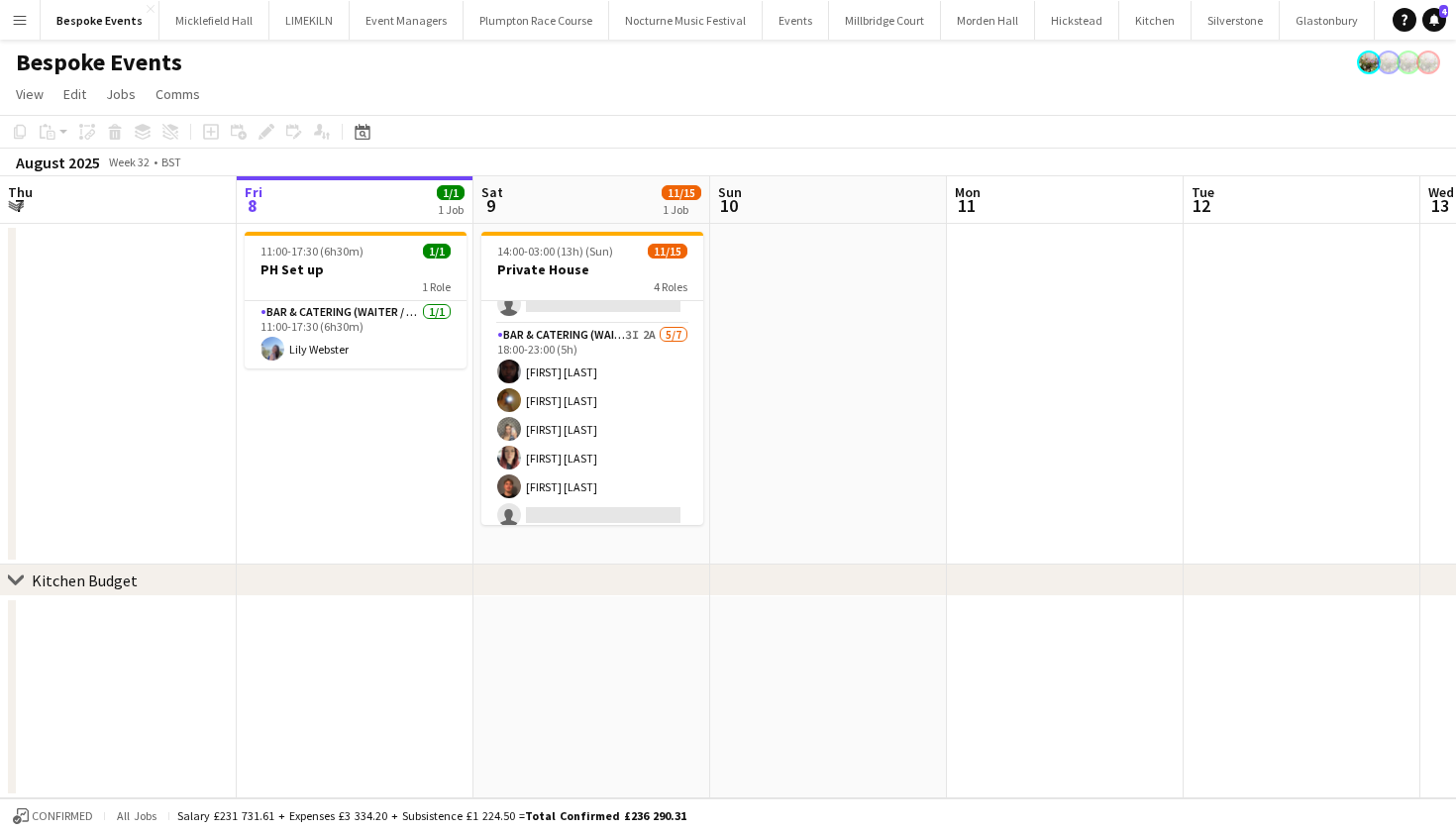 click on "Menu" at bounding box center (20, 20) 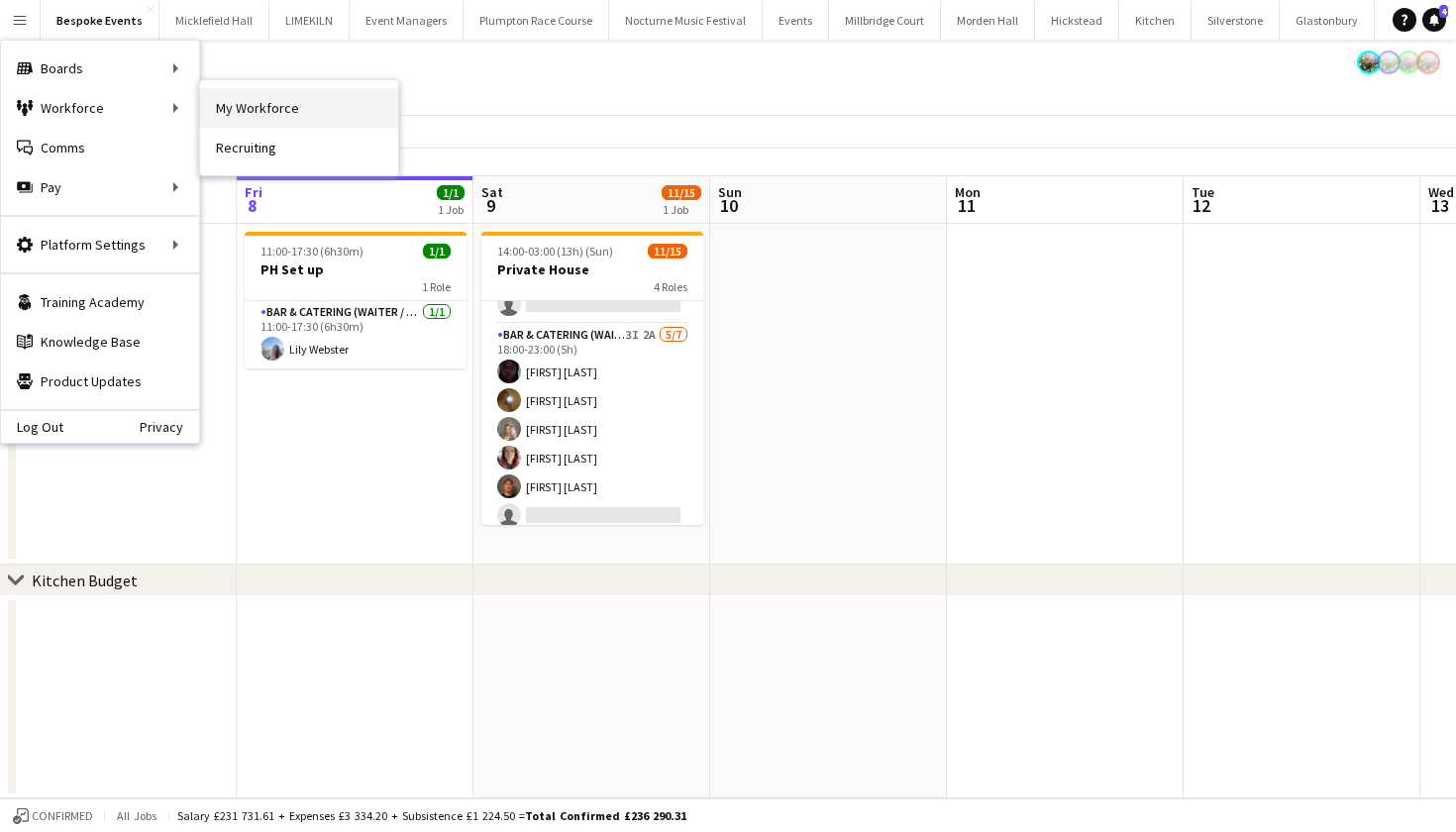 click on "My Workforce" at bounding box center (299, 108) 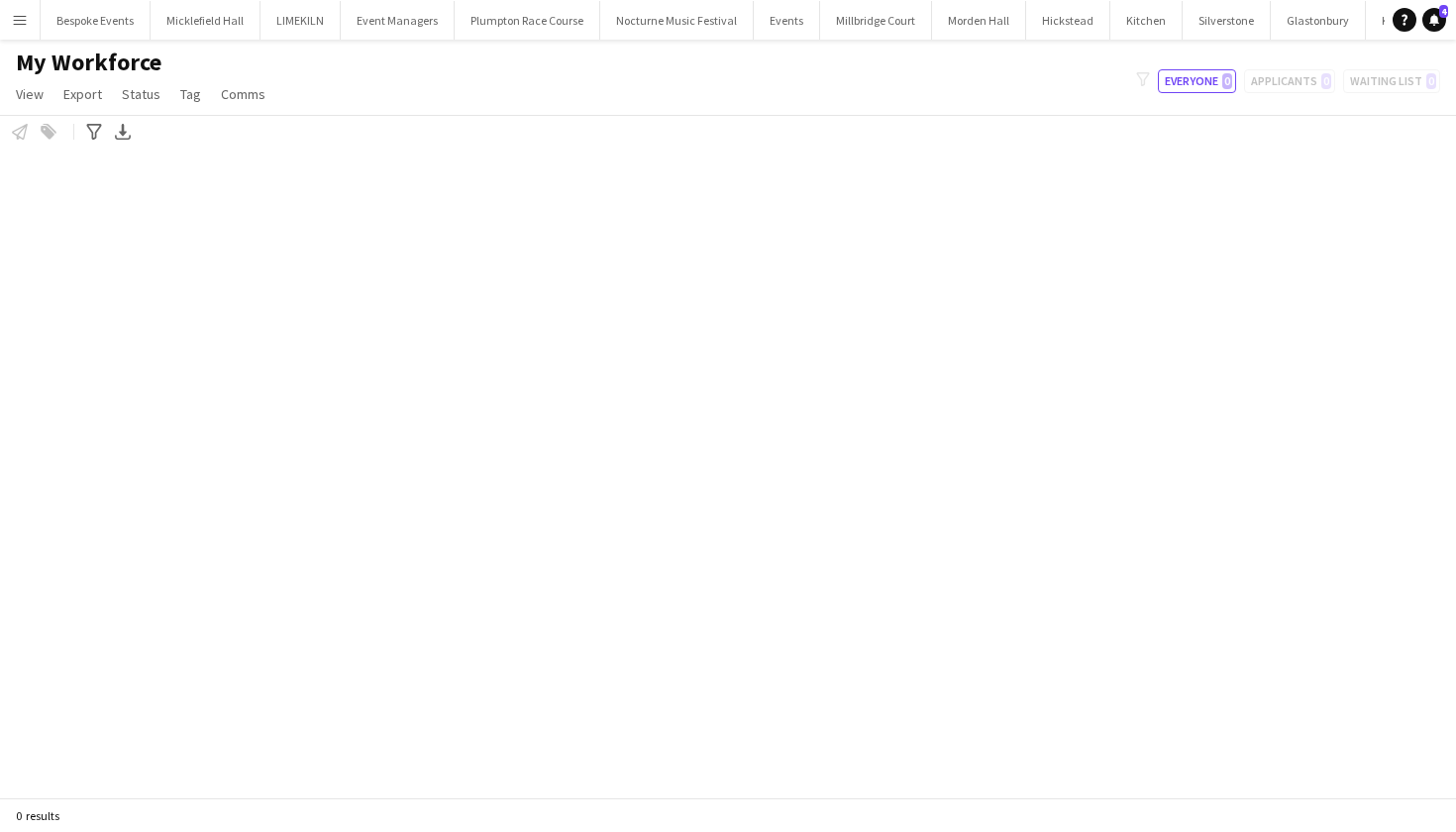 scroll, scrollTop: 0, scrollLeft: 0, axis: both 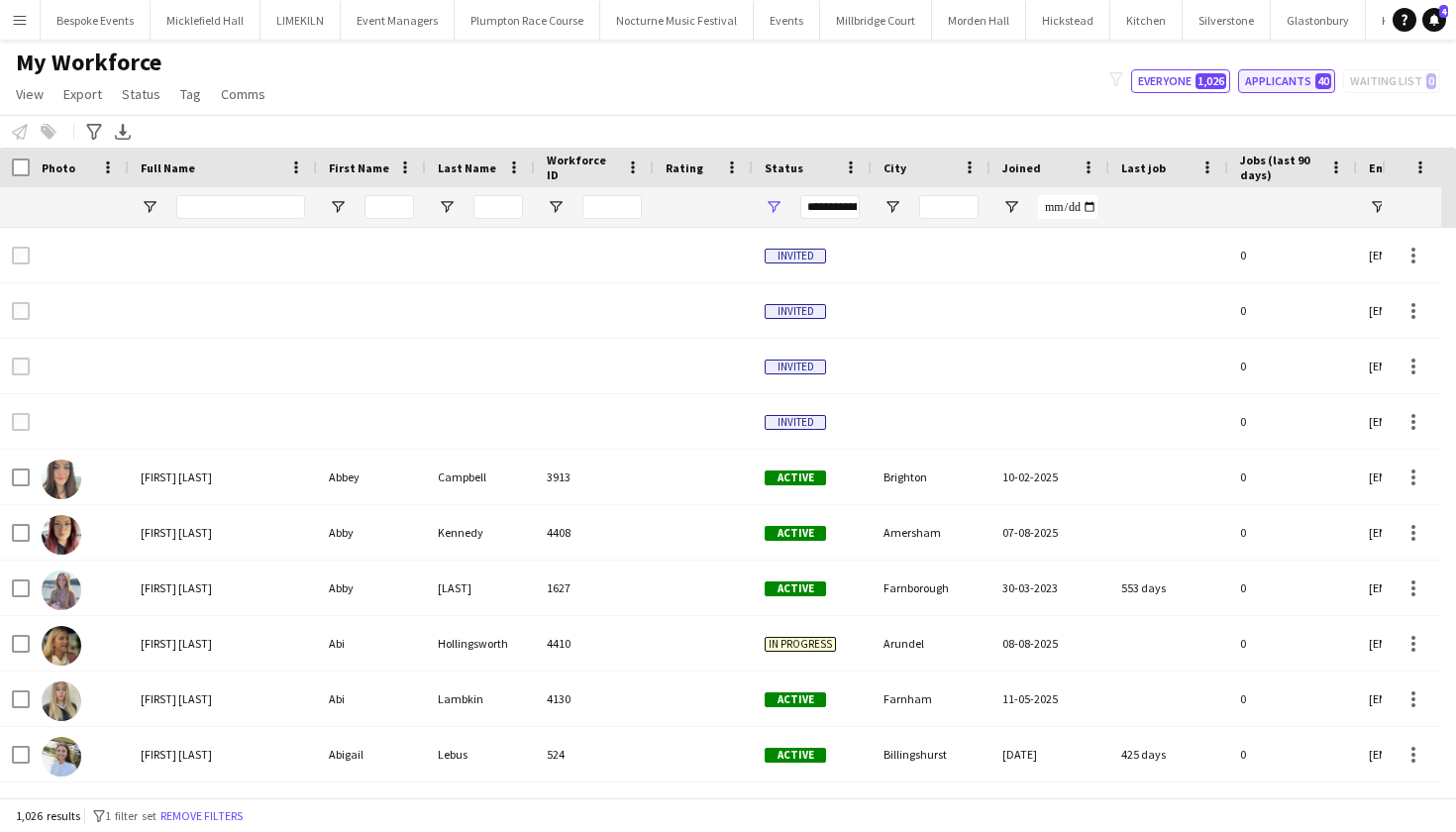 click on "Applicants   40" 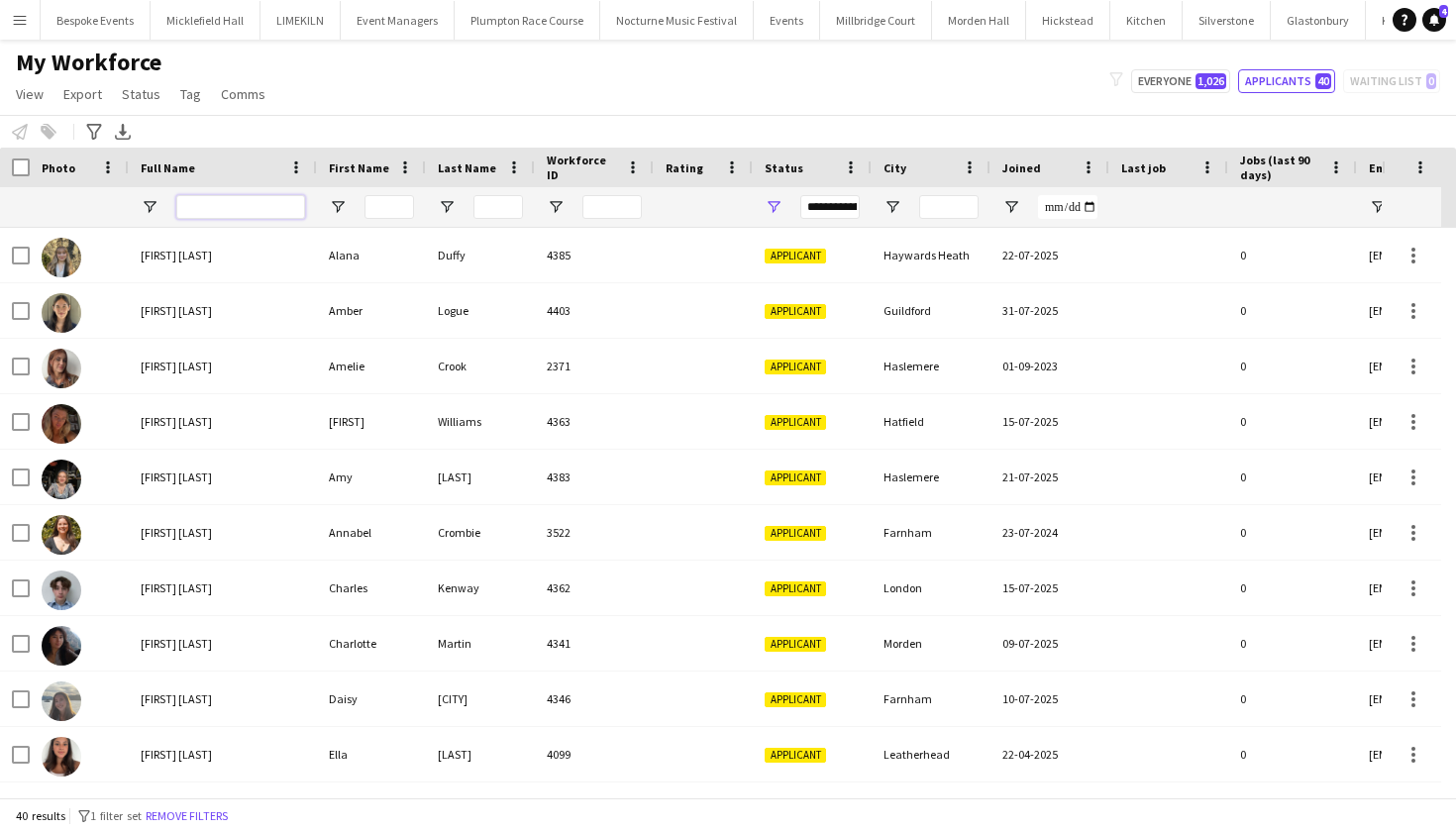 click at bounding box center [241, 207] 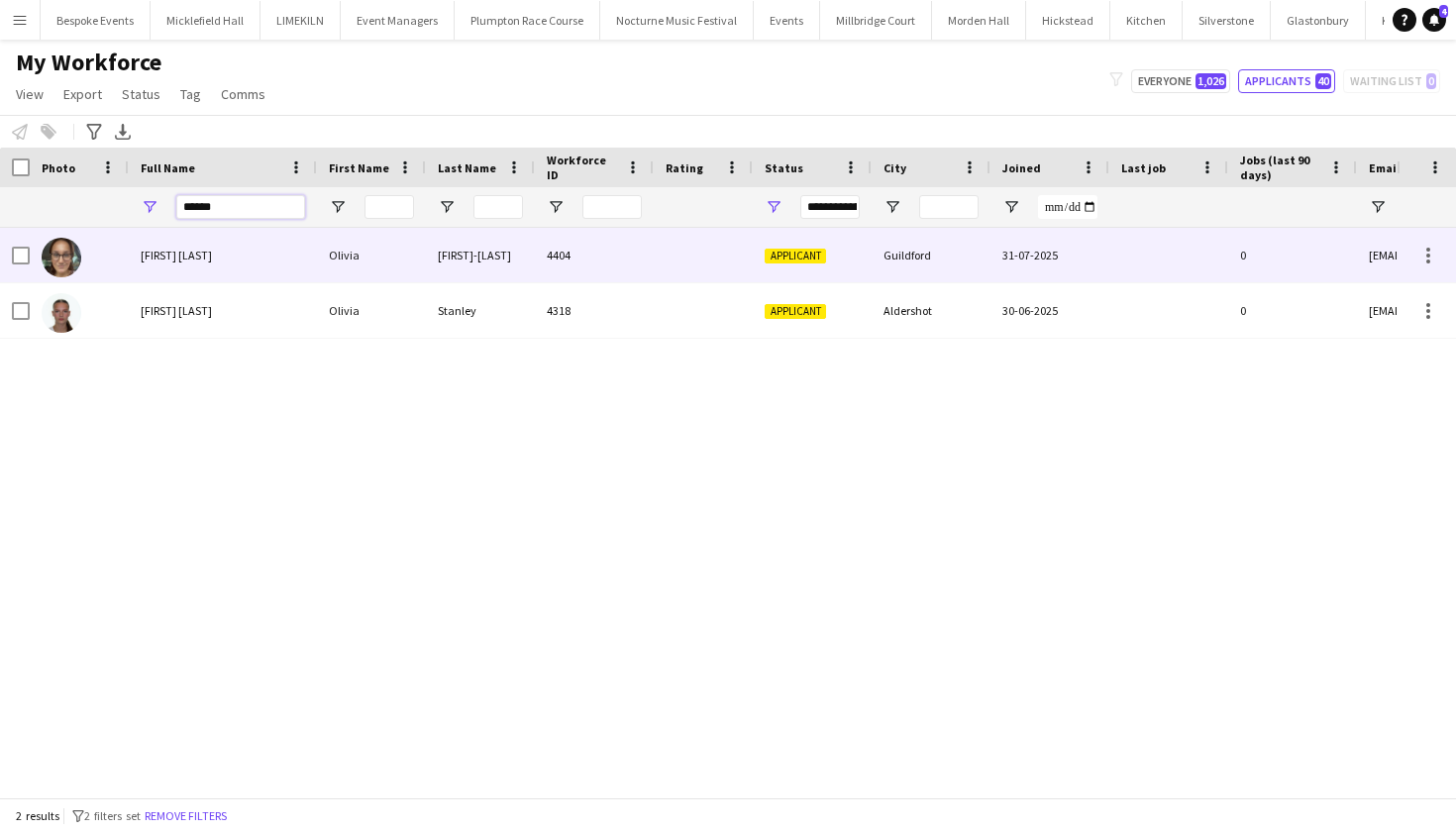 type on "******" 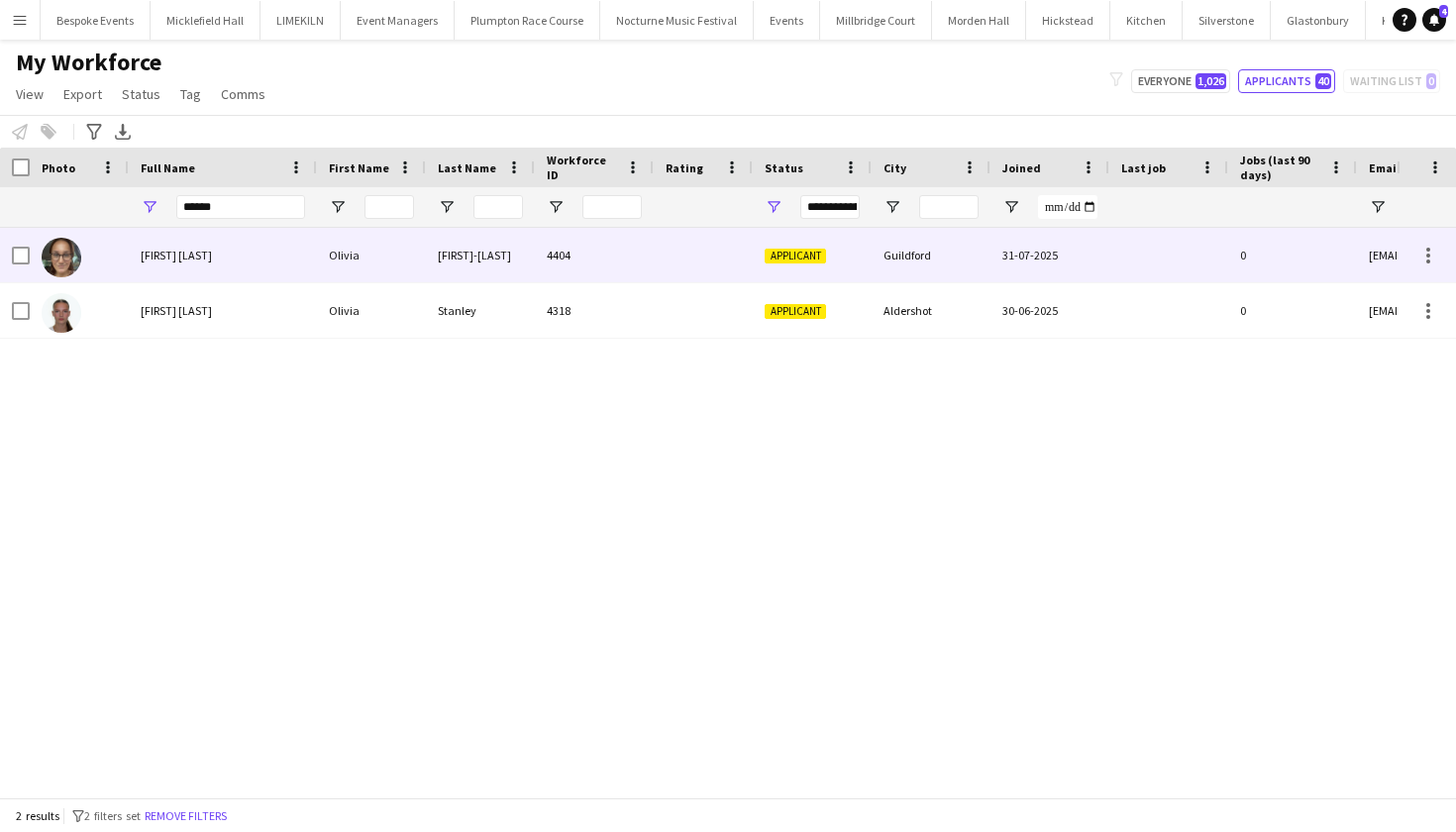 drag, startPoint x: 233, startPoint y: 240, endPoint x: 212, endPoint y: 264, distance: 31.890437 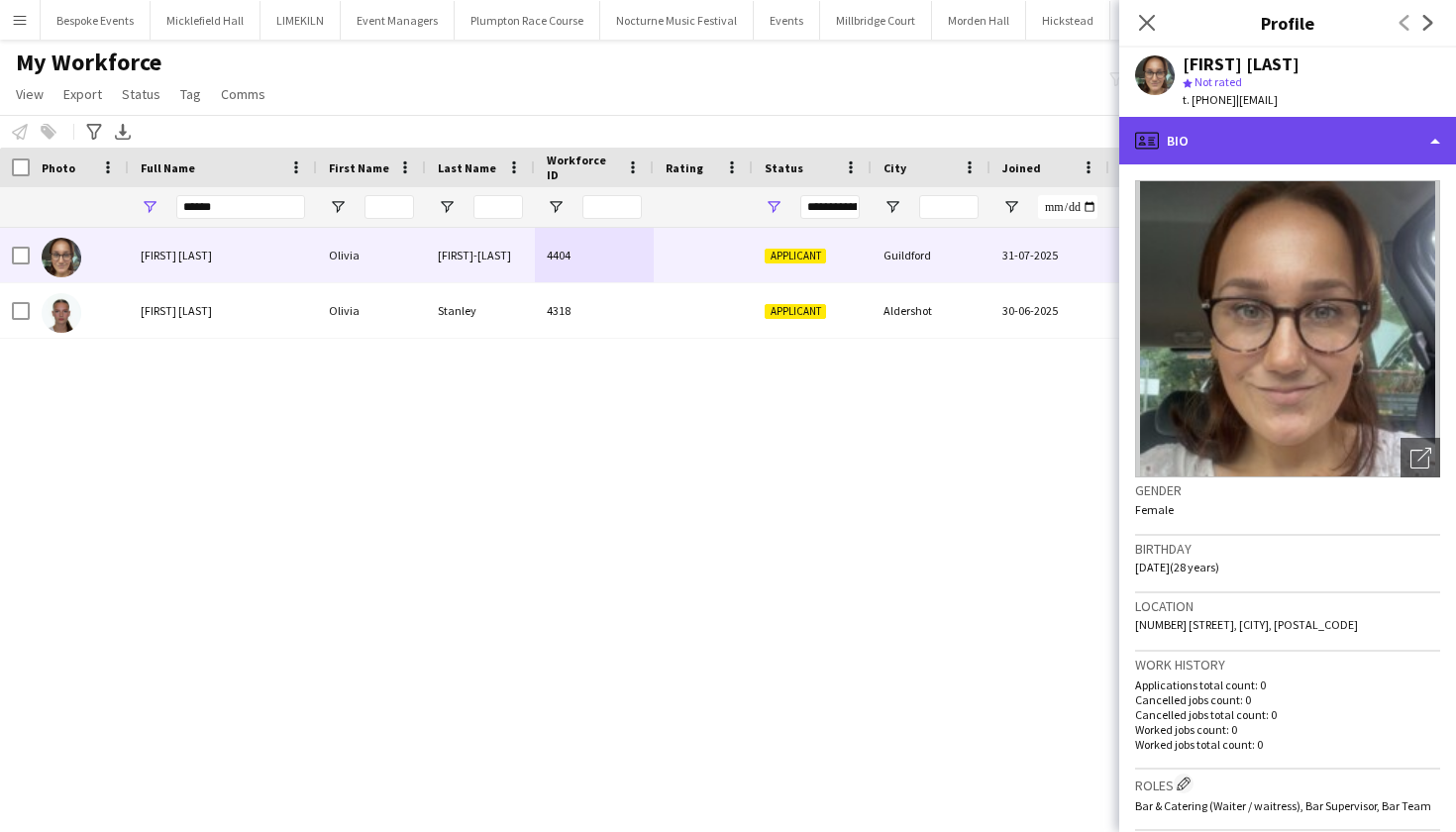 click on "profile
Bio" 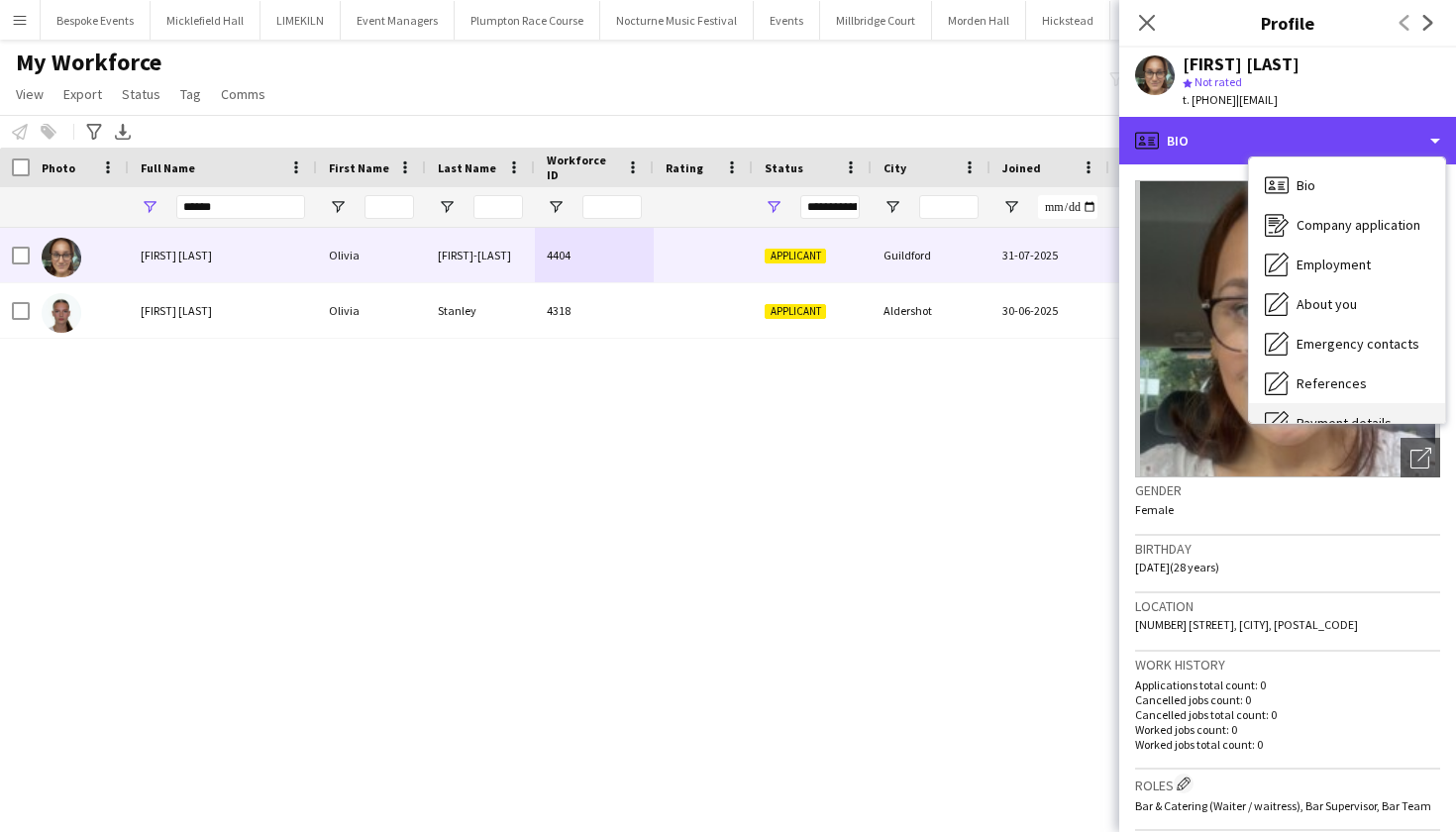 scroll, scrollTop: 226, scrollLeft: 0, axis: vertical 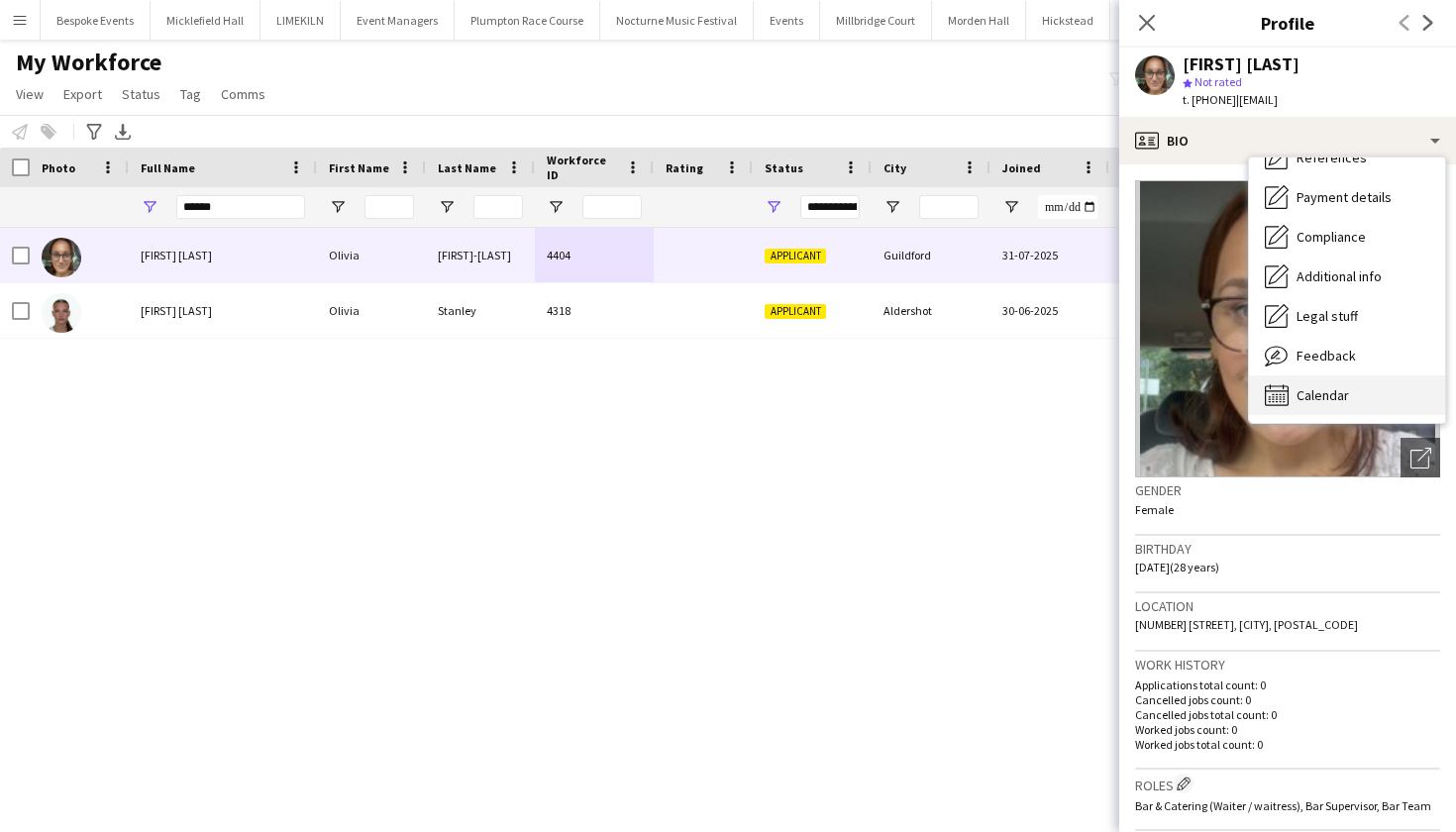 click on "Calendar
Calendar" at bounding box center (1347, 395) 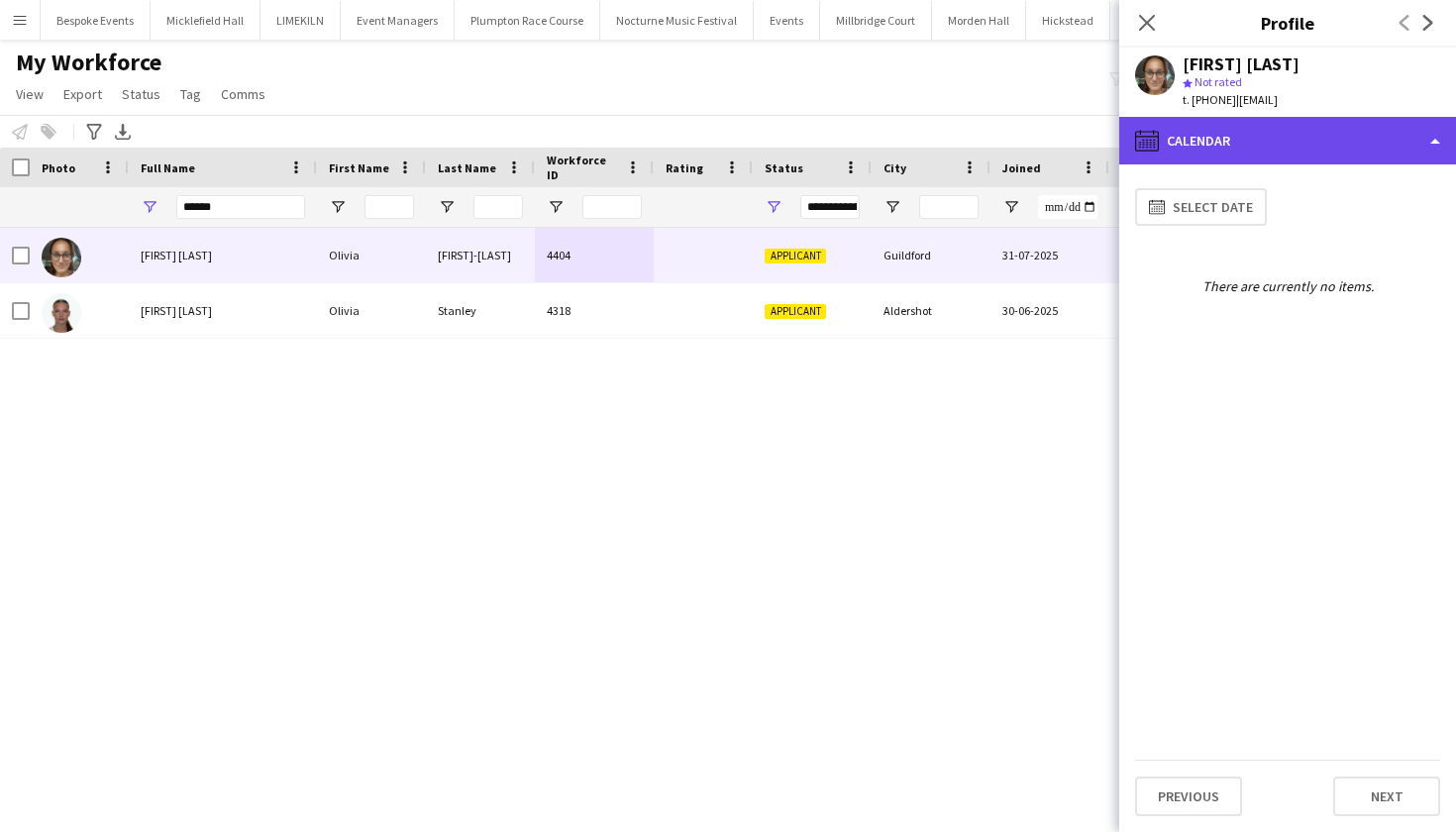 click on "calendar-full
Calendar" 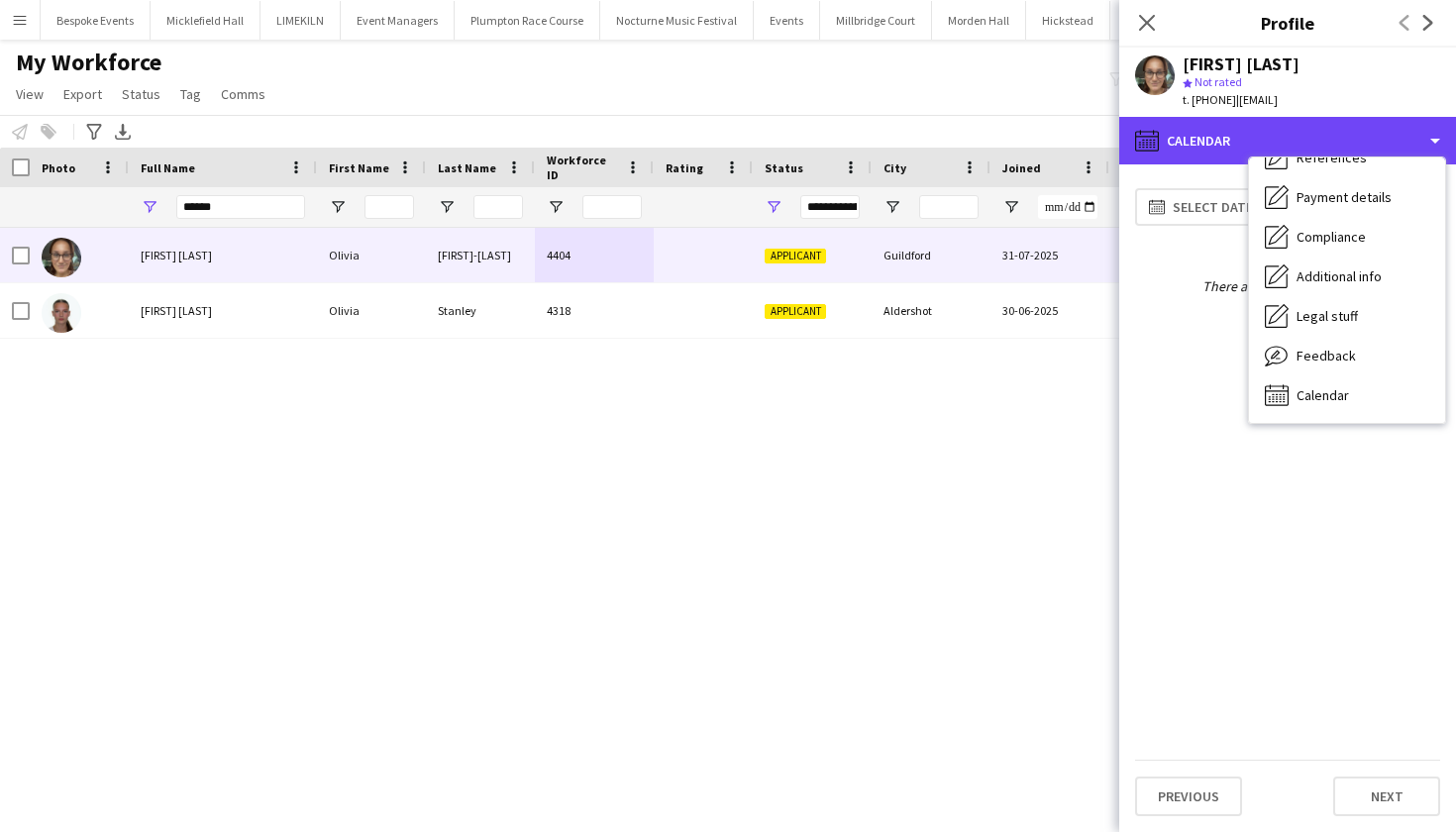scroll, scrollTop: 0, scrollLeft: 0, axis: both 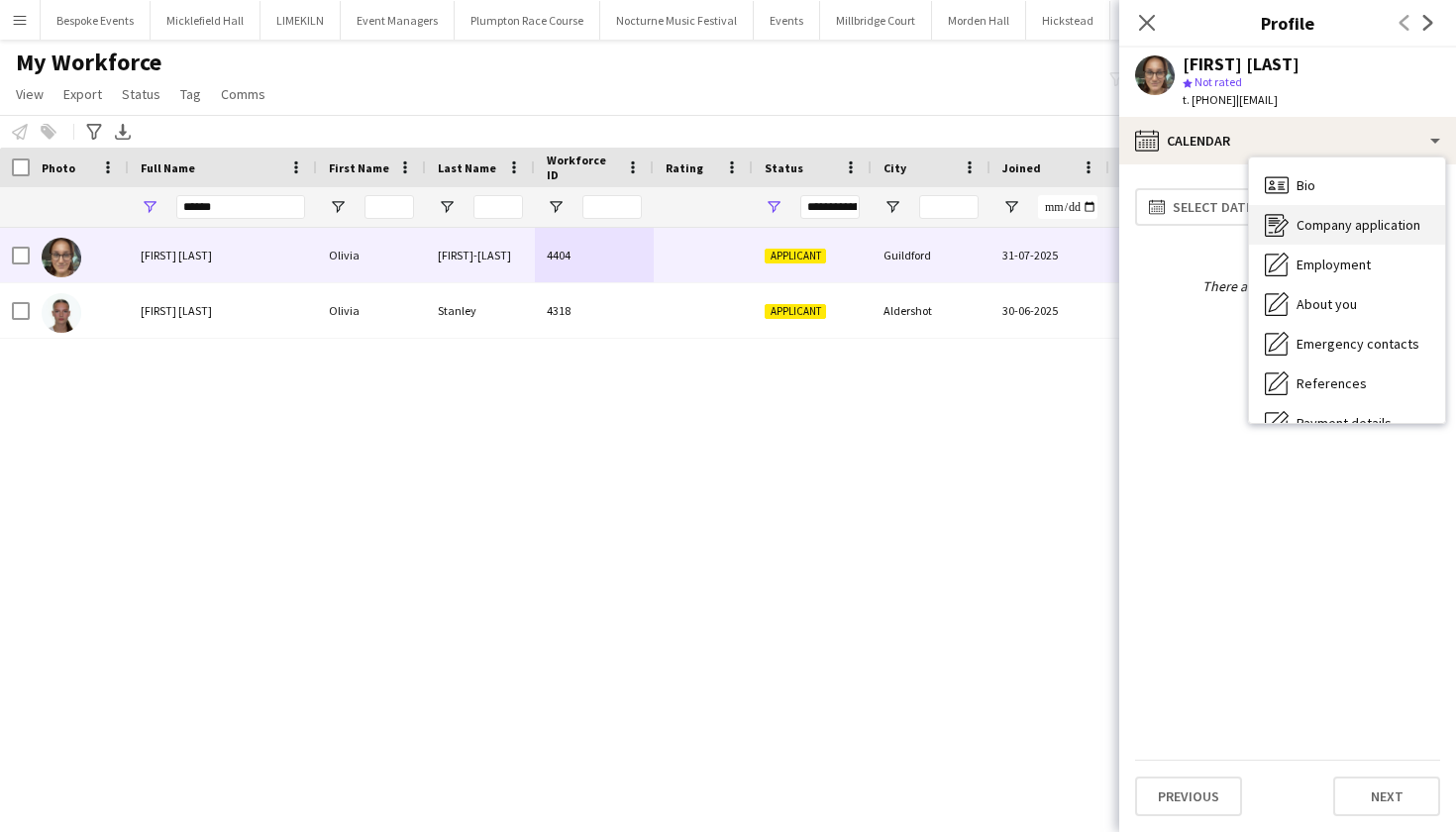 click on "Company application
Company application" at bounding box center (1347, 225) 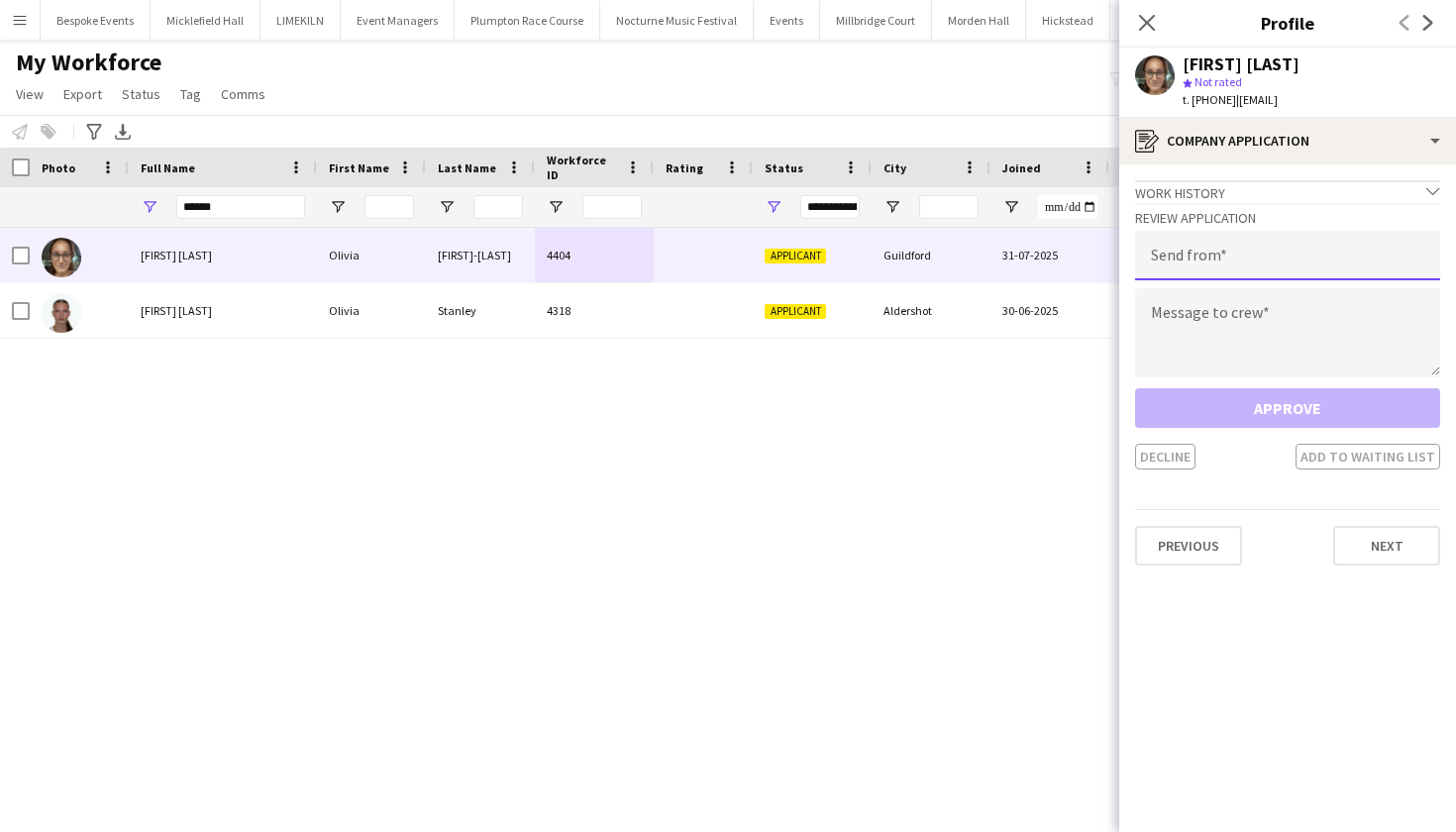 click 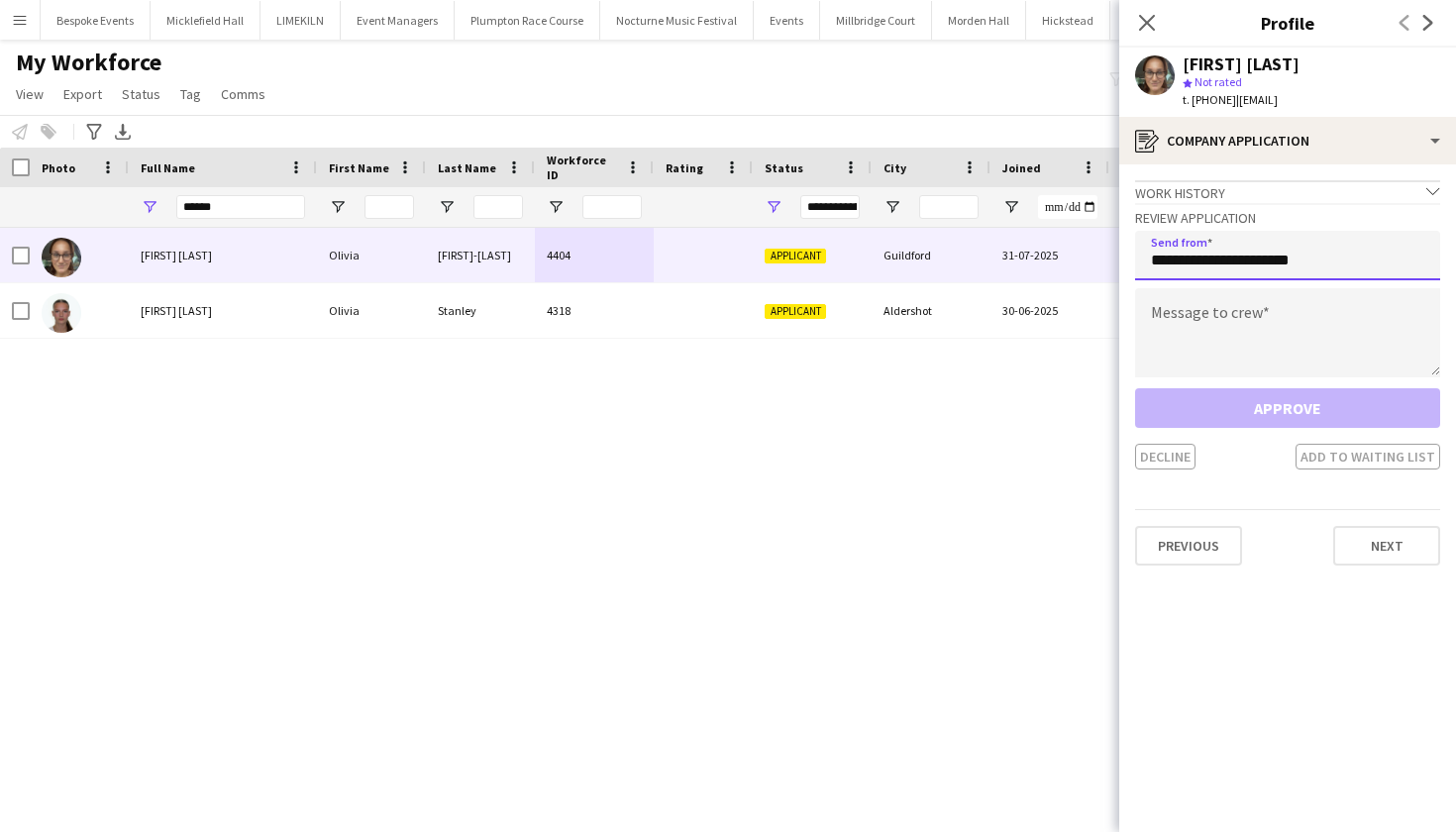type on "**********" 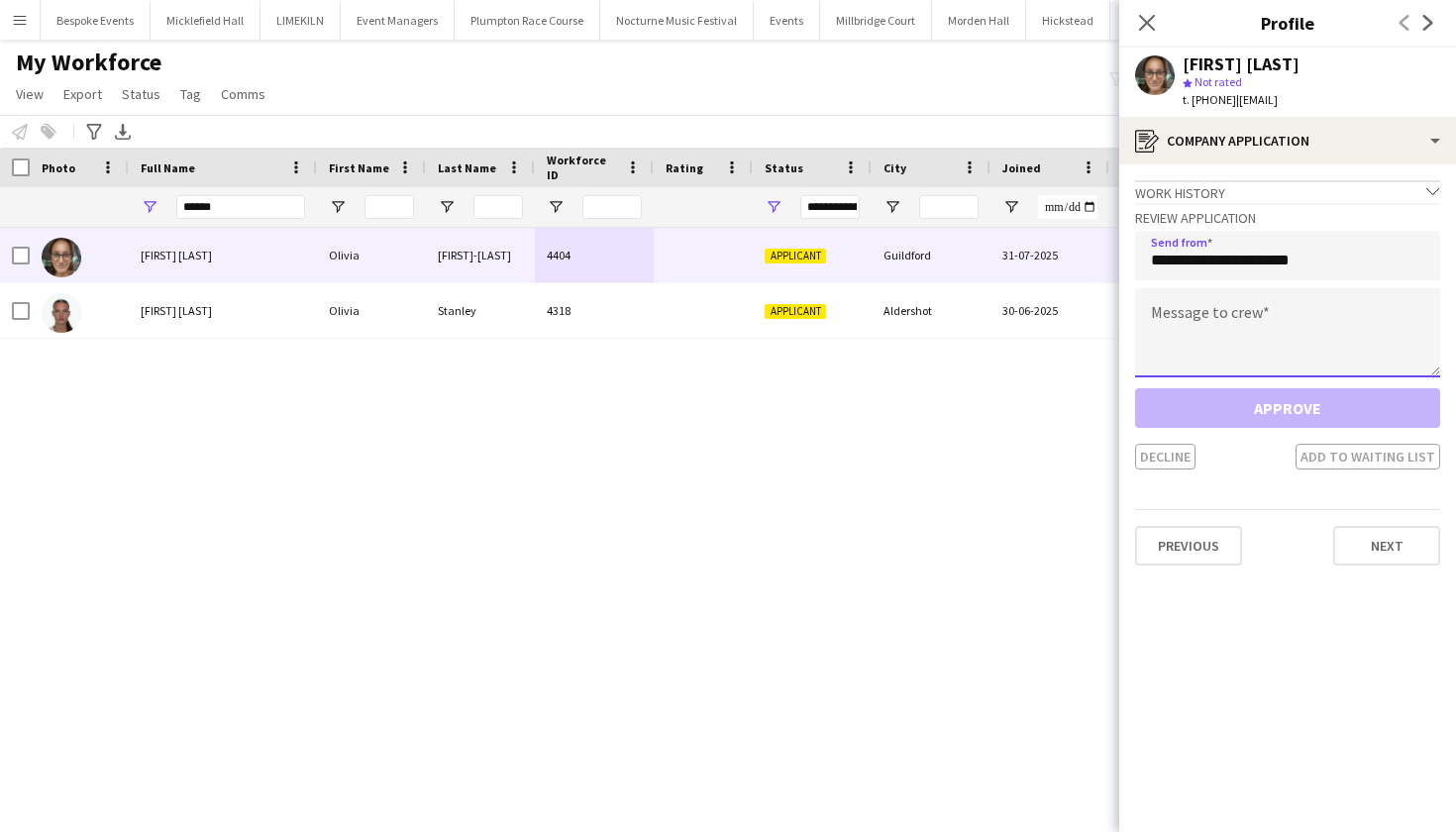 click 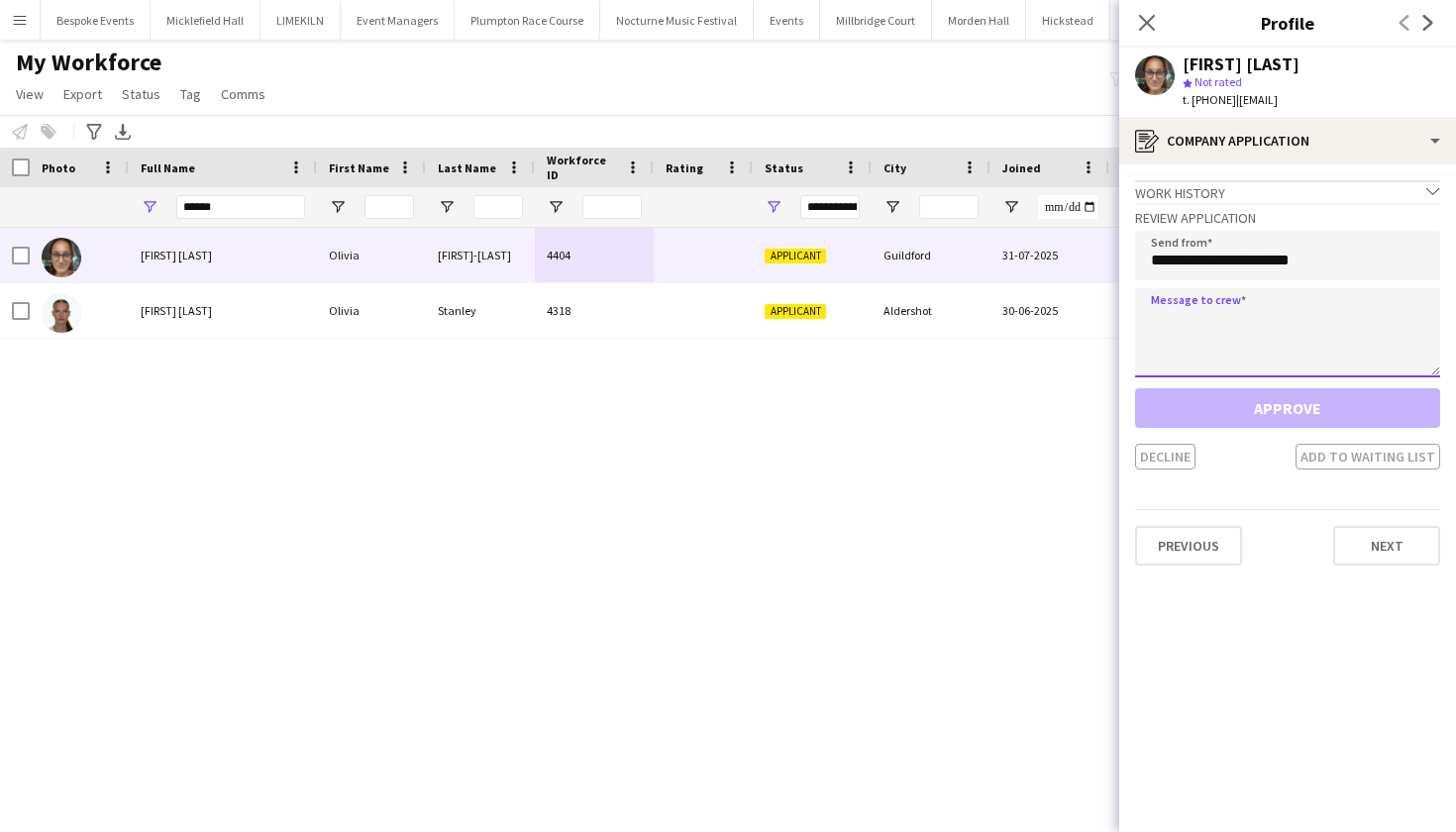click 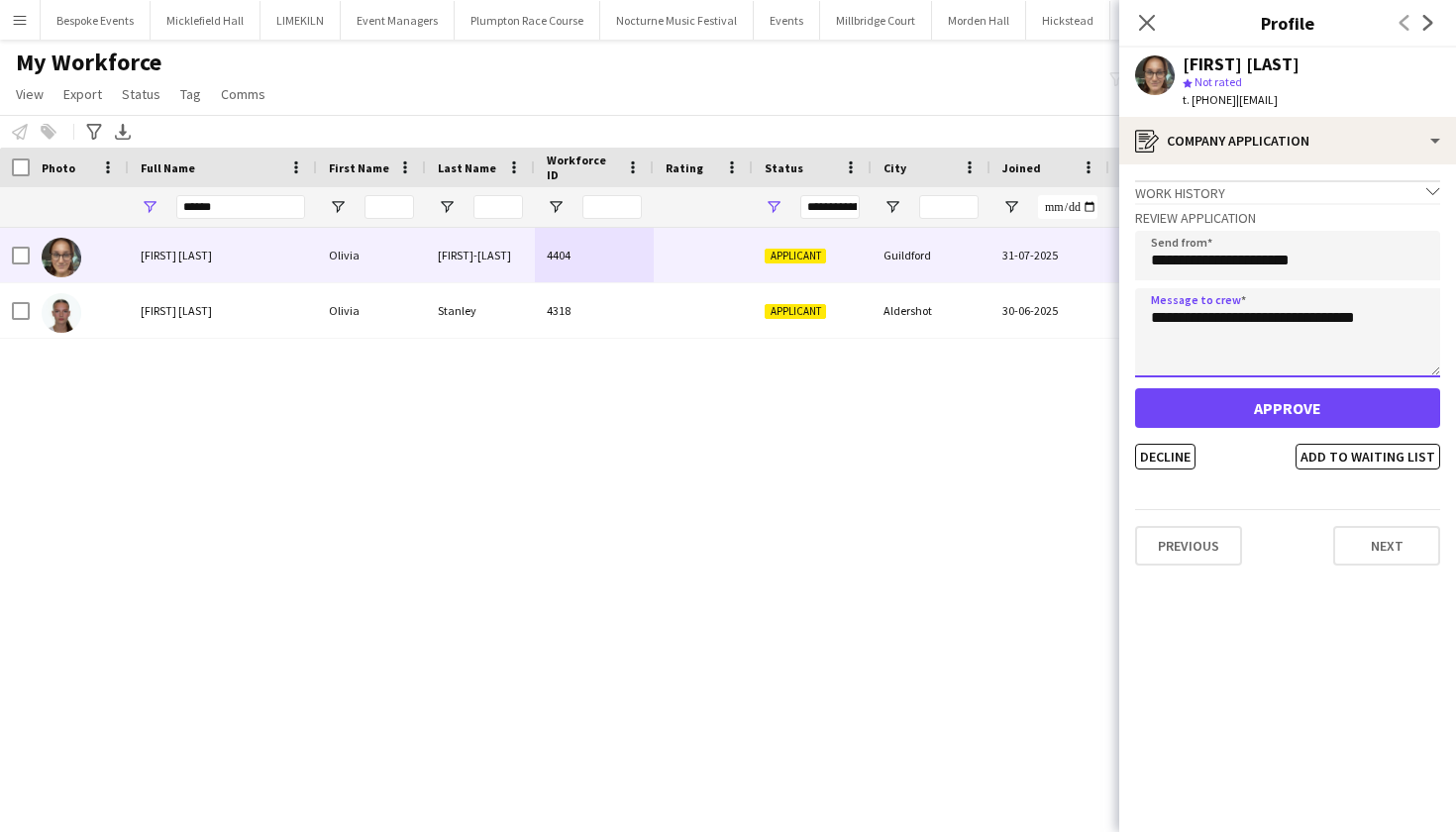 drag, startPoint x: 1406, startPoint y: 313, endPoint x: 1166, endPoint y: 302, distance: 240.25195 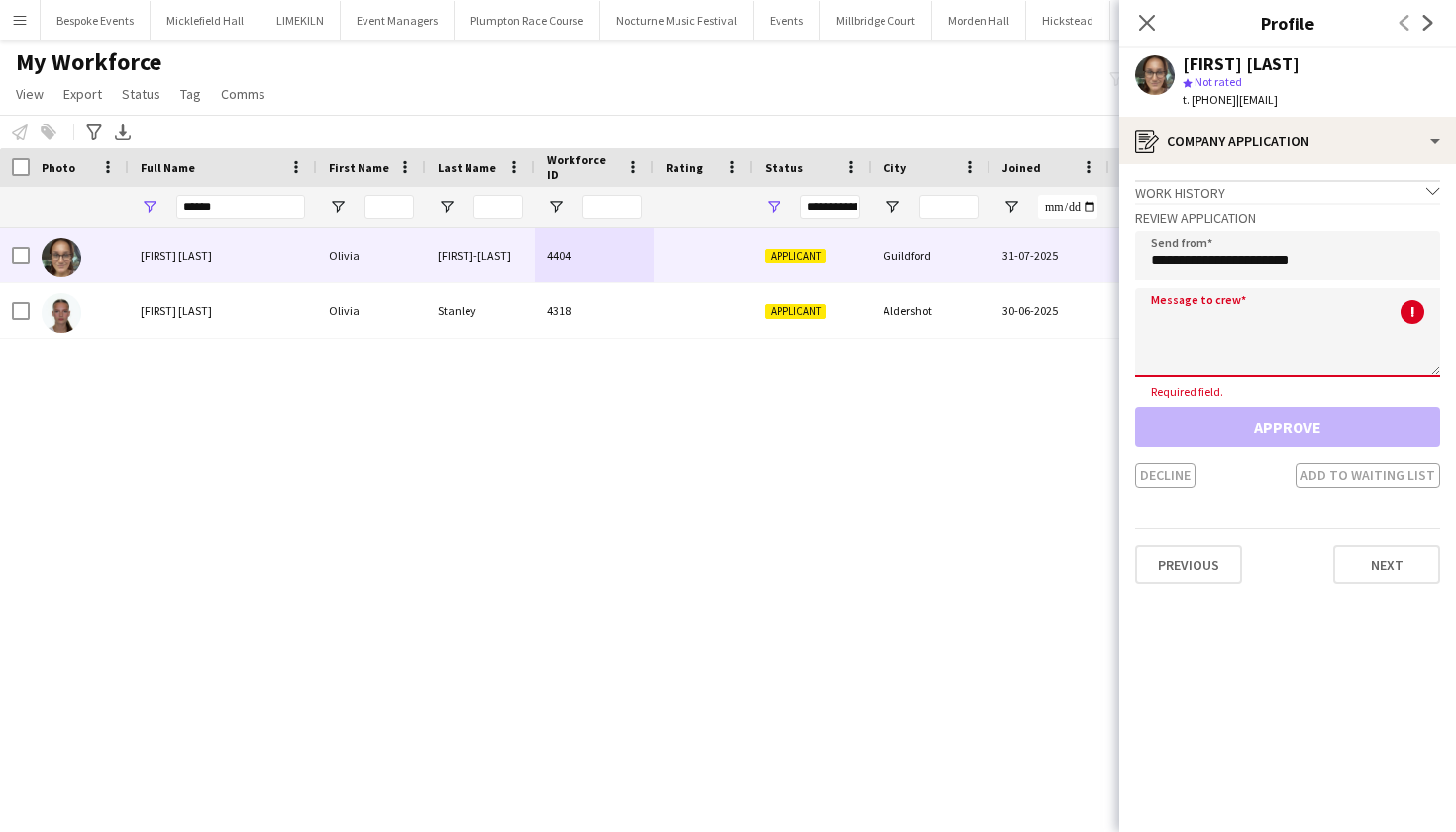 click 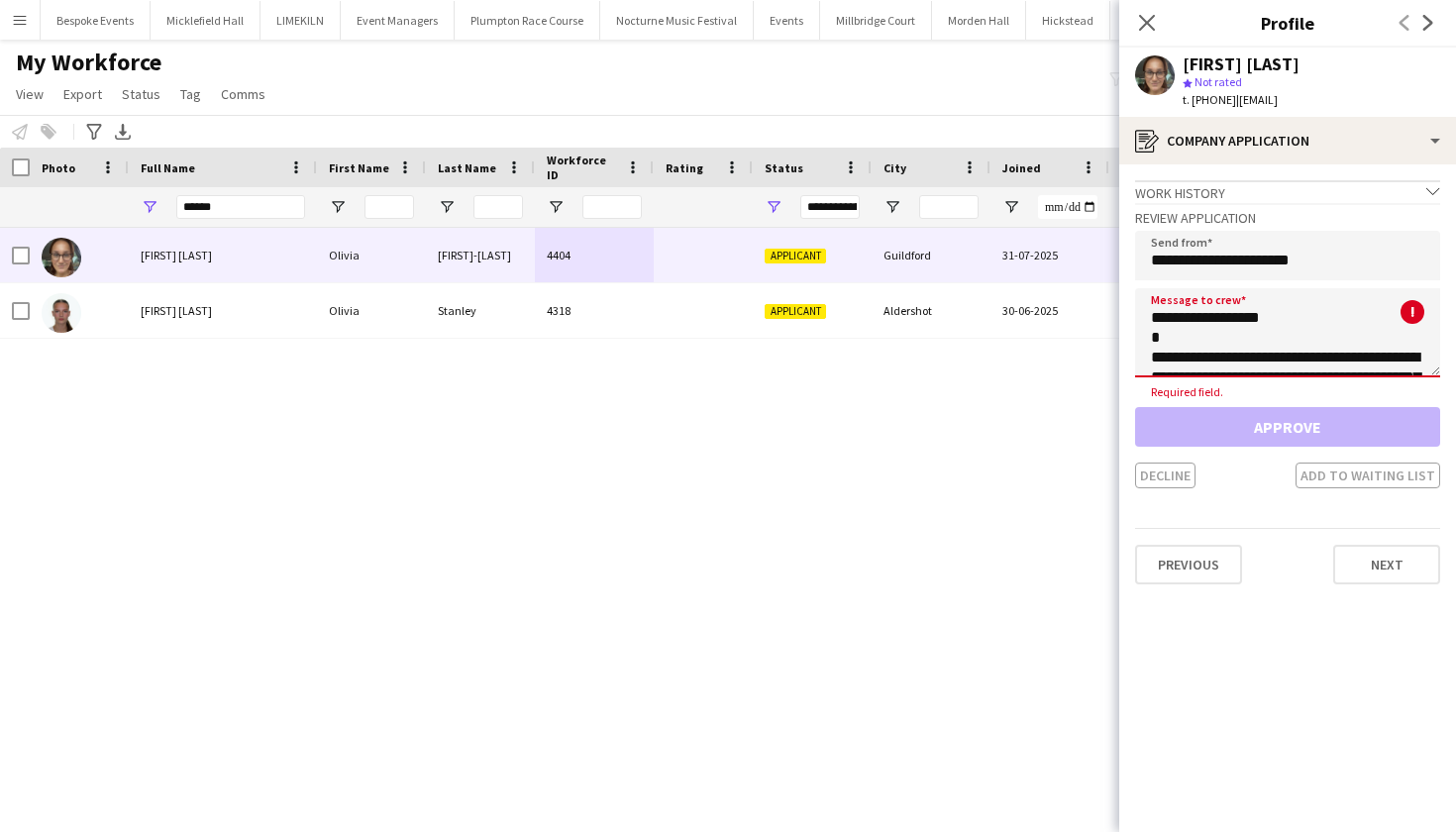 scroll, scrollTop: 693, scrollLeft: 0, axis: vertical 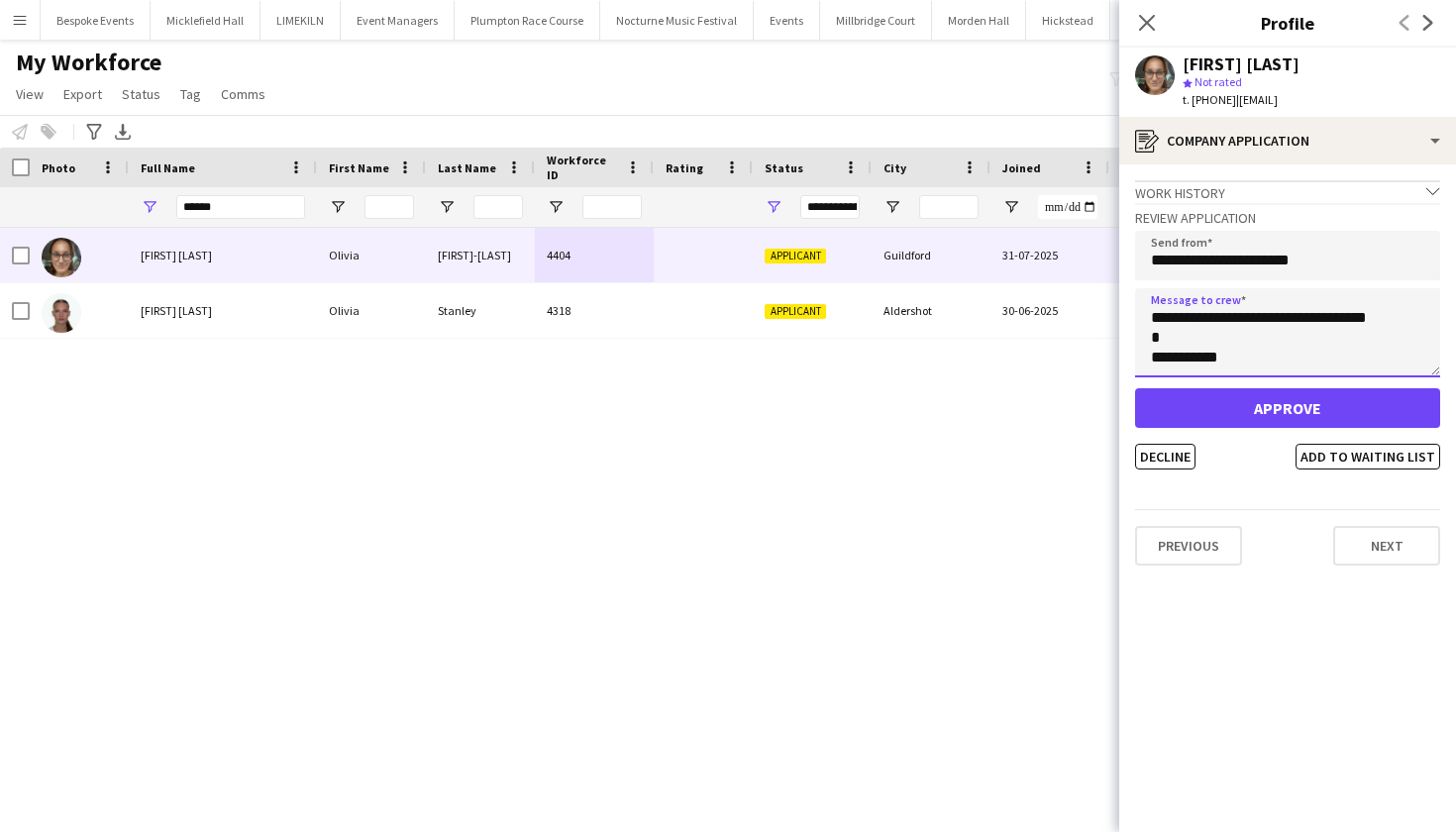 type on "**********" 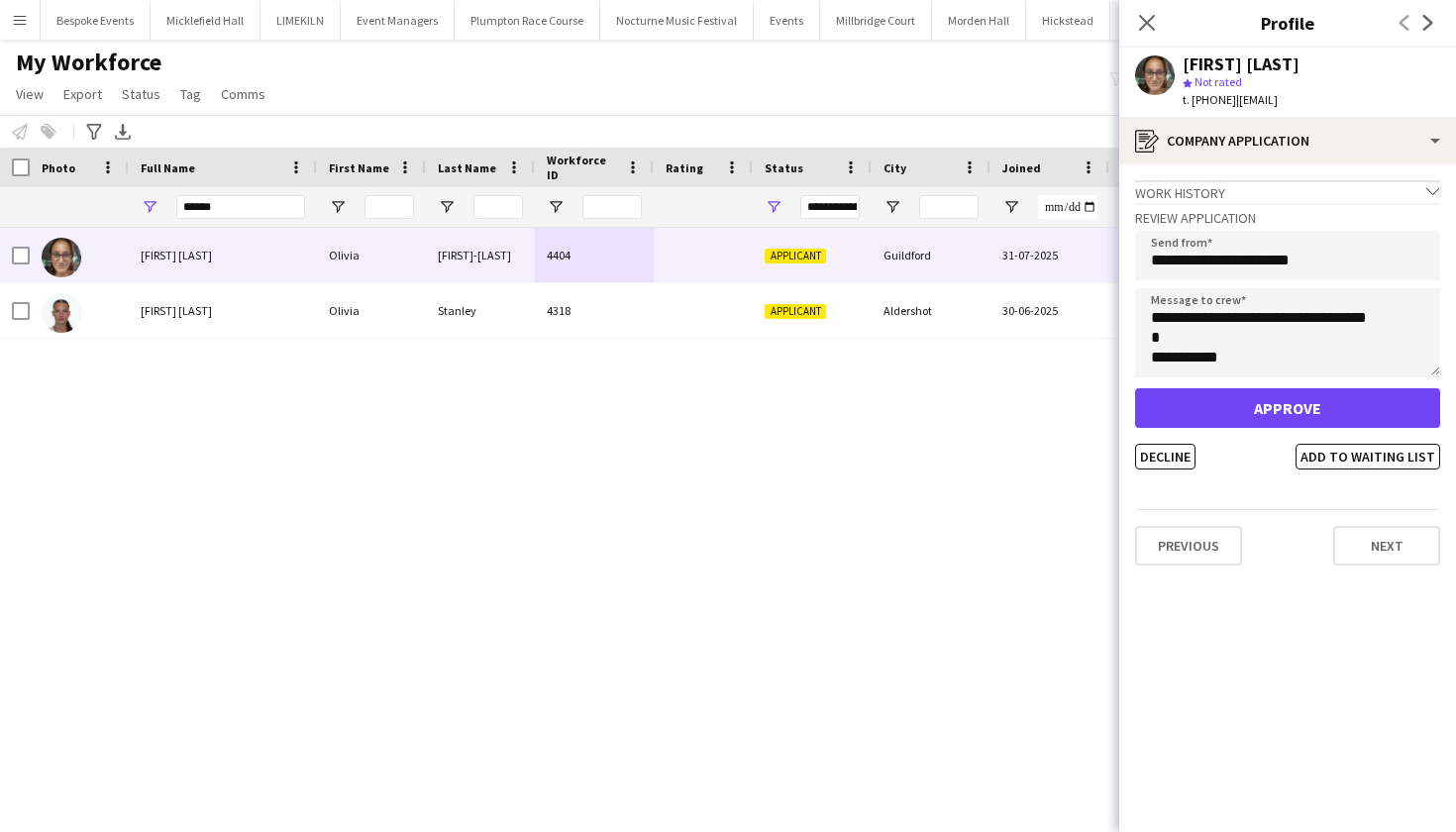 click on "Approve" 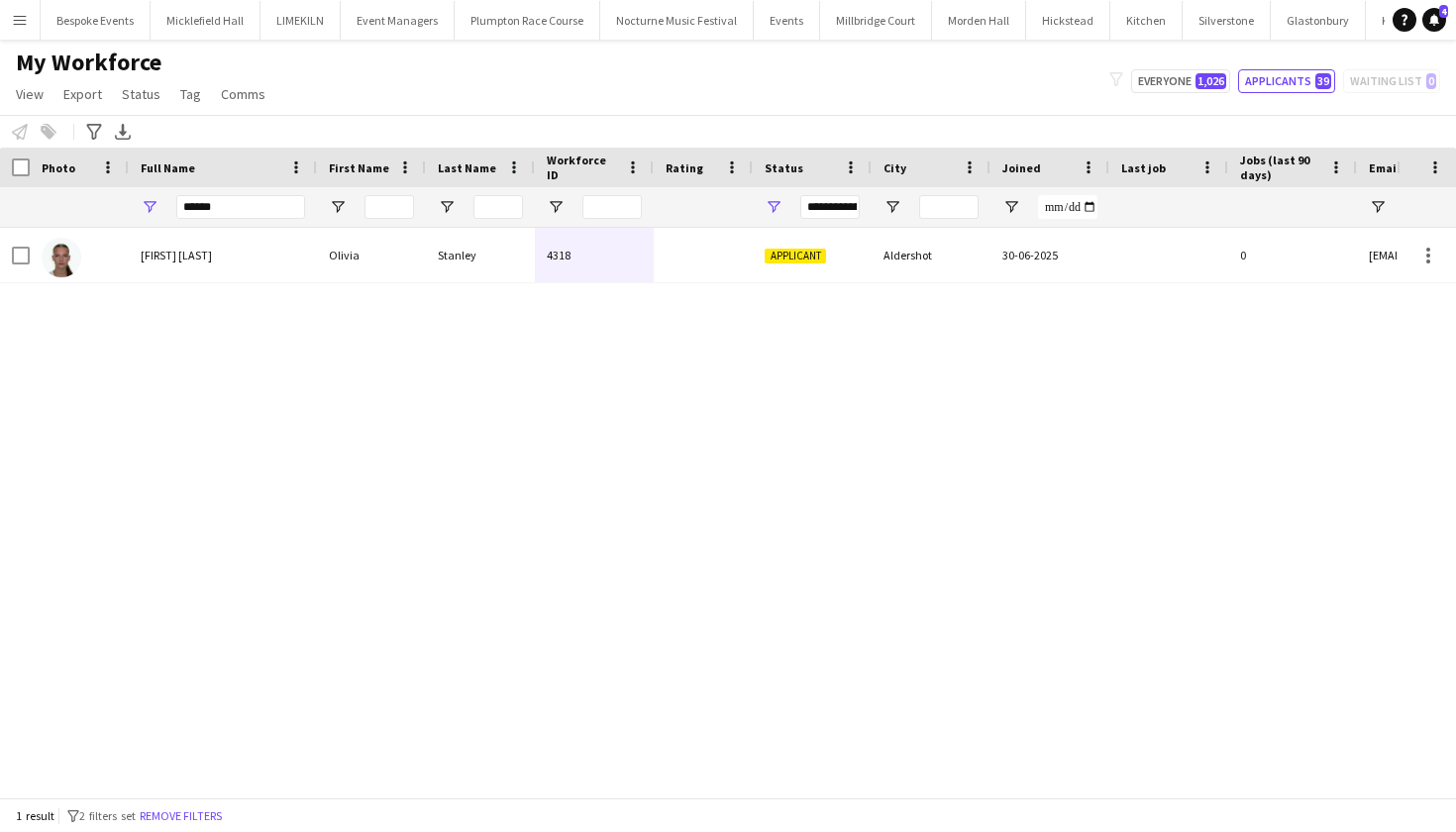 click on "Menu" at bounding box center (20, 20) 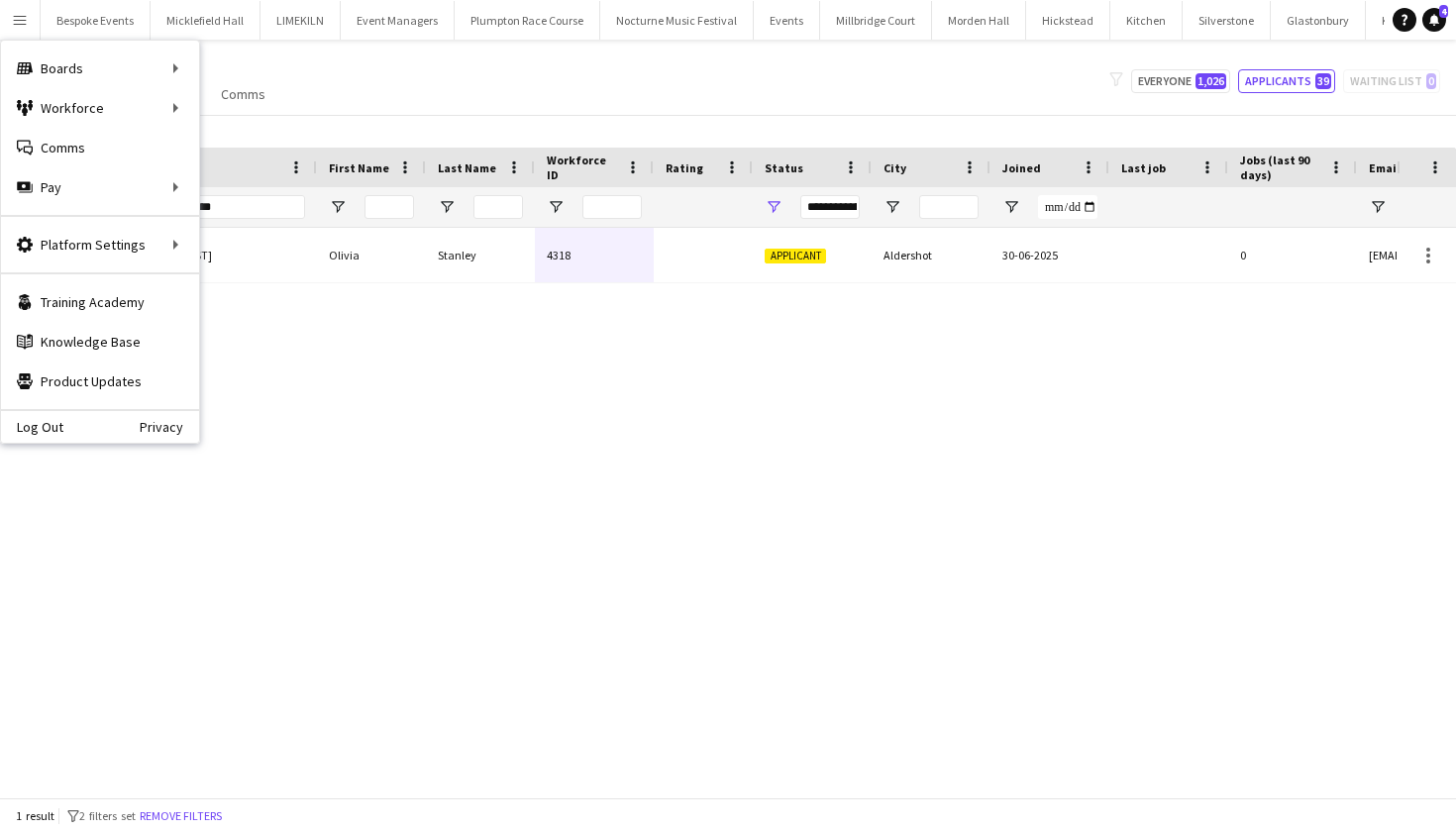 click on "My Workforce   View   Views  Default view mena New Starter  New view Update view Delete view Edit name Customise view Customise filters Reset Filters Reset View Reset All  Export  New starters report Export as XLSX Export as PDF  Status  Edit  Tag  New tag  Edit tag  21 AND OVER (32) 23 AND OVER IN 2023 SEASON (10) 5 Star Bar Staff (12) 5 Star Team 2023 (122)  Add to tag  21 AND OVER (32) 23 AND OVER IN 2023 SEASON (10) 5 Star Bar Staff (12) 5 Star Team 2023 (122)  Untag  21 AND OVER (32) 23 AND OVER IN 2023 SEASON (10) 5 Star Bar Staff (12) 5 Star Team 2023 (122)  Tag chat  21 AND OVER (32) 23 AND OVER IN 2023 SEASON (10) 5 Star Bar Staff (12) 5 Star Team 2023 (122)  Tag share page  21 AND OVER (32) 23 AND OVER IN 2023 SEASON (10) 5 Star Bar Staff (12) 5 Star Team 2023 (122)  Comms  Send notification
filter-1
Everyone   1,026   Applicants   39   Waiting list   0" 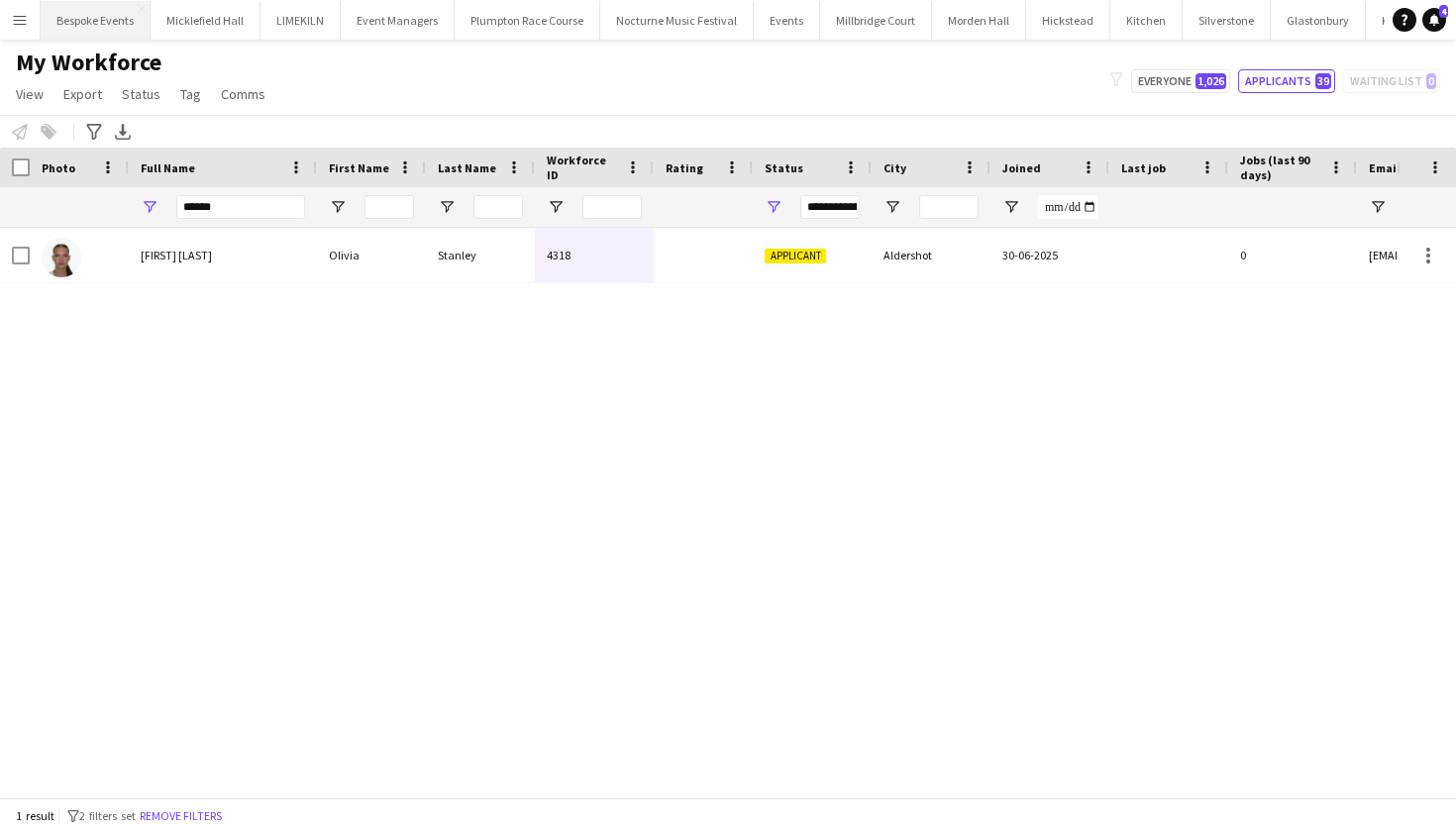 click on "Bespoke Events
Close" at bounding box center [95, 20] 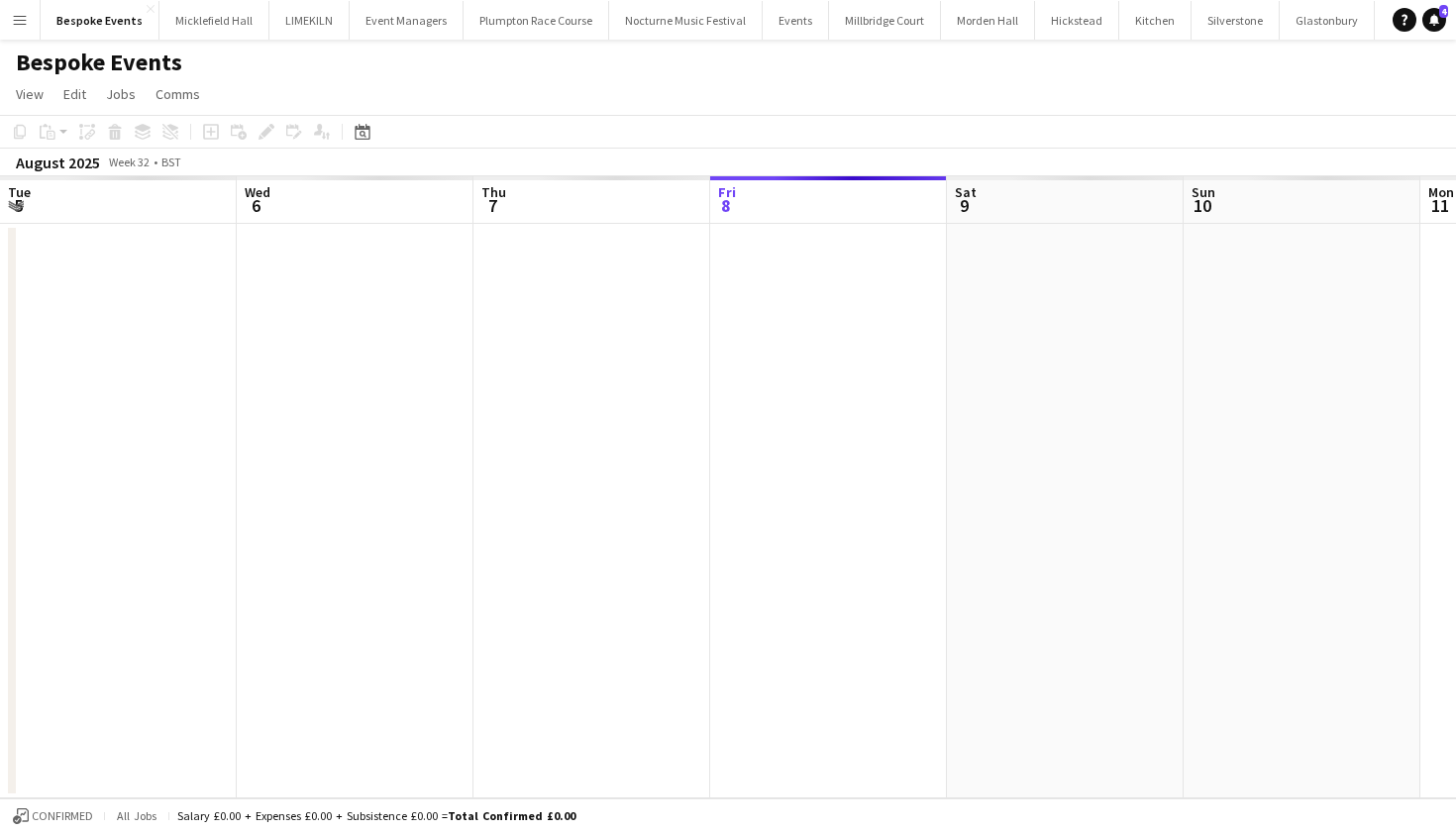 scroll, scrollTop: 0, scrollLeft: 473, axis: horizontal 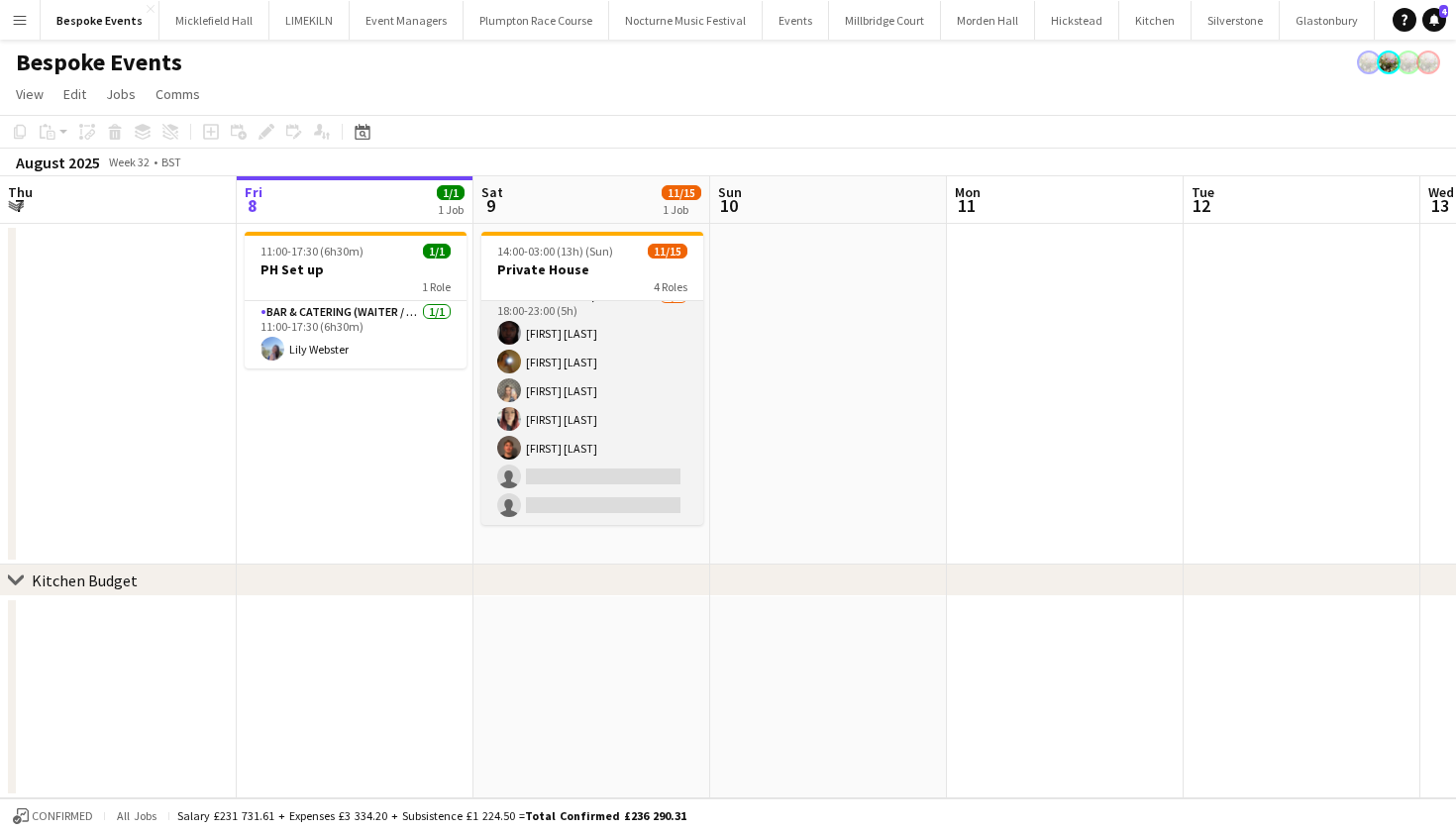 click on "Bar & Catering (Waiter / waitress)   3I   2A   5/7   18:00-23:00 (5h)
Maguette Seck Alice Manning Ellie Janackovic Abby Kennedy Tyler Ashdown
single-neutral-actions
single-neutral-actions" at bounding box center [592, 405] 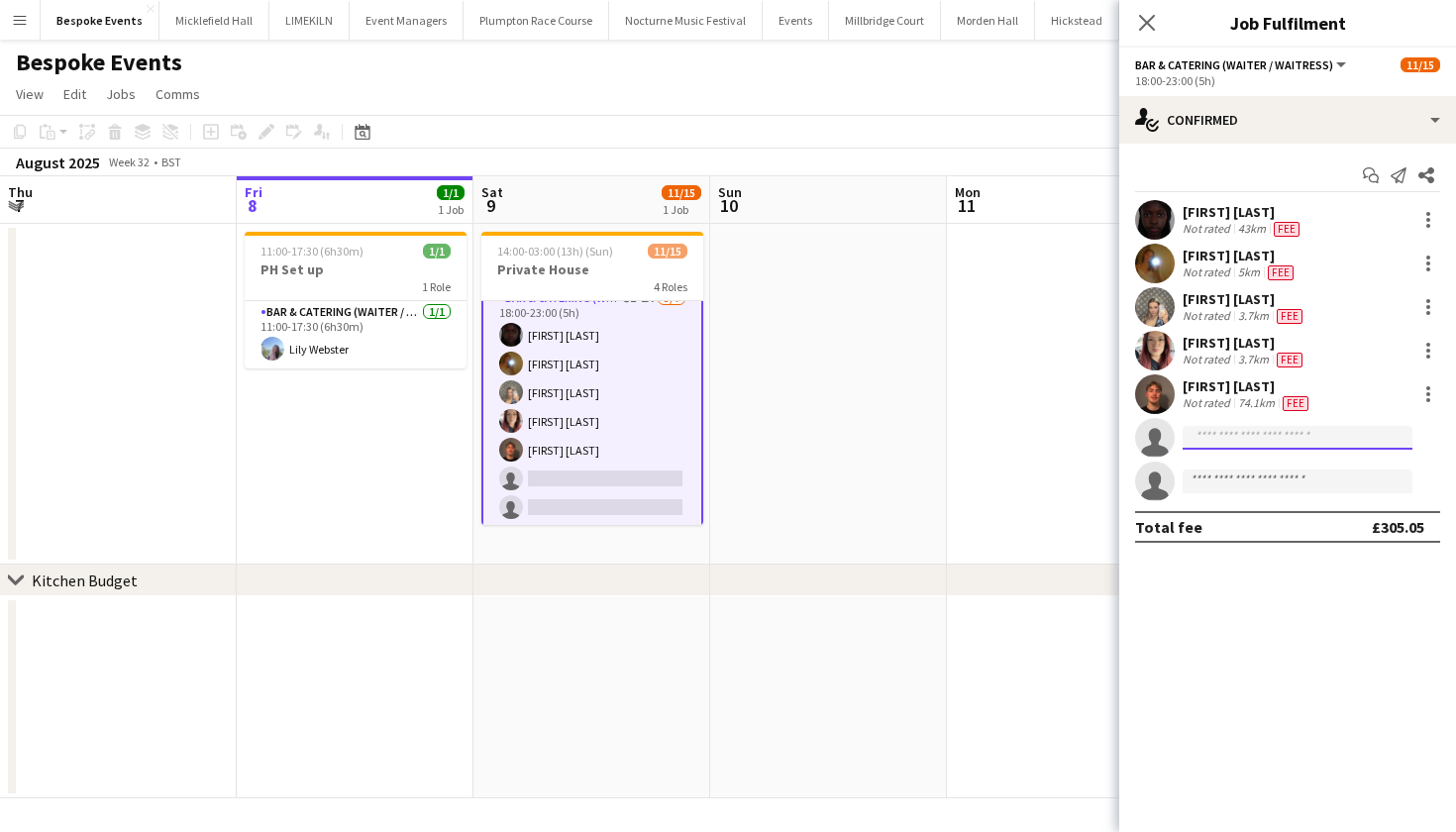 click 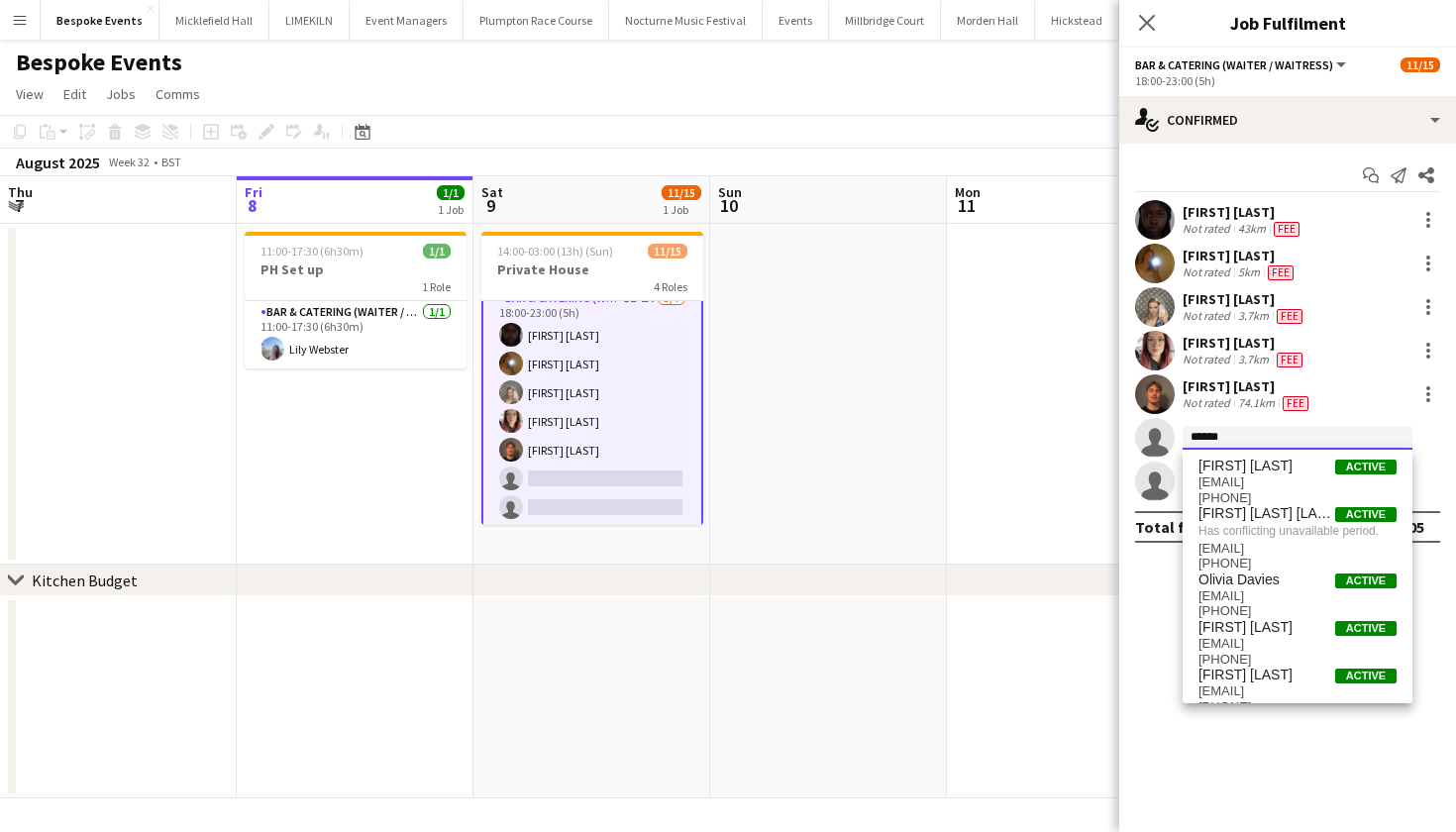 type on "******" 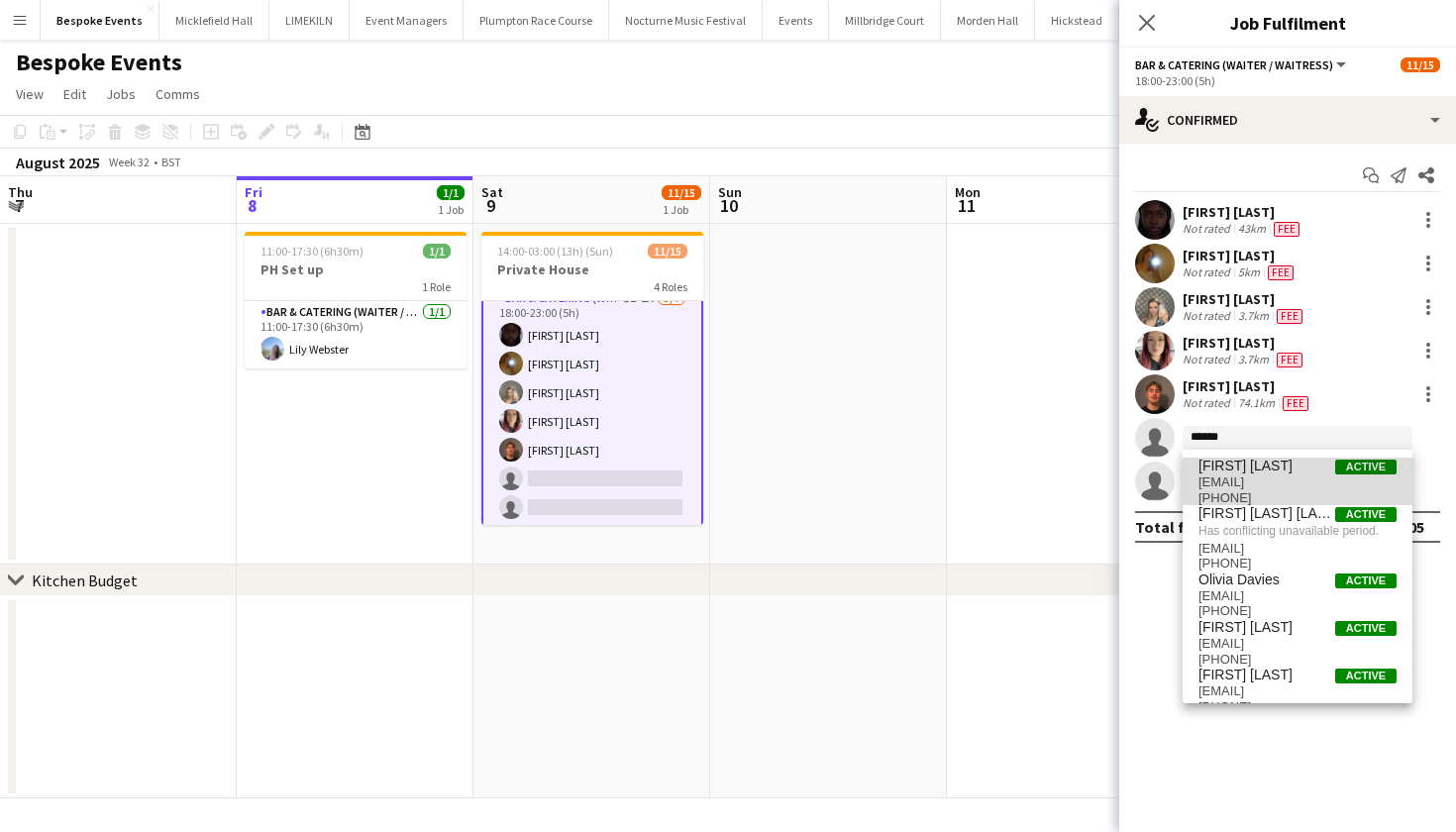 drag, startPoint x: 1340, startPoint y: 436, endPoint x: 1305, endPoint y: 480, distance: 56.22277 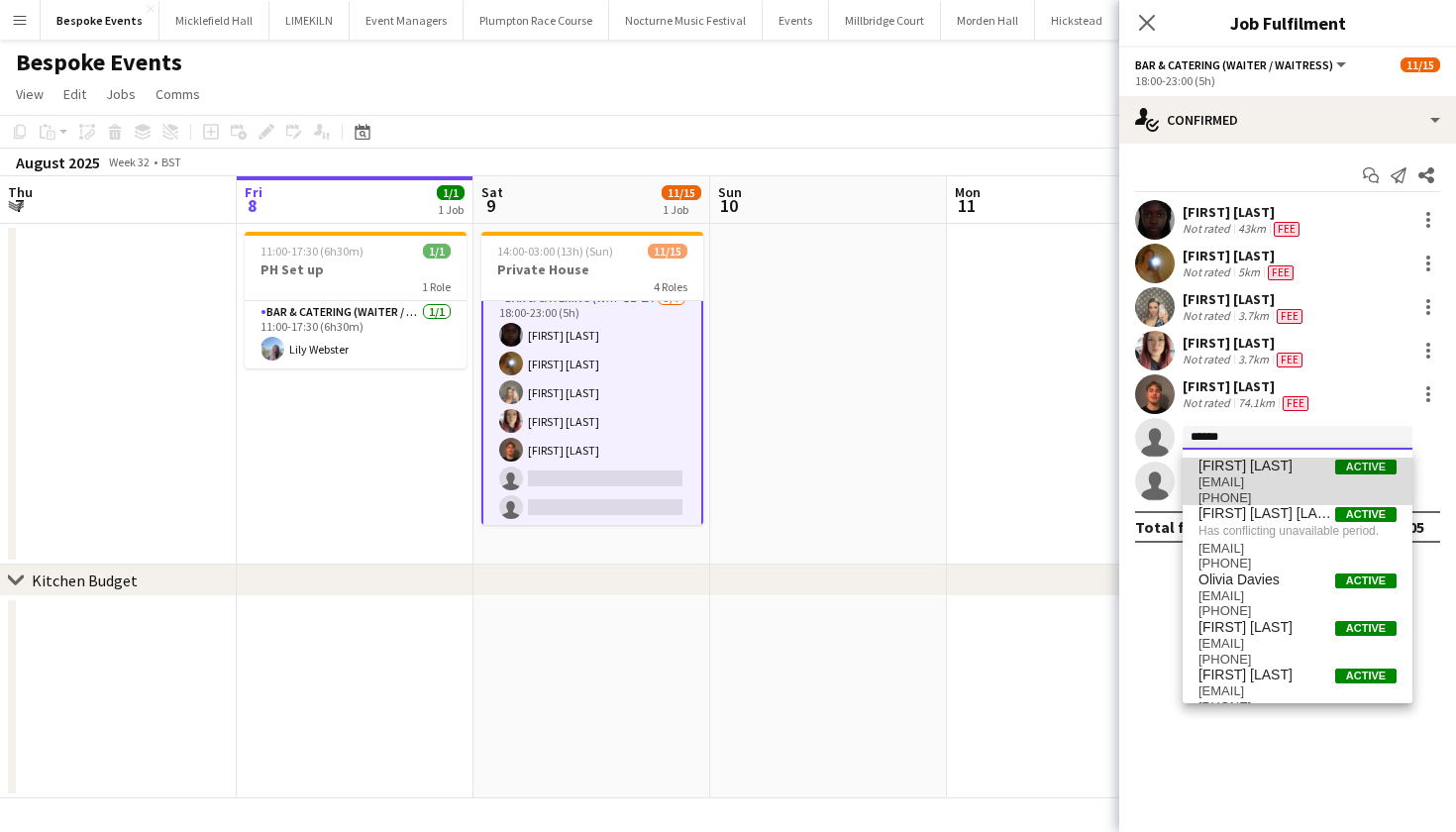 type 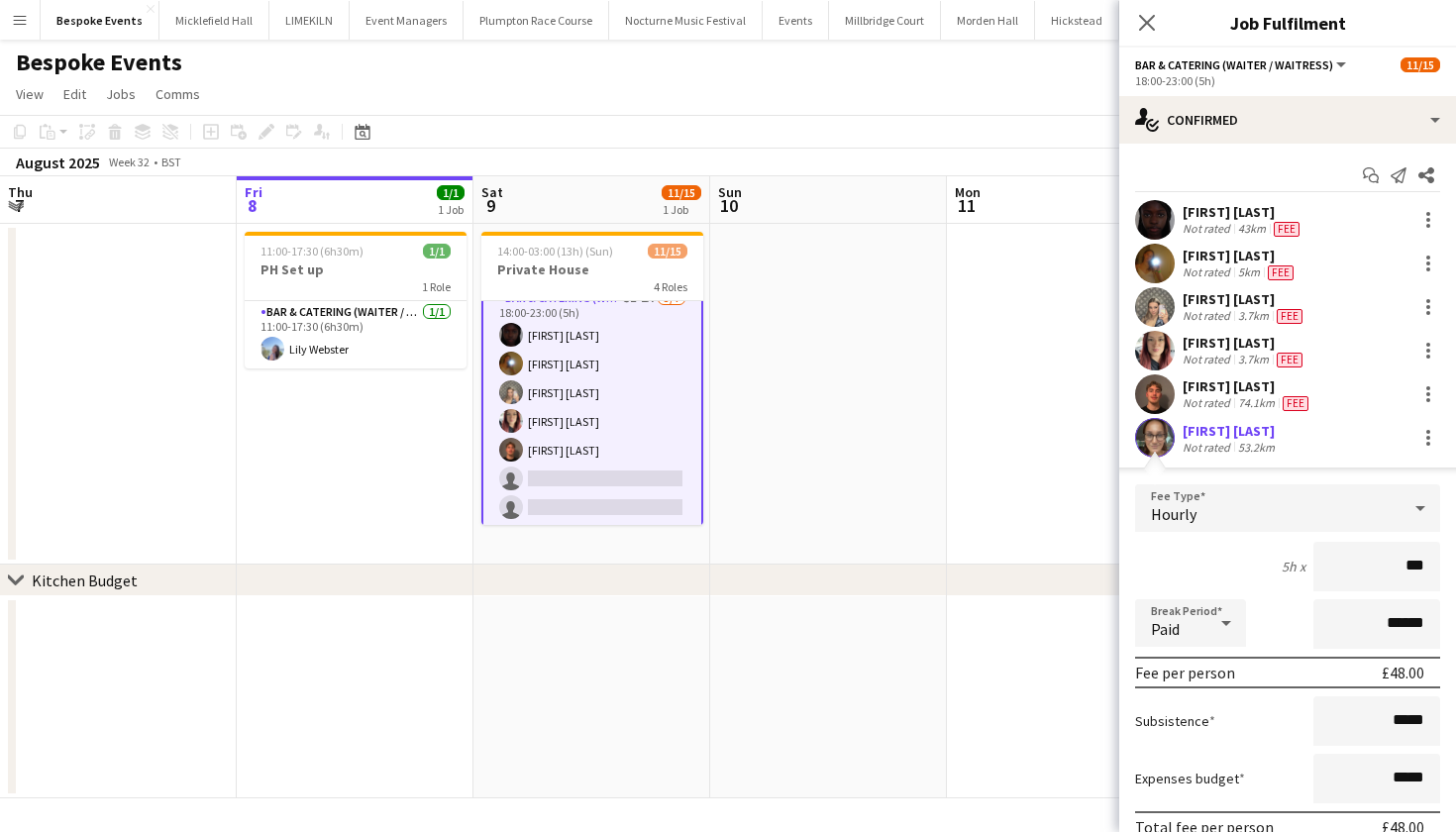 type on "**" 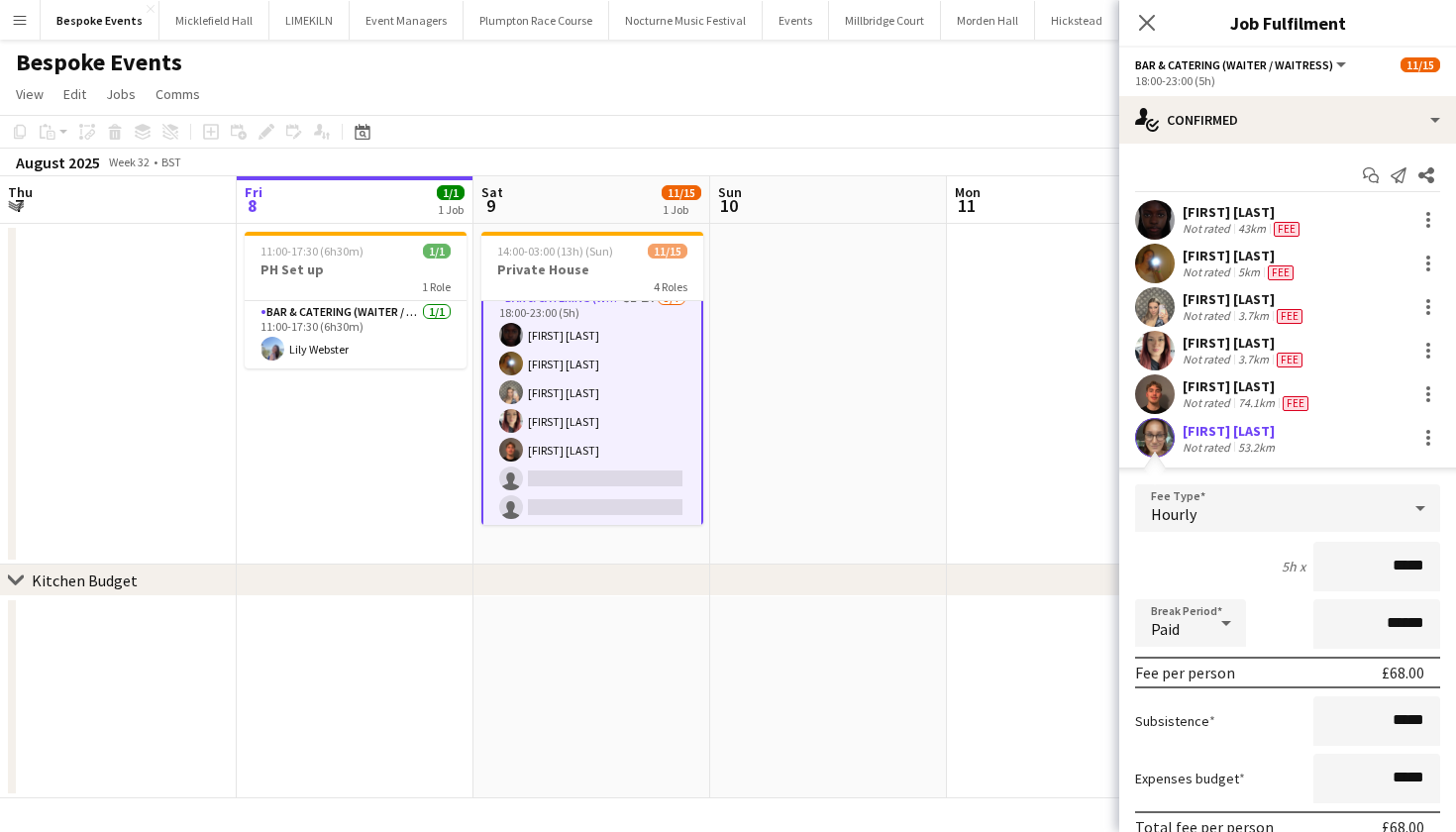 type on "******" 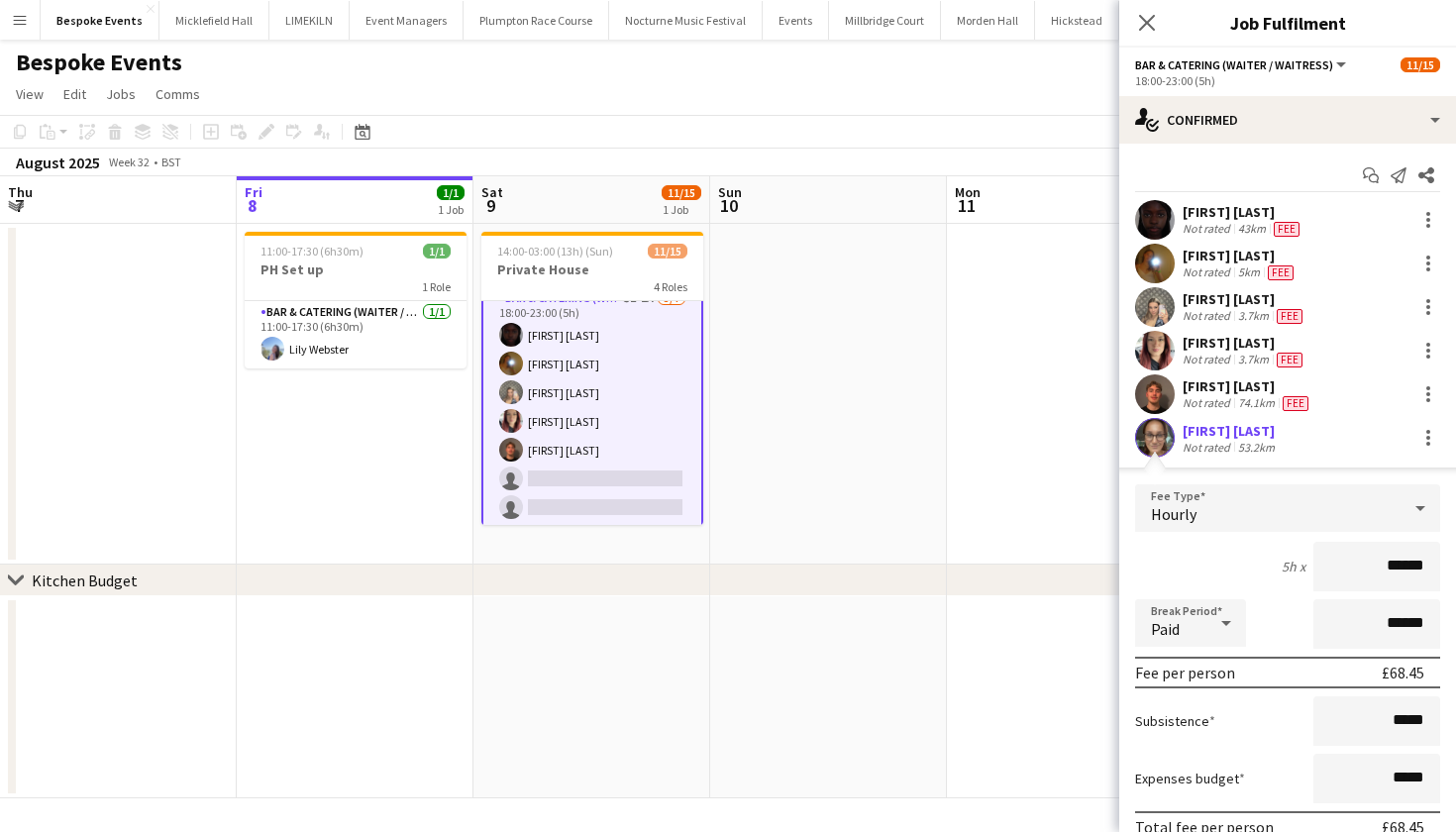 click on "Confirm" at bounding box center [1322, 871] 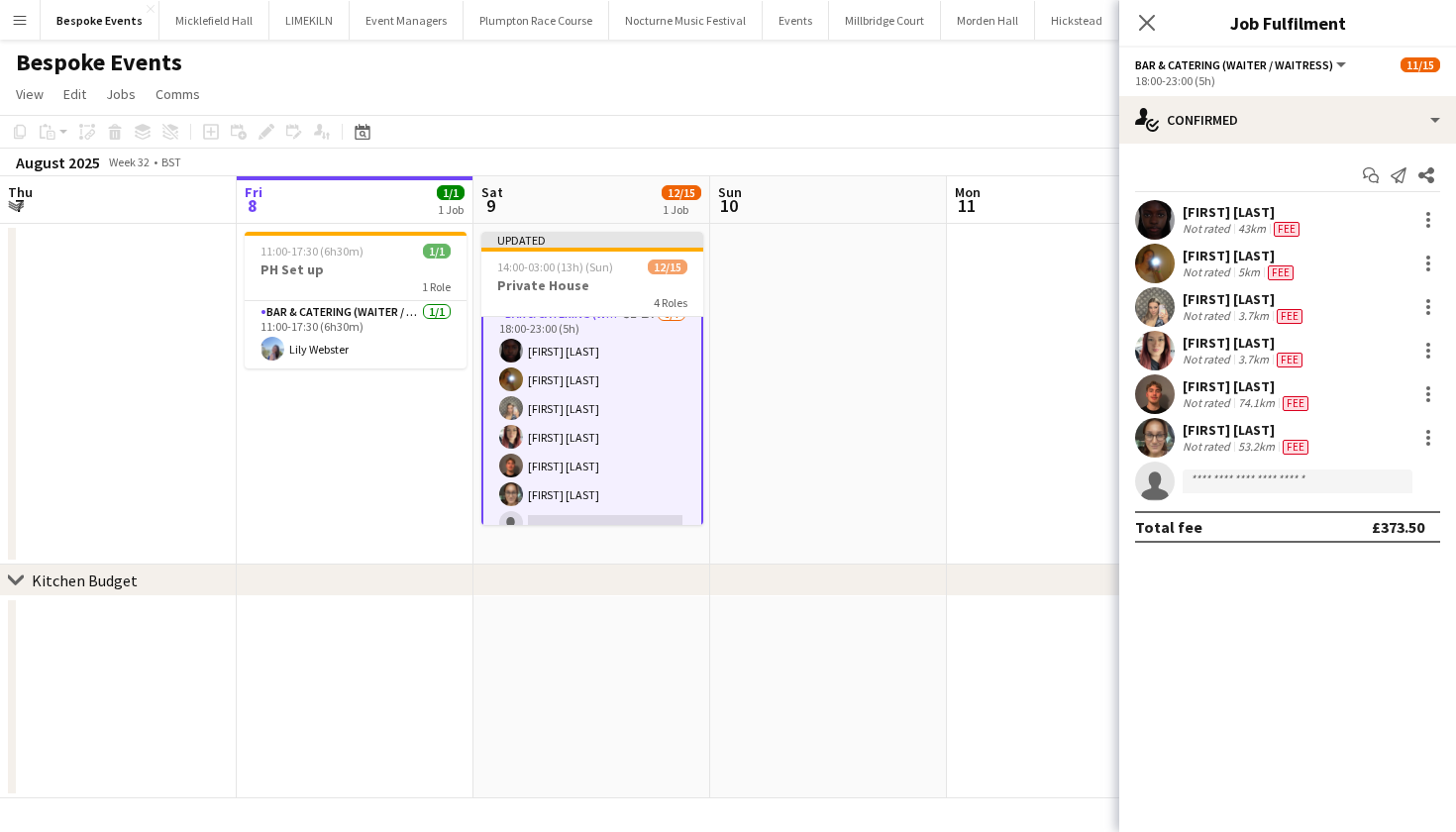 click at bounding box center (1065, 394) 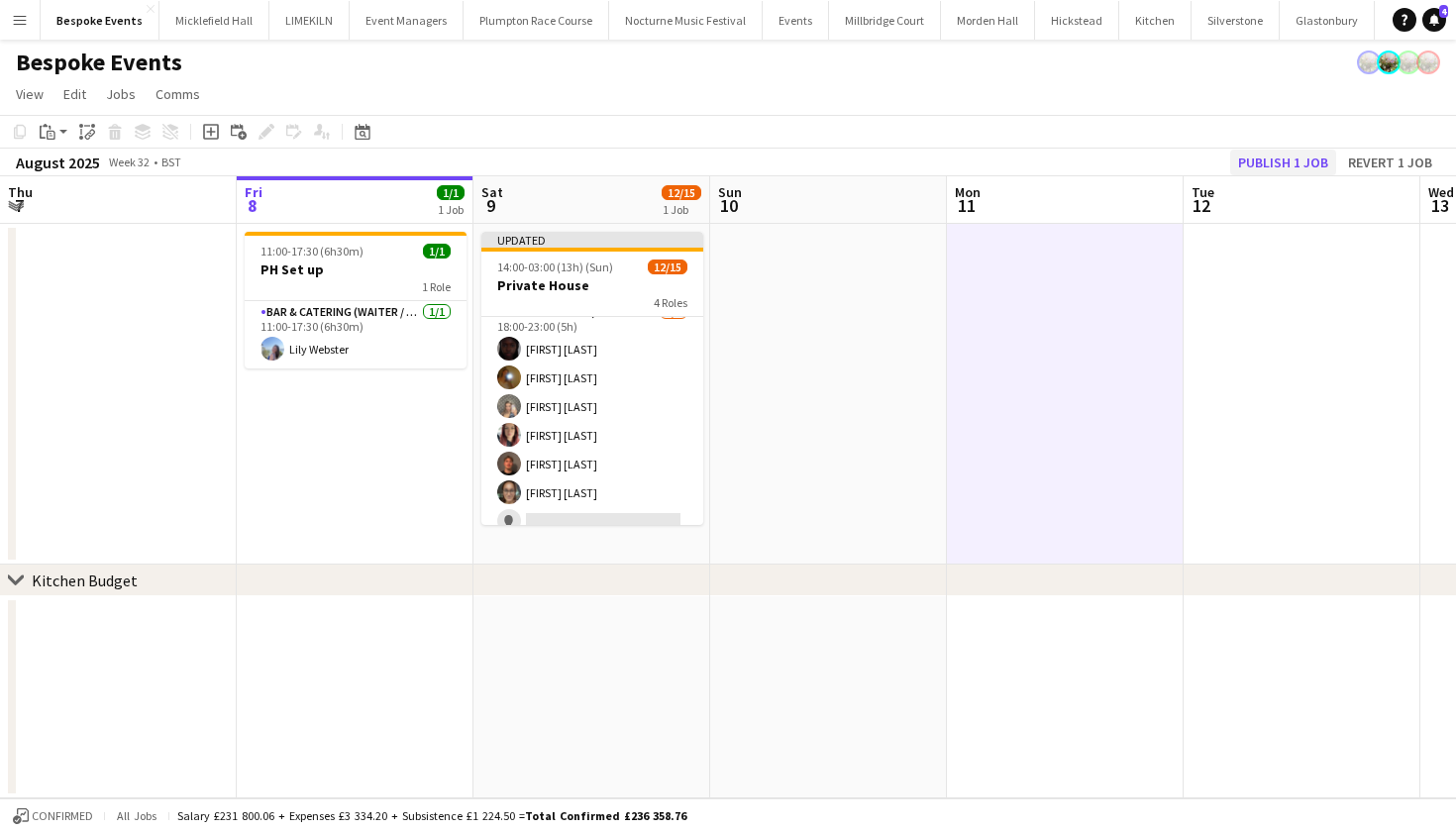 click on "Publish 1 job" 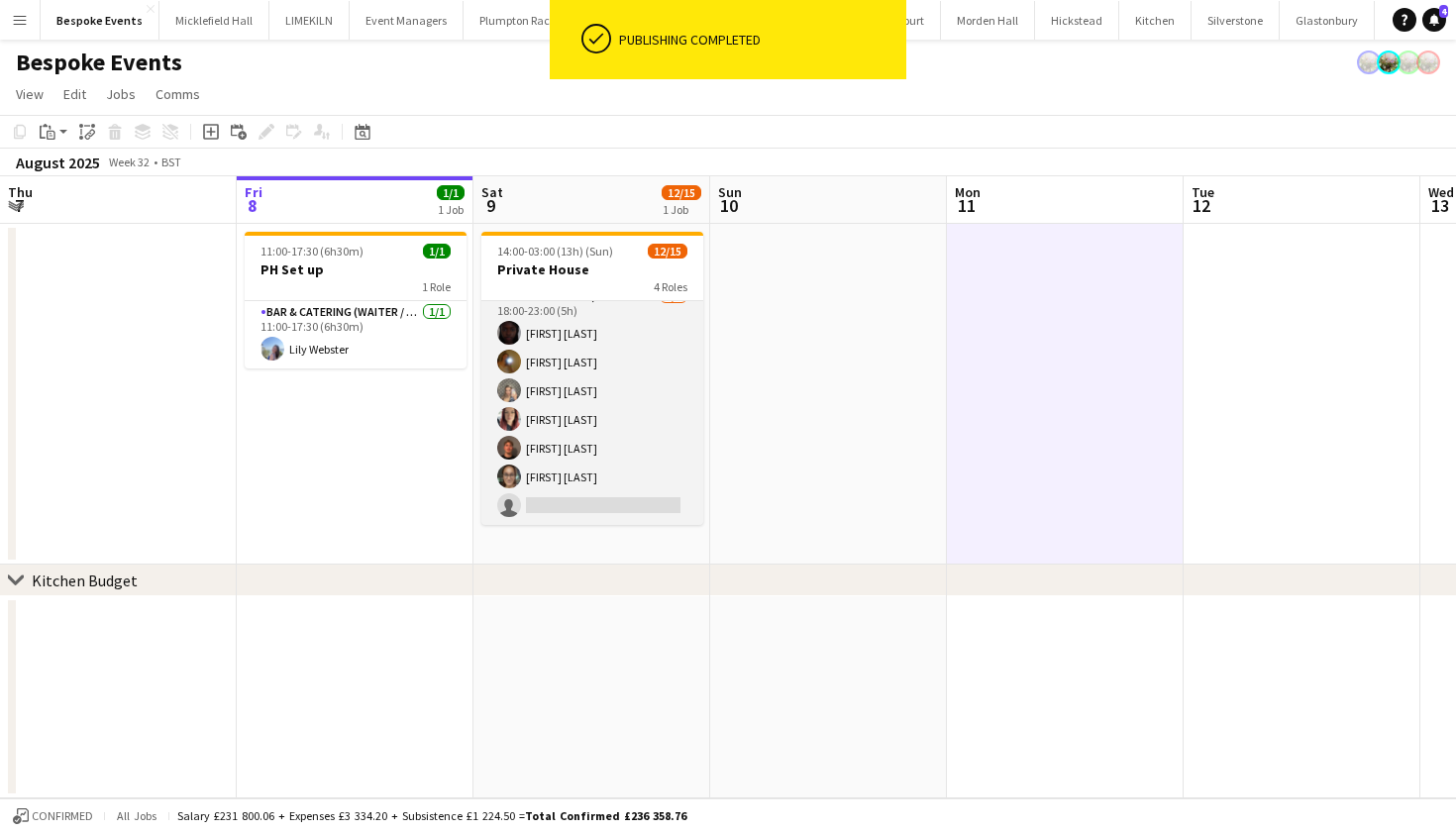 scroll, scrollTop: 5, scrollLeft: 0, axis: vertical 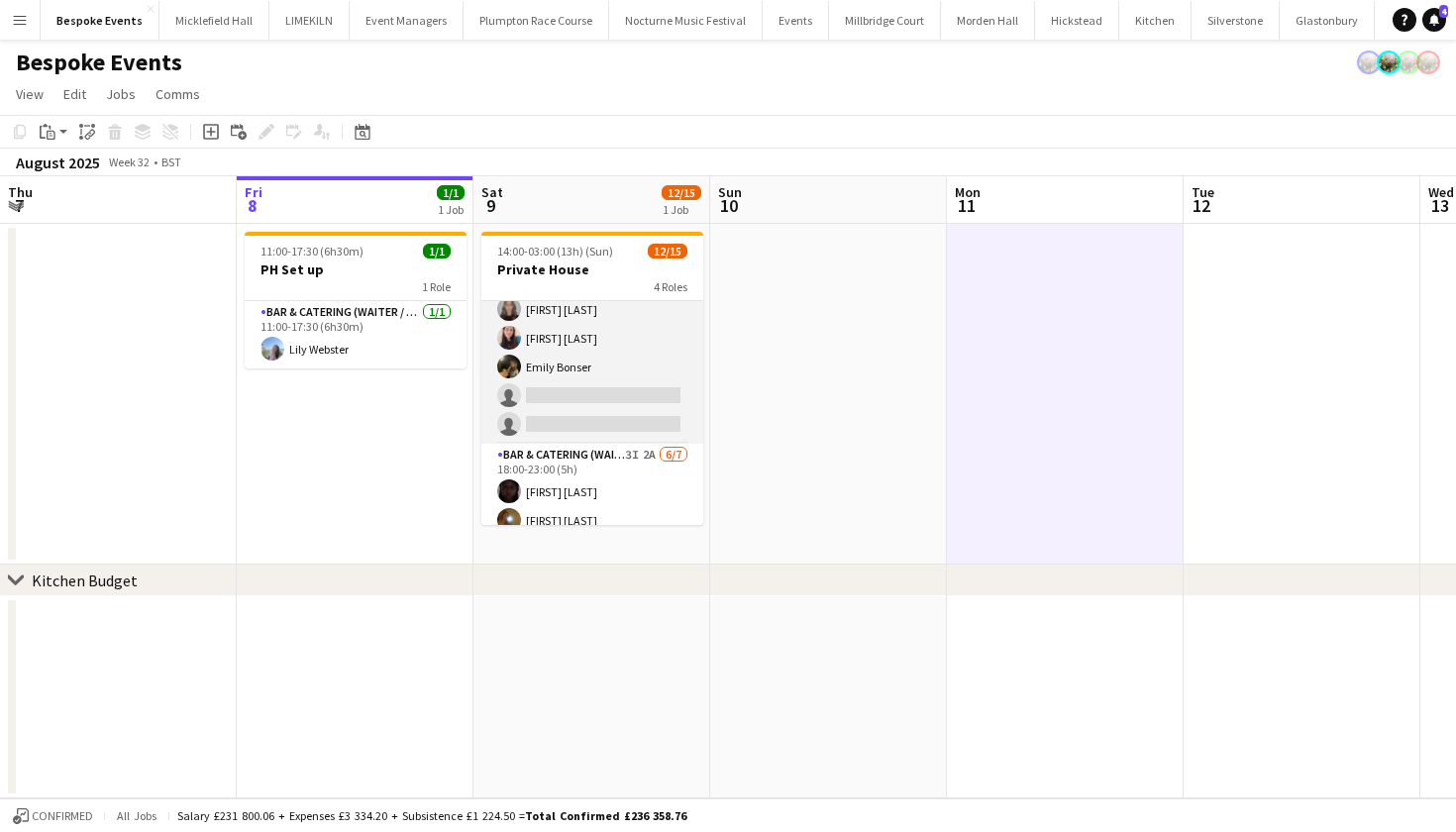 click on "Bar & Catering (Waiter / waitress)   6I   3/5   16:00-21:30 (5h30m)
Mia Hester Heidi Croucher Emily Bonser
single-neutral-actions
single-neutral-actions" at bounding box center (592, 353) 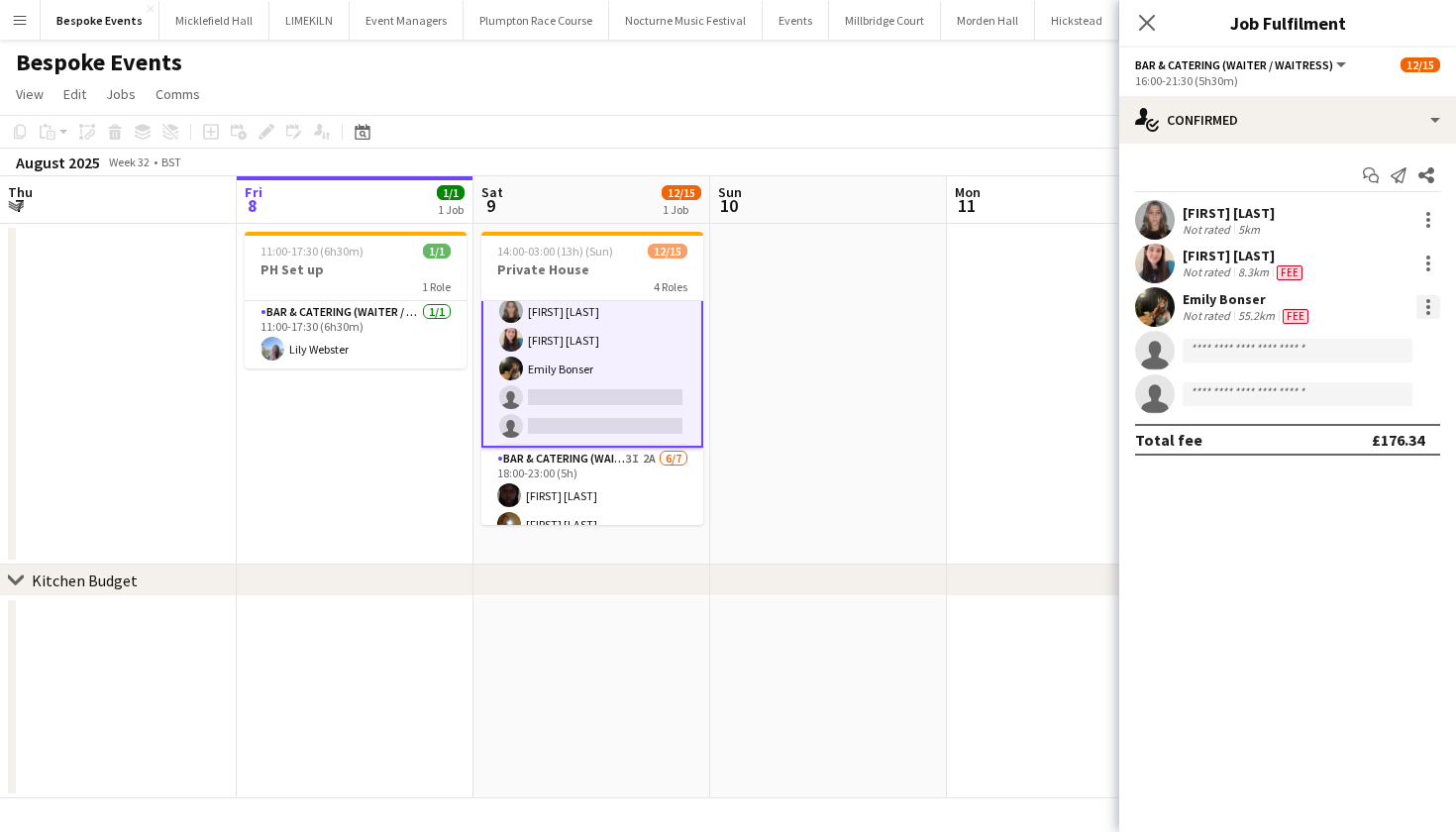 click at bounding box center [1428, 307] 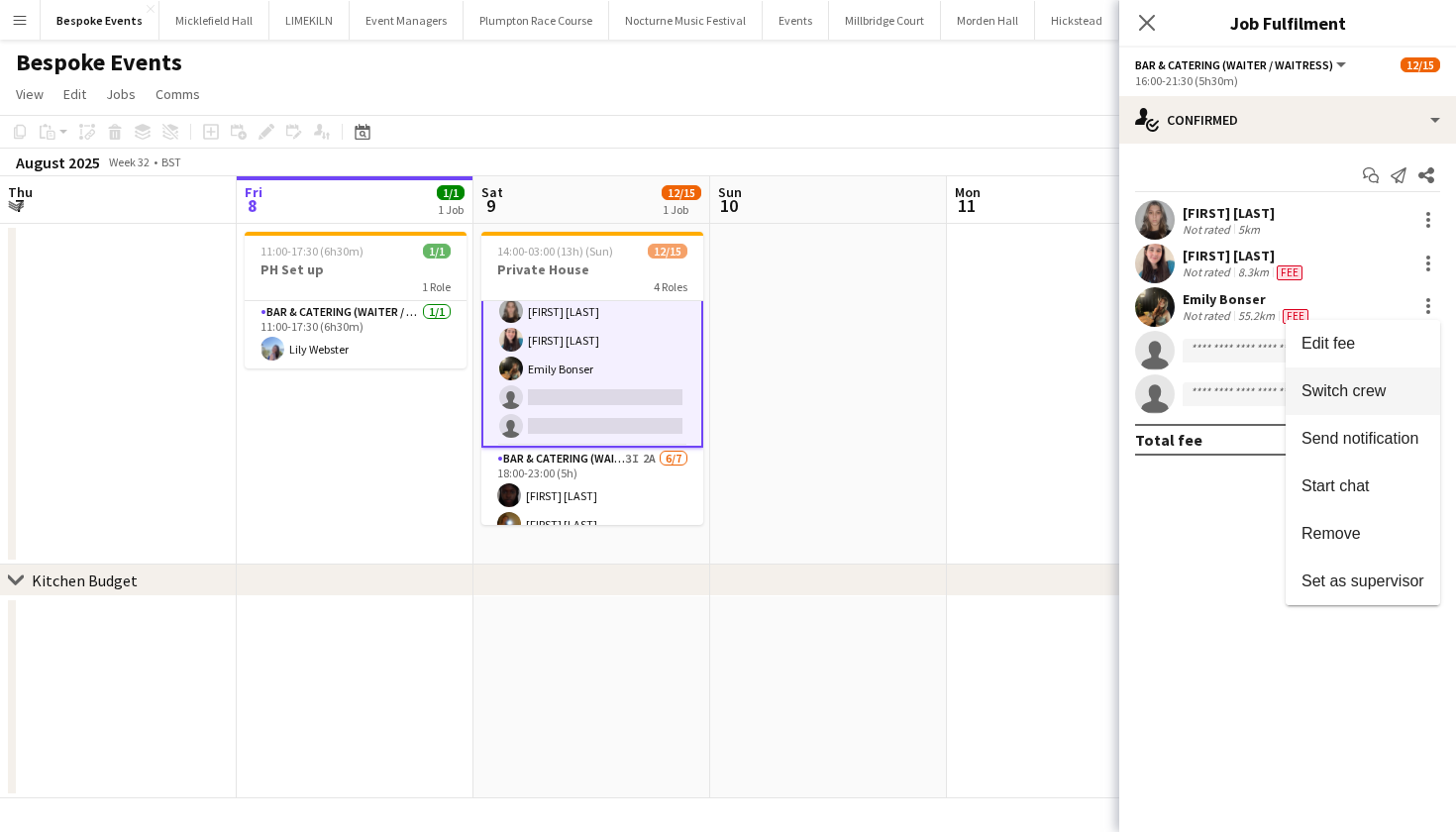 click on "Switch crew" at bounding box center [1363, 391] 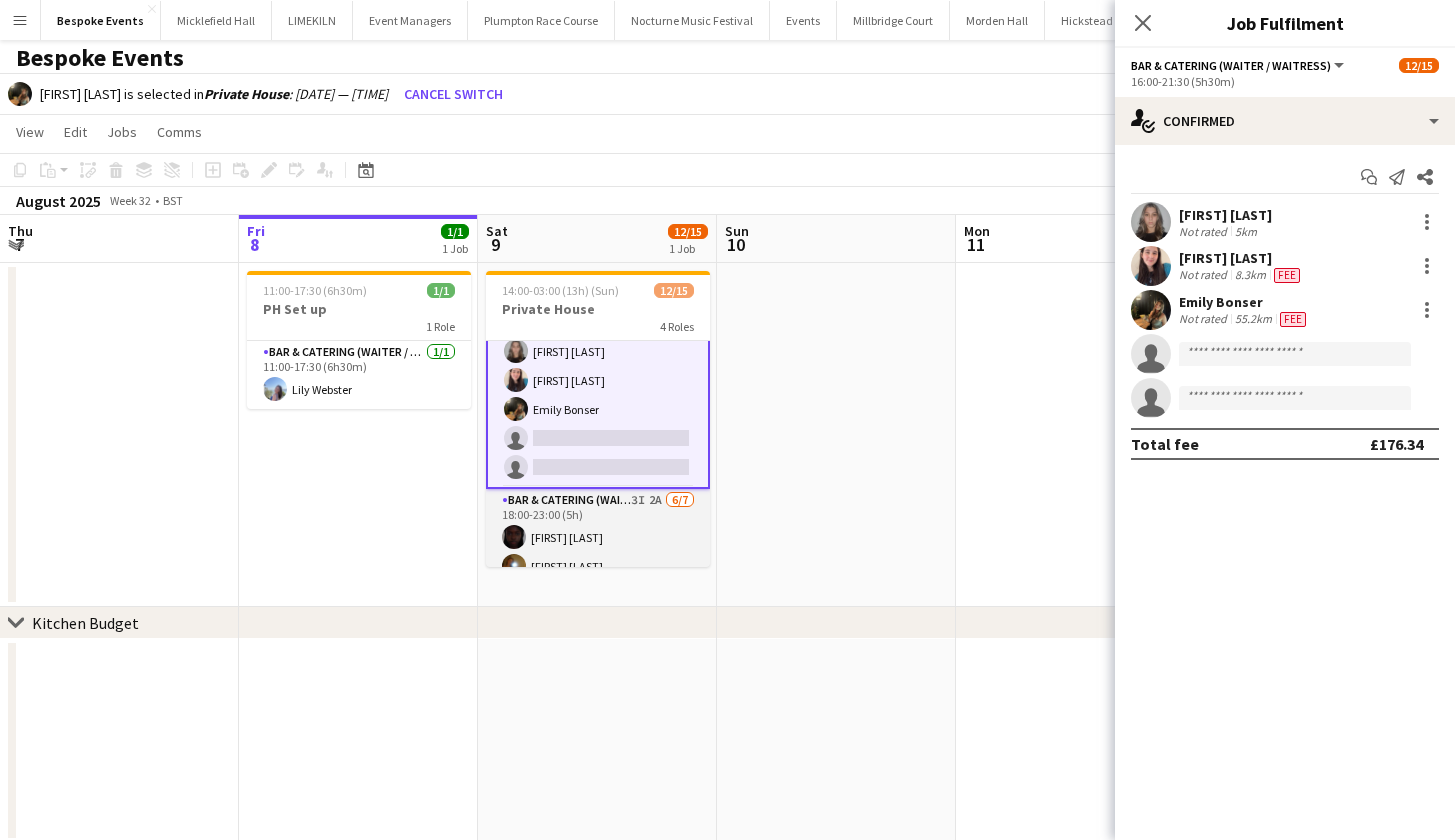scroll, scrollTop: 369, scrollLeft: 0, axis: vertical 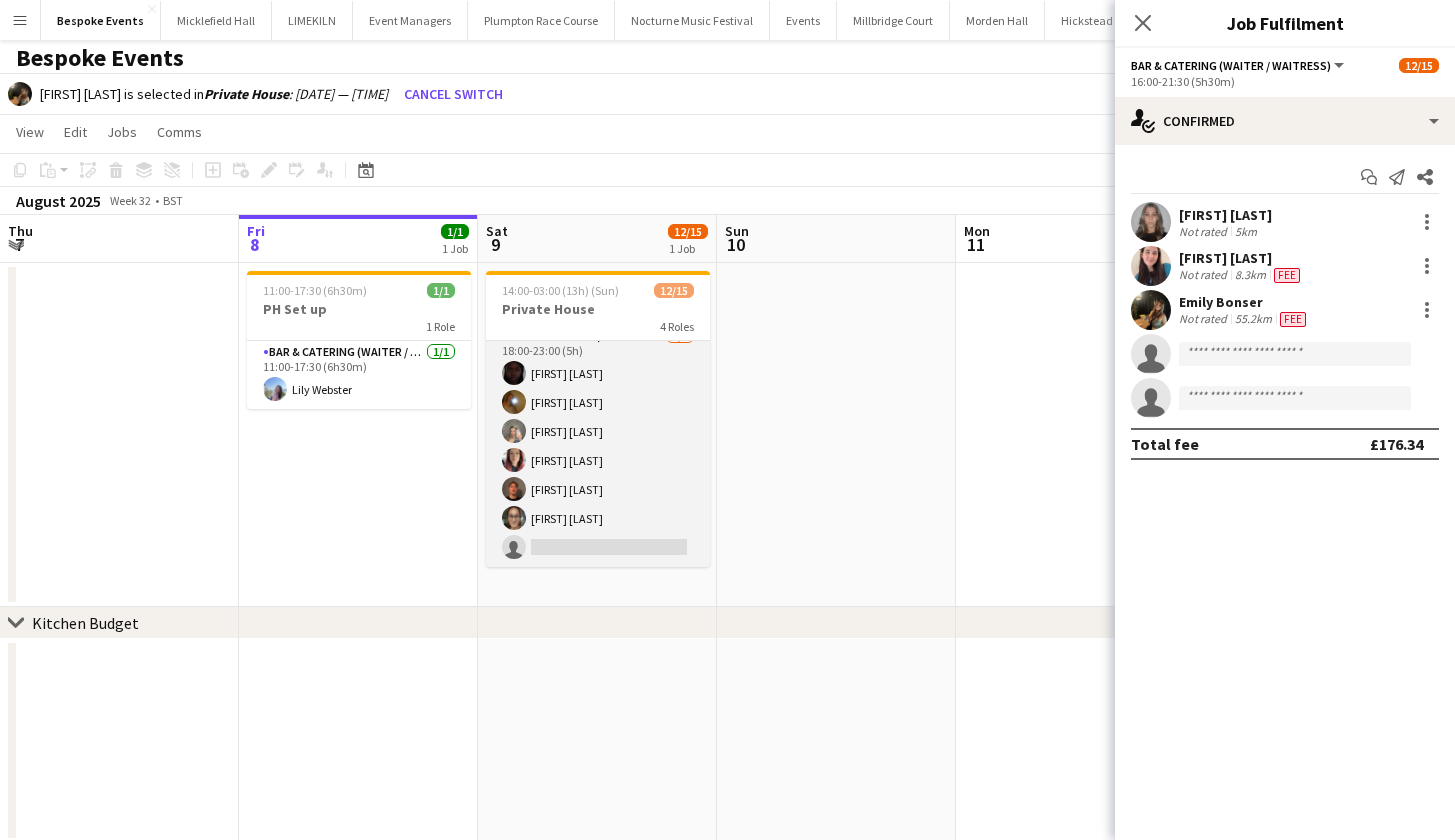 click on "Bar & Catering (Waiter / waitress)   3I   2A   6/7   18:00-23:00 (5h)
Maguette Seck Alice Manning Ellie Janackovic Abby Kennedy Tyler Ashdown Olivia Ashley-Smith
single-neutral-actions" at bounding box center [598, 446] 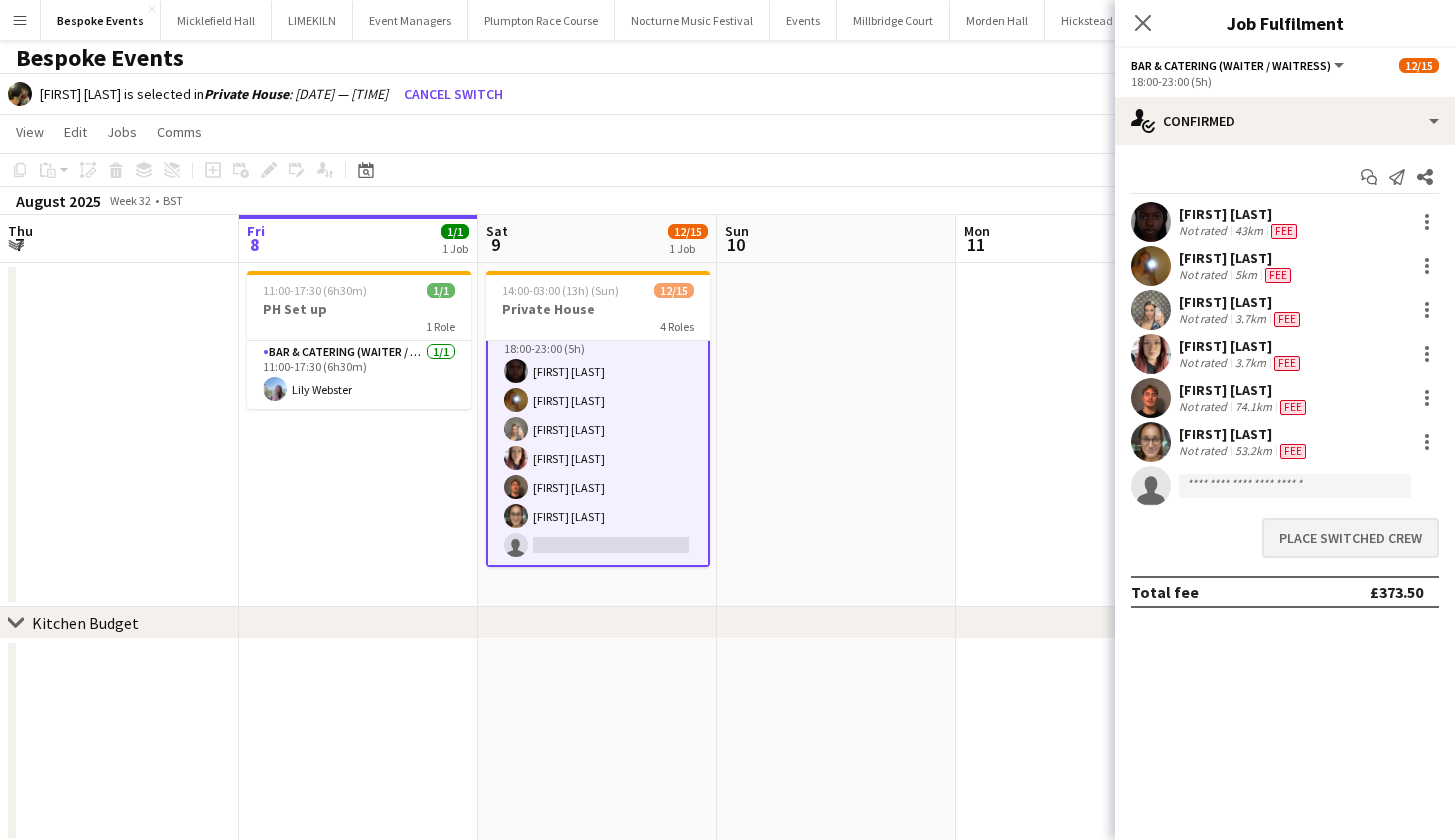 click on "Place switched crew" at bounding box center (1350, 538) 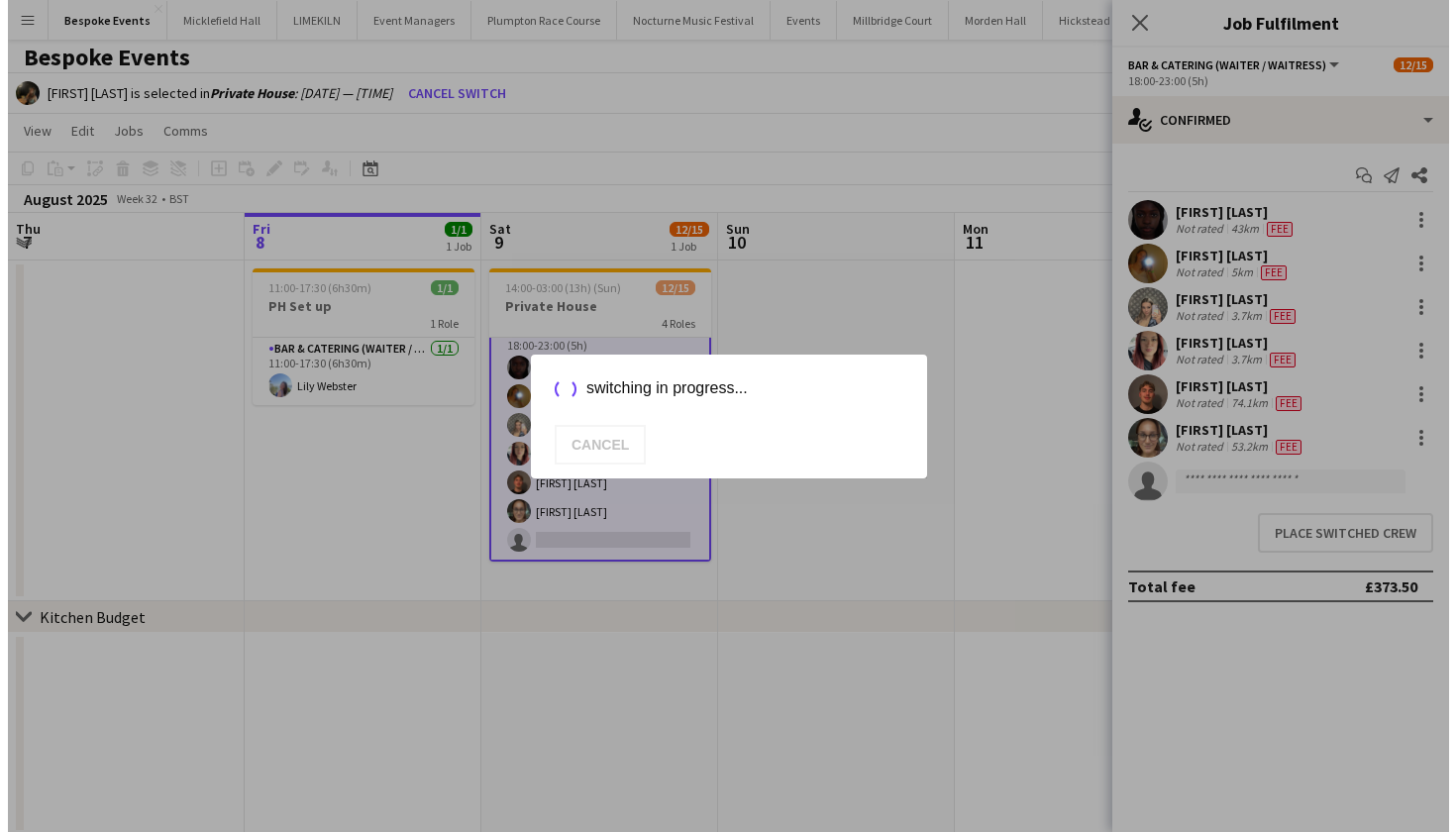 scroll, scrollTop: 0, scrollLeft: 0, axis: both 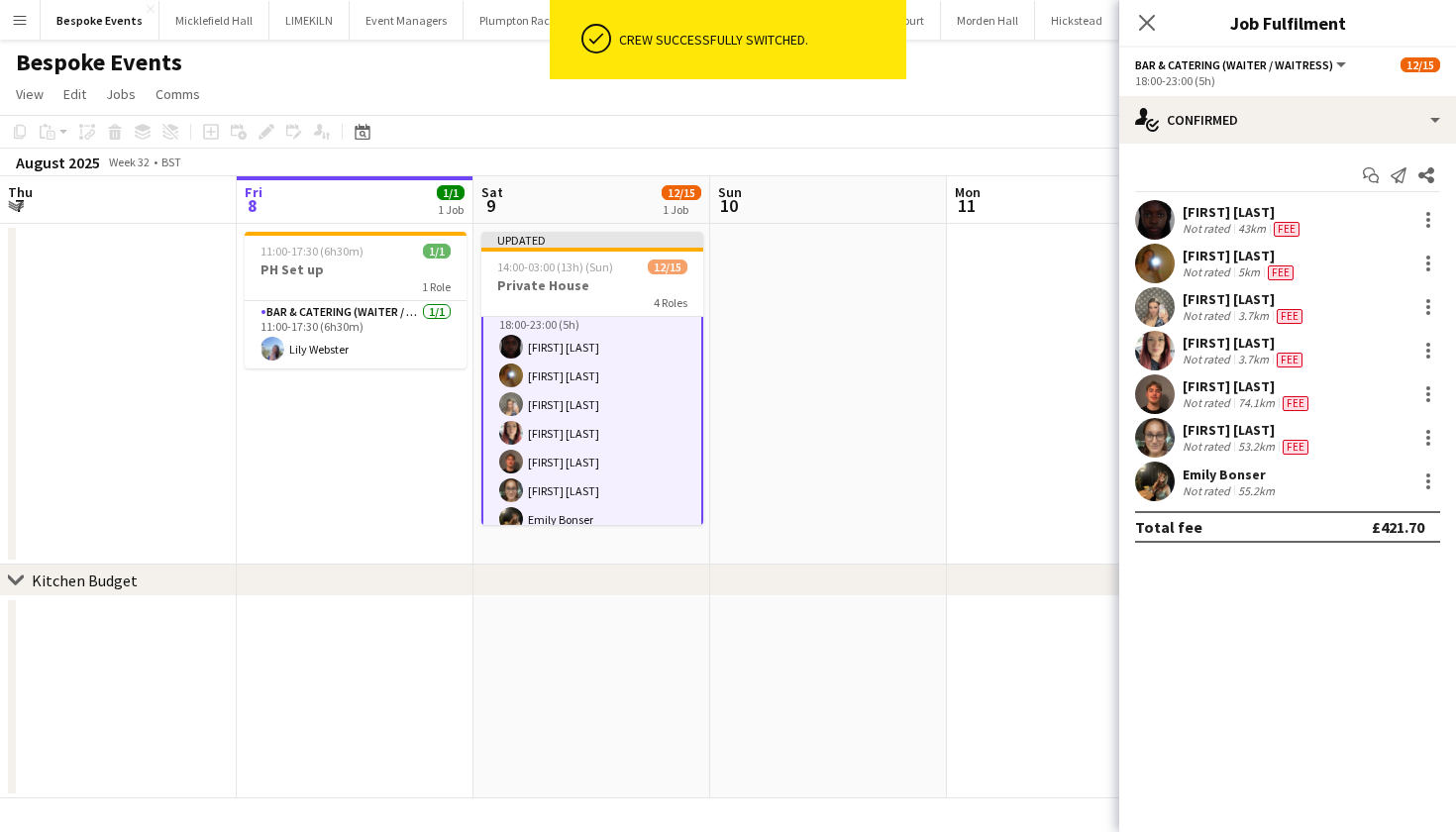 click at bounding box center (828, 394) 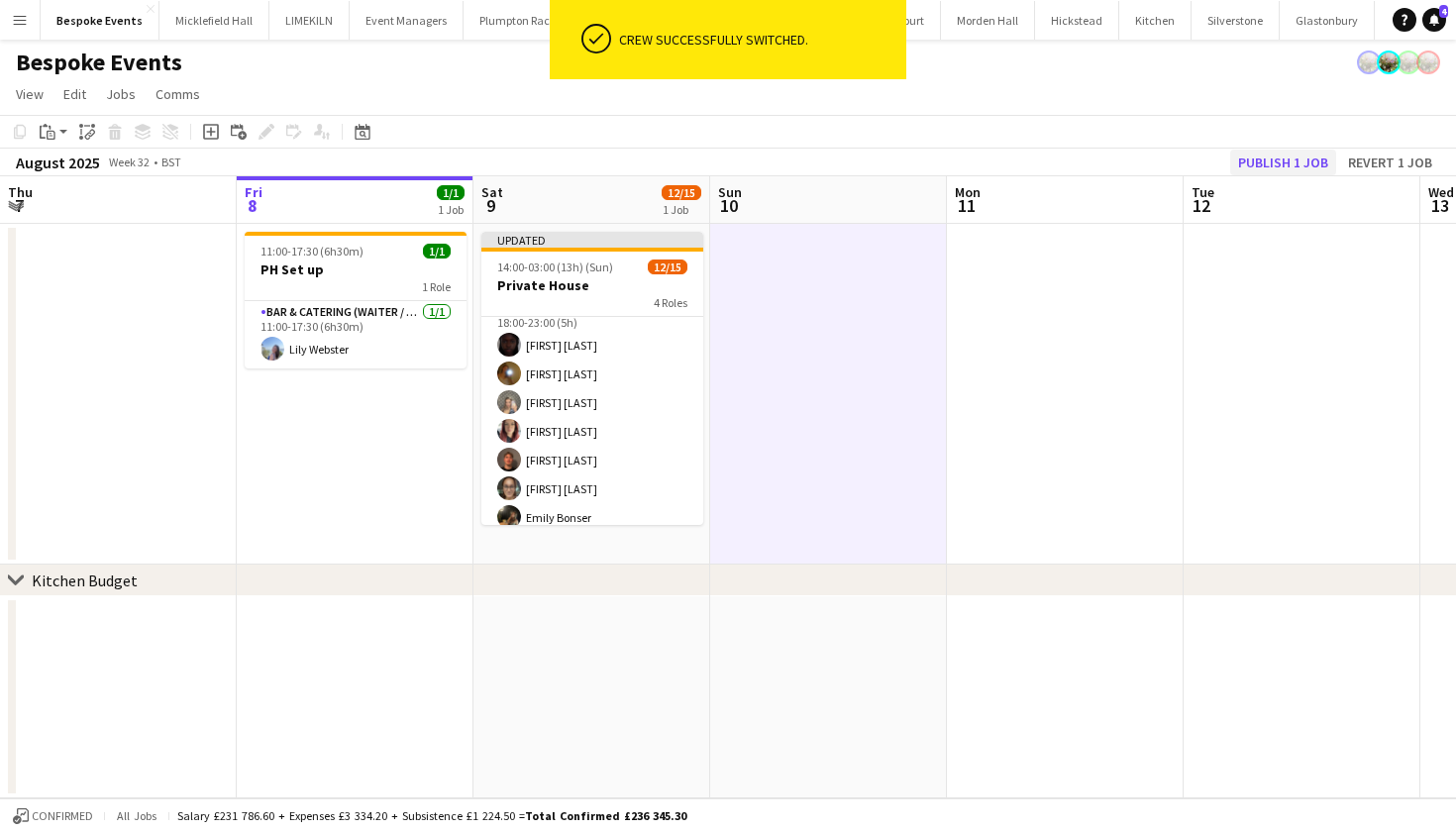 click on "Publish 1 job" 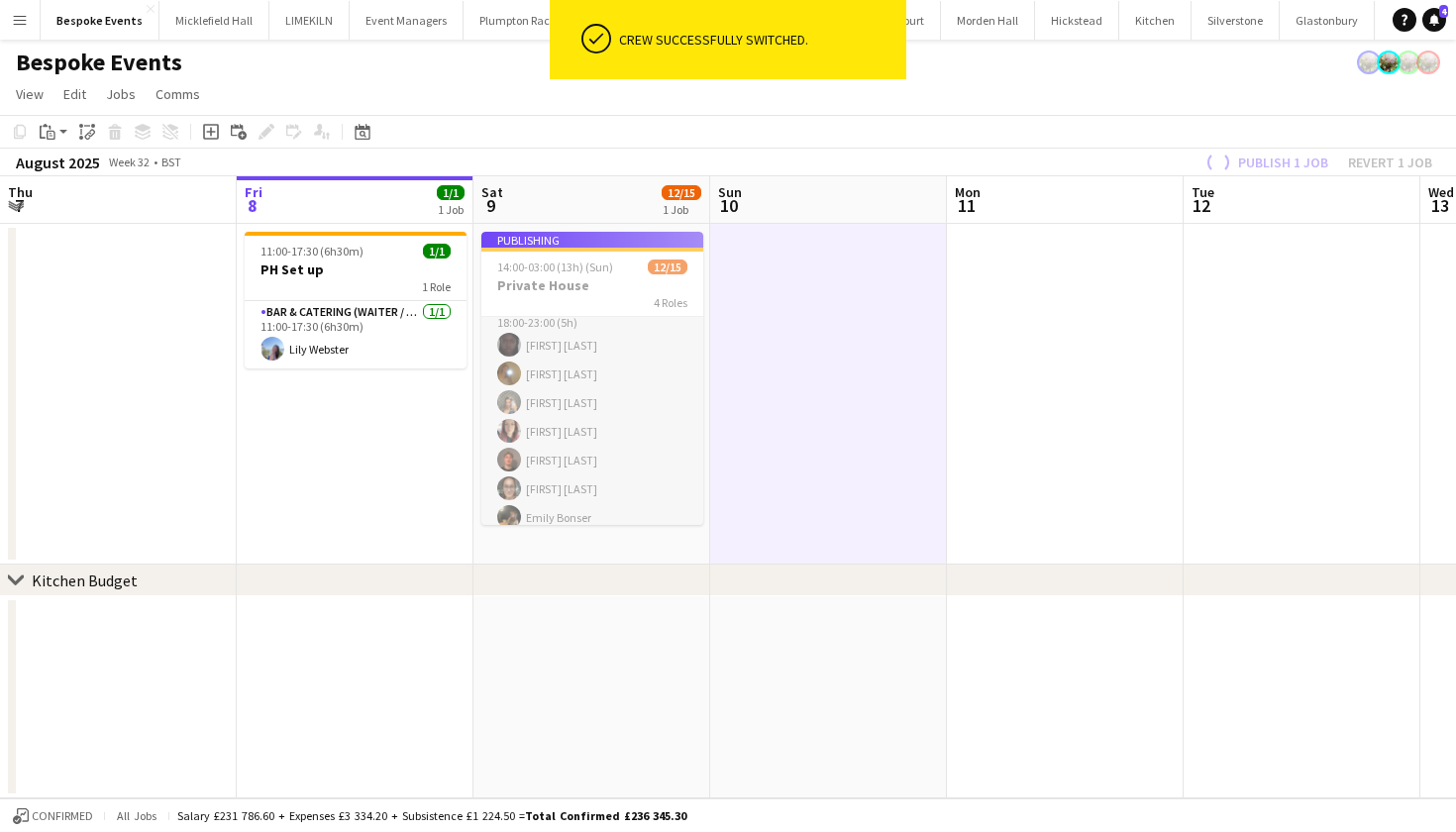 scroll, scrollTop: 362, scrollLeft: 0, axis: vertical 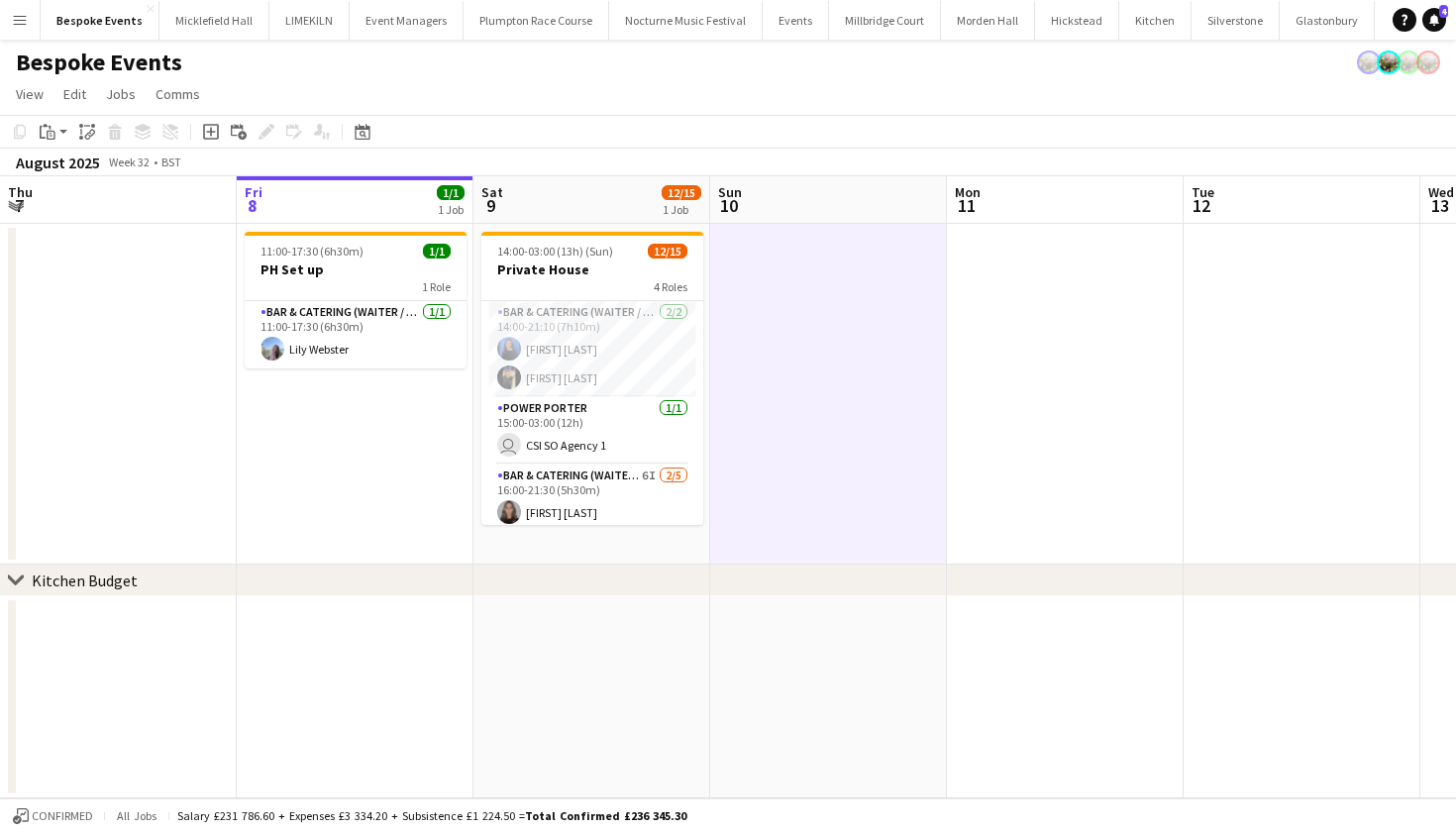 click on "Menu" at bounding box center (20, 20) 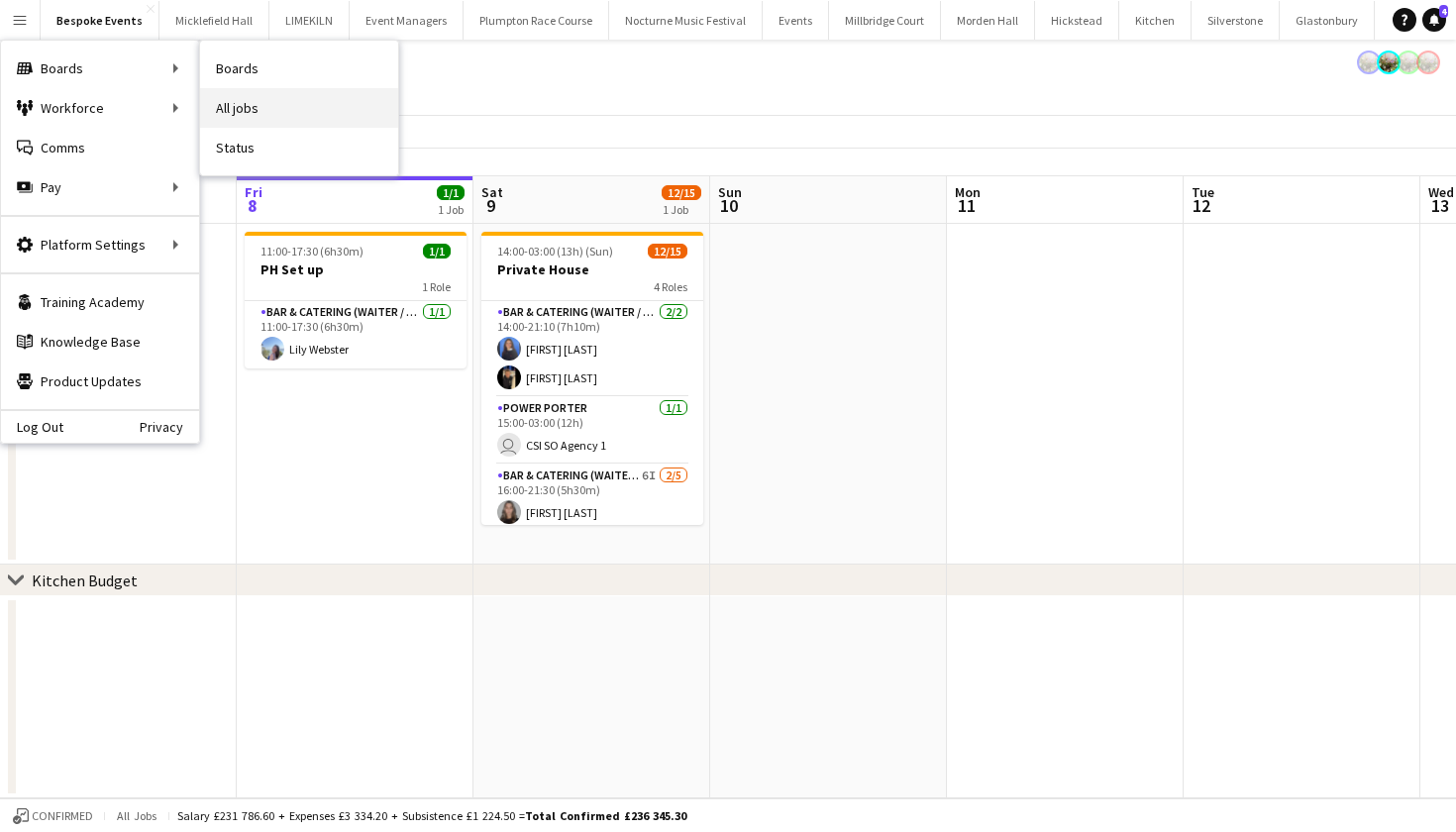 click on "All jobs" at bounding box center (299, 108) 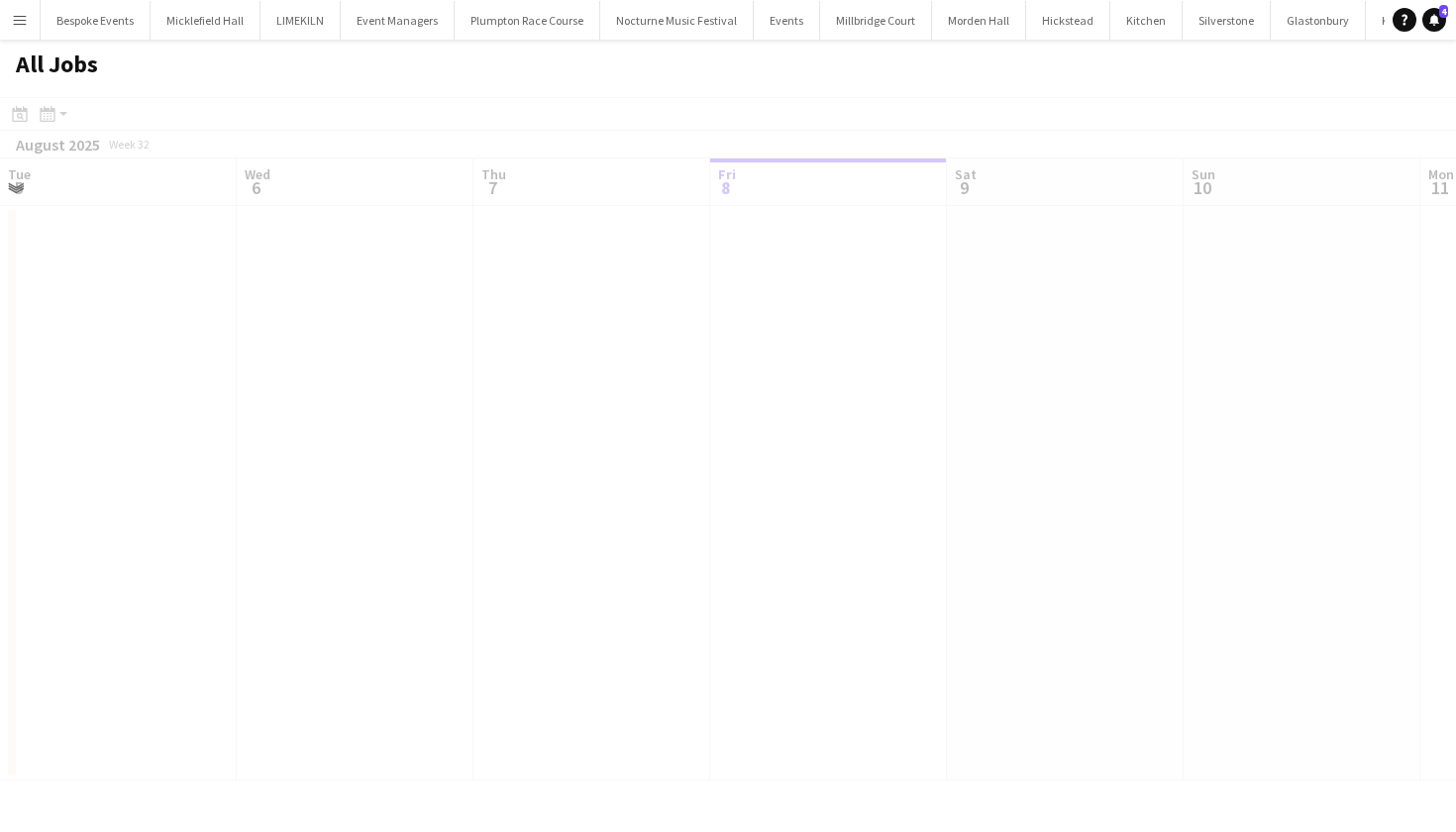 scroll, scrollTop: 0, scrollLeft: 0, axis: both 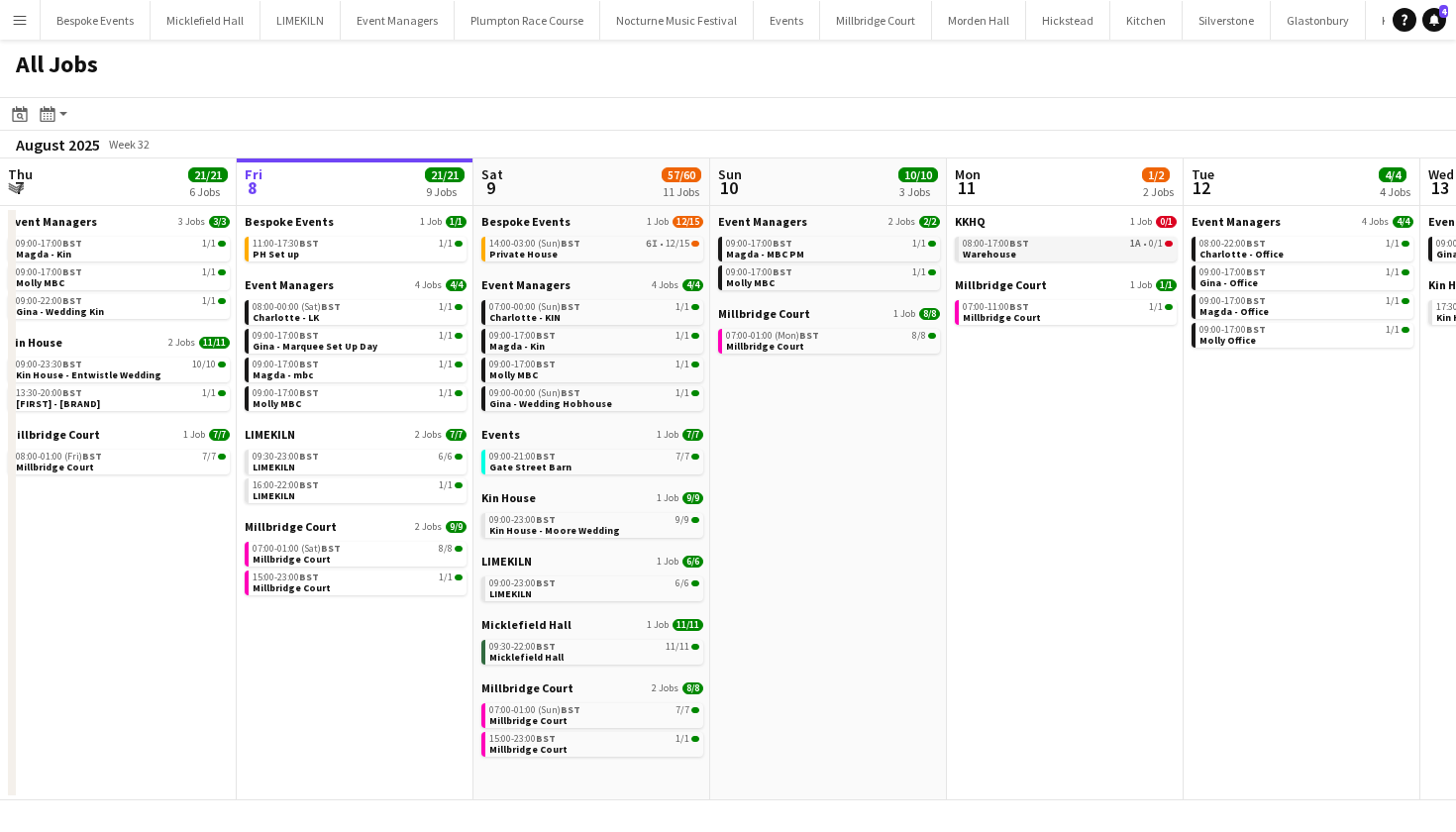 click on "08:00-17:00    BST   1A   •   0/1" at bounding box center [1068, 244] 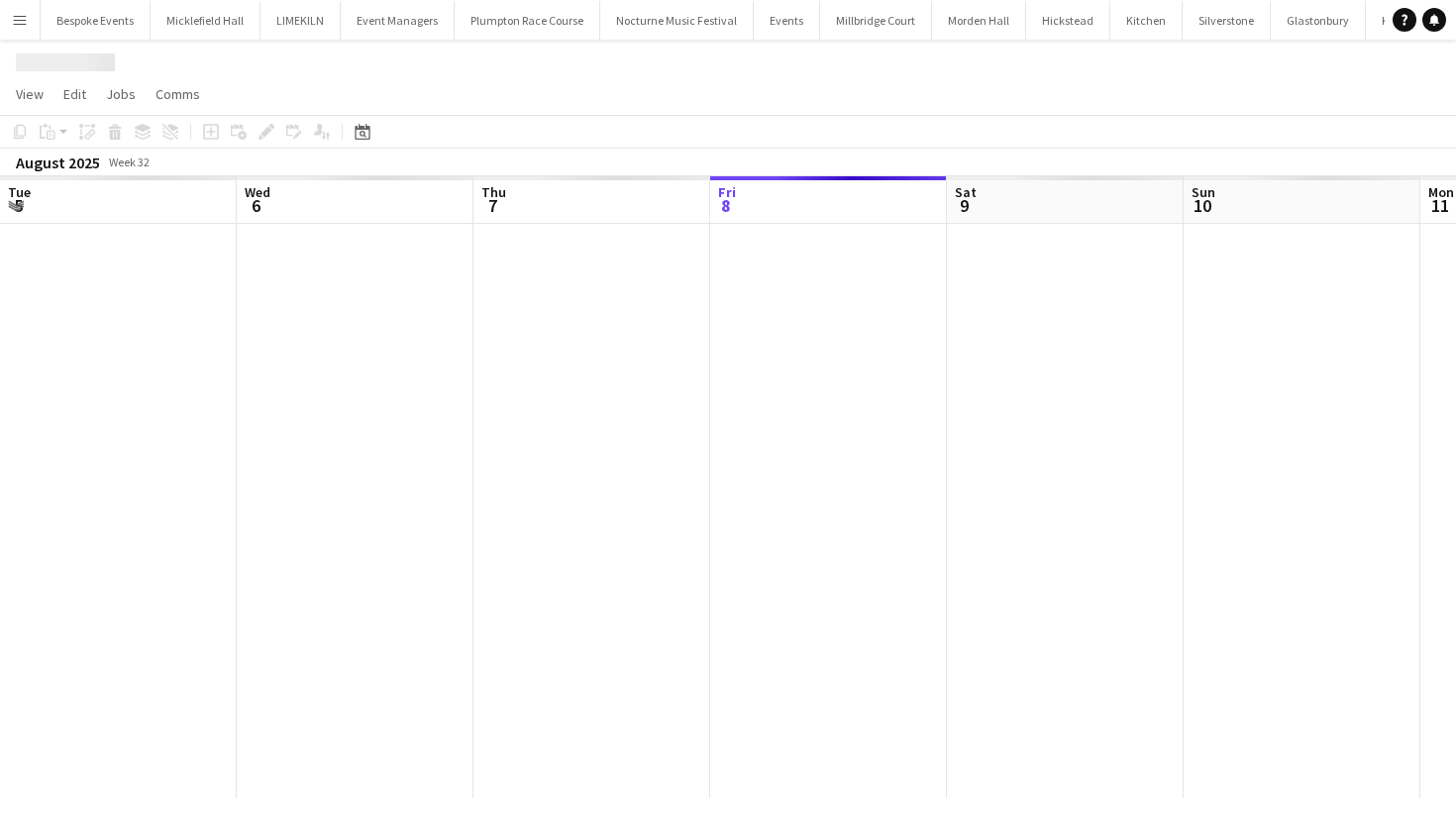 scroll, scrollTop: 0, scrollLeft: 0, axis: both 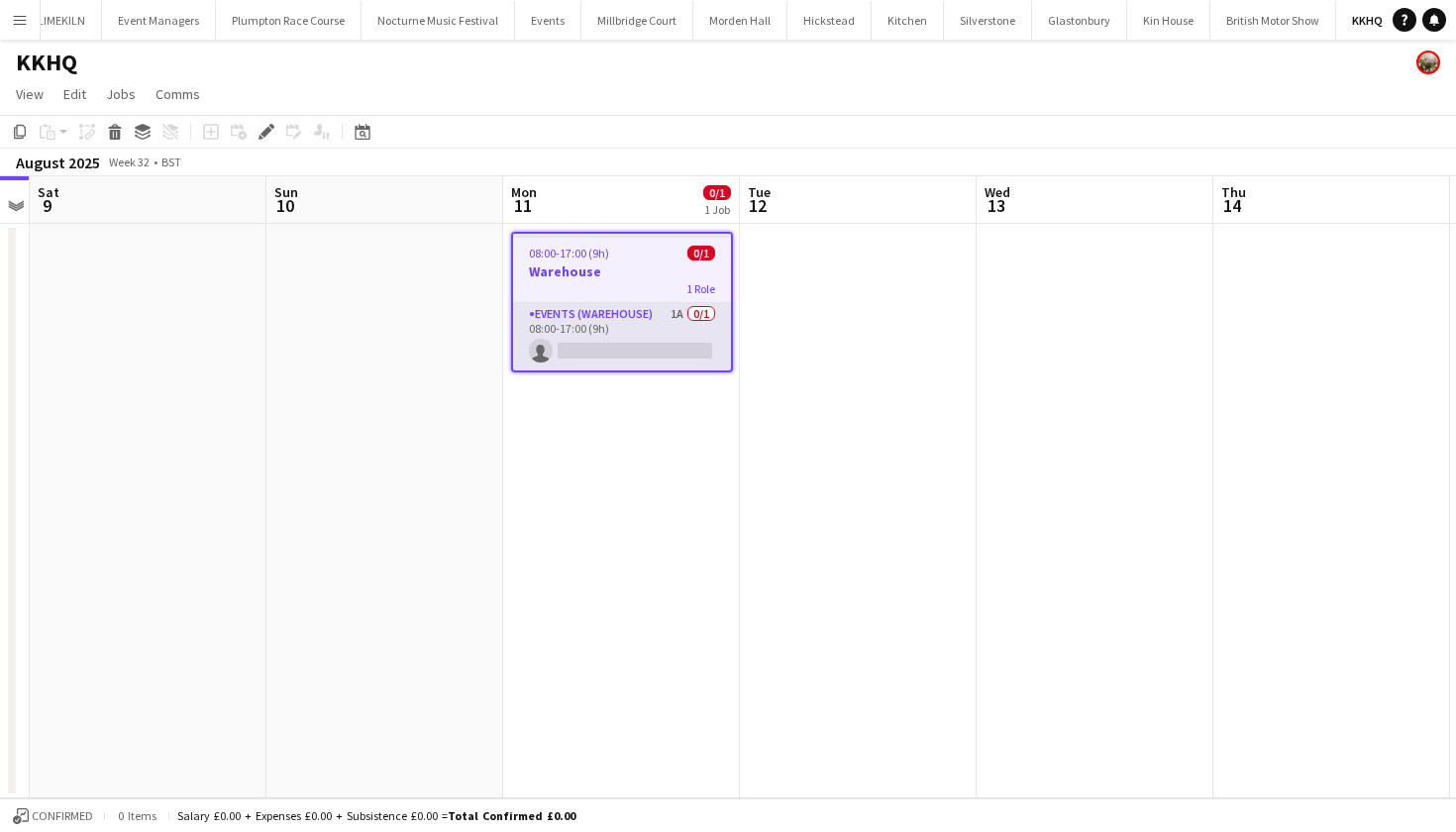 click on "Events (Warehouse)   1A   0/1   08:00-17:00 (9h)
single-neutral-actions" at bounding box center [622, 337] 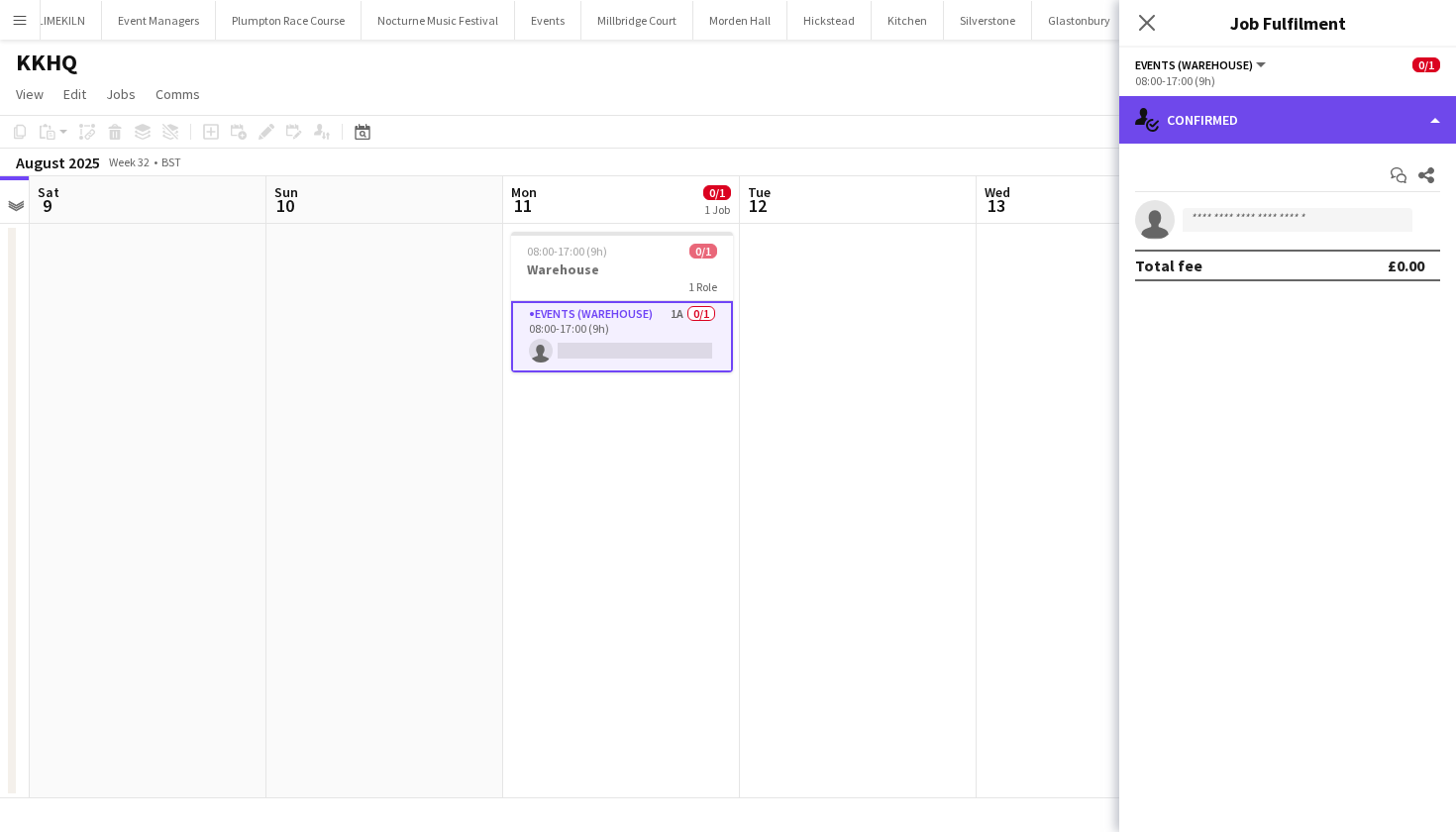 click on "single-neutral-actions-check-2
Confirmed" 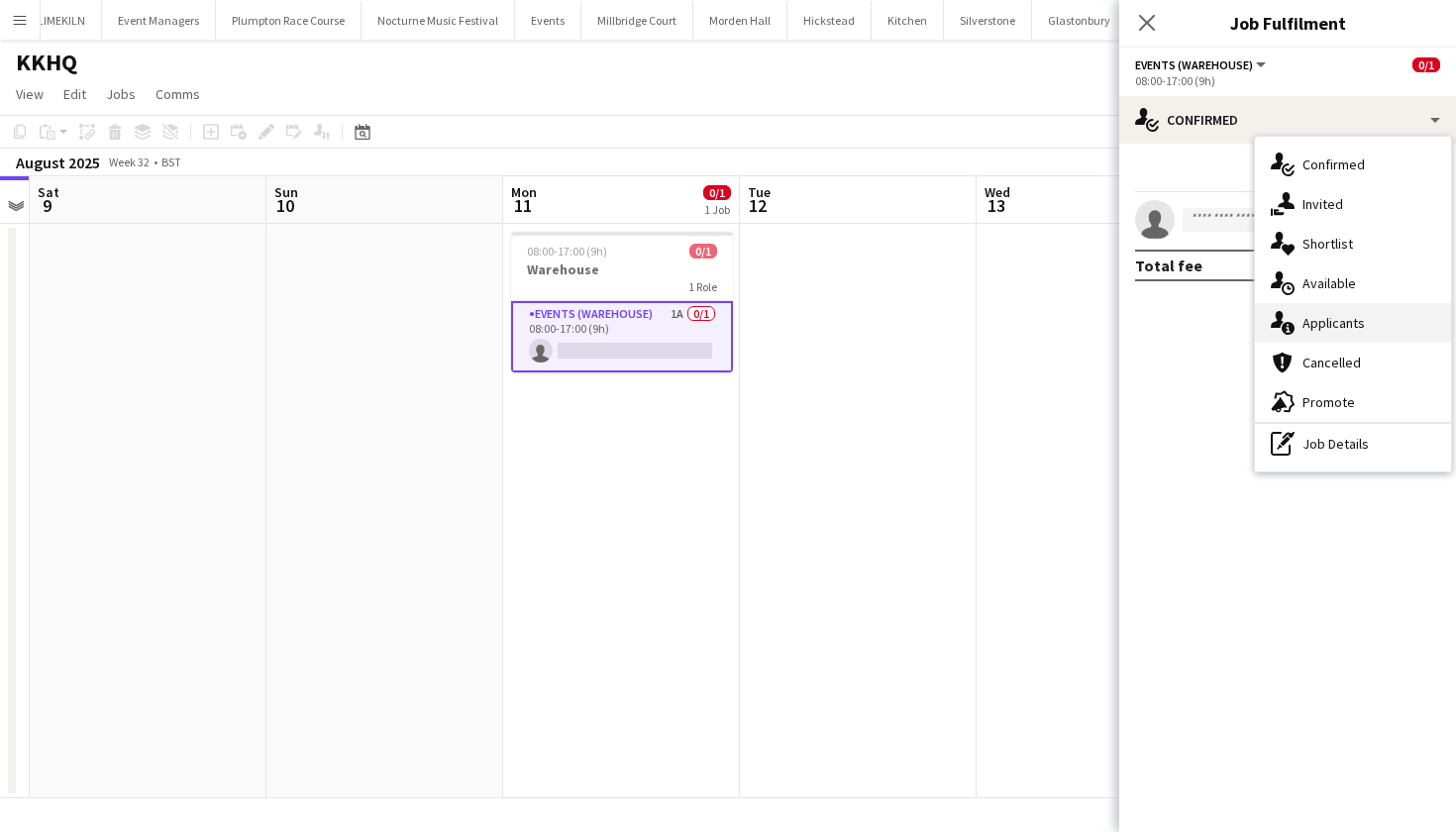 click on "single-neutral-actions-information
Applicants" at bounding box center (1353, 323) 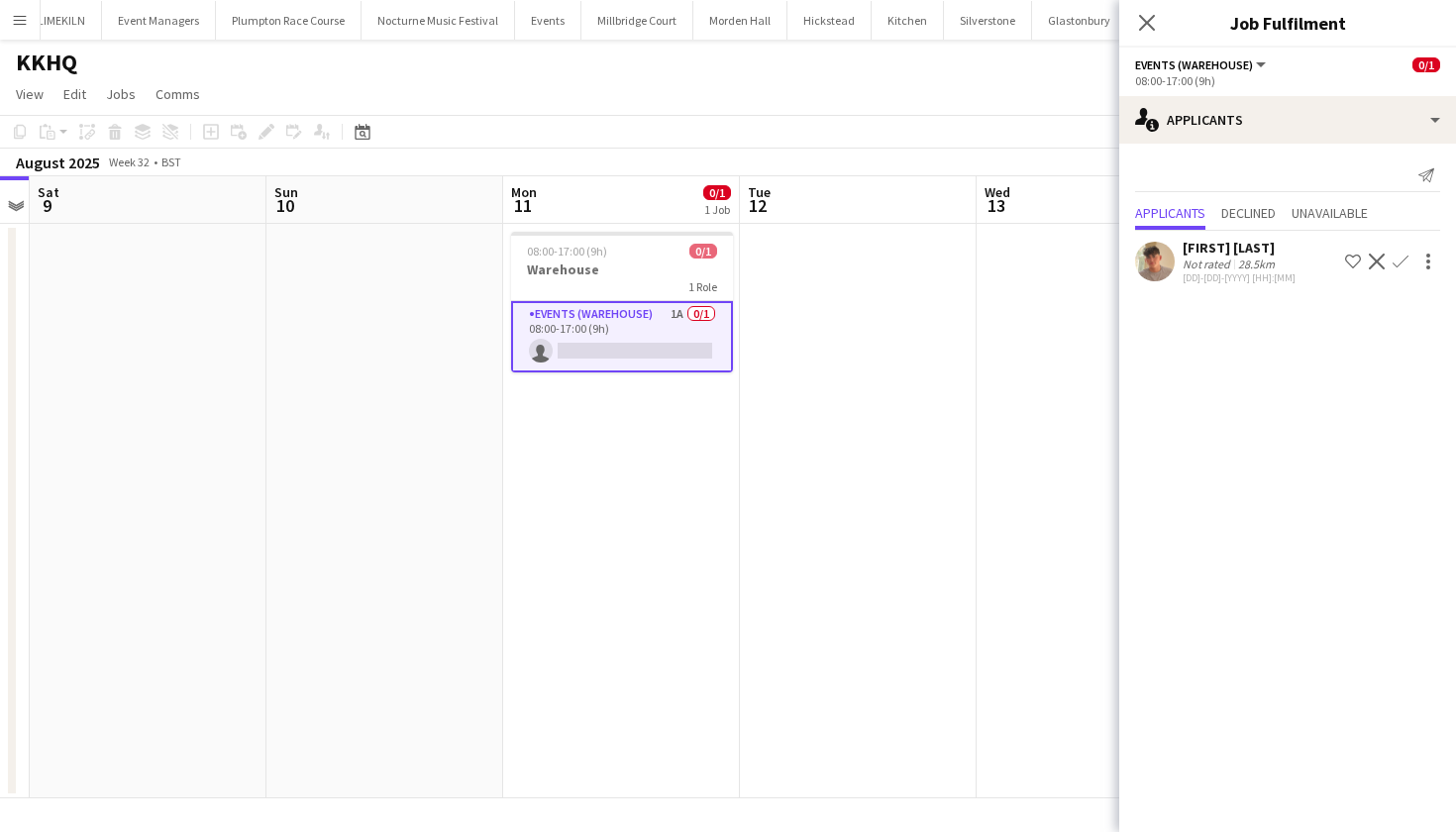 click on "Confirm" 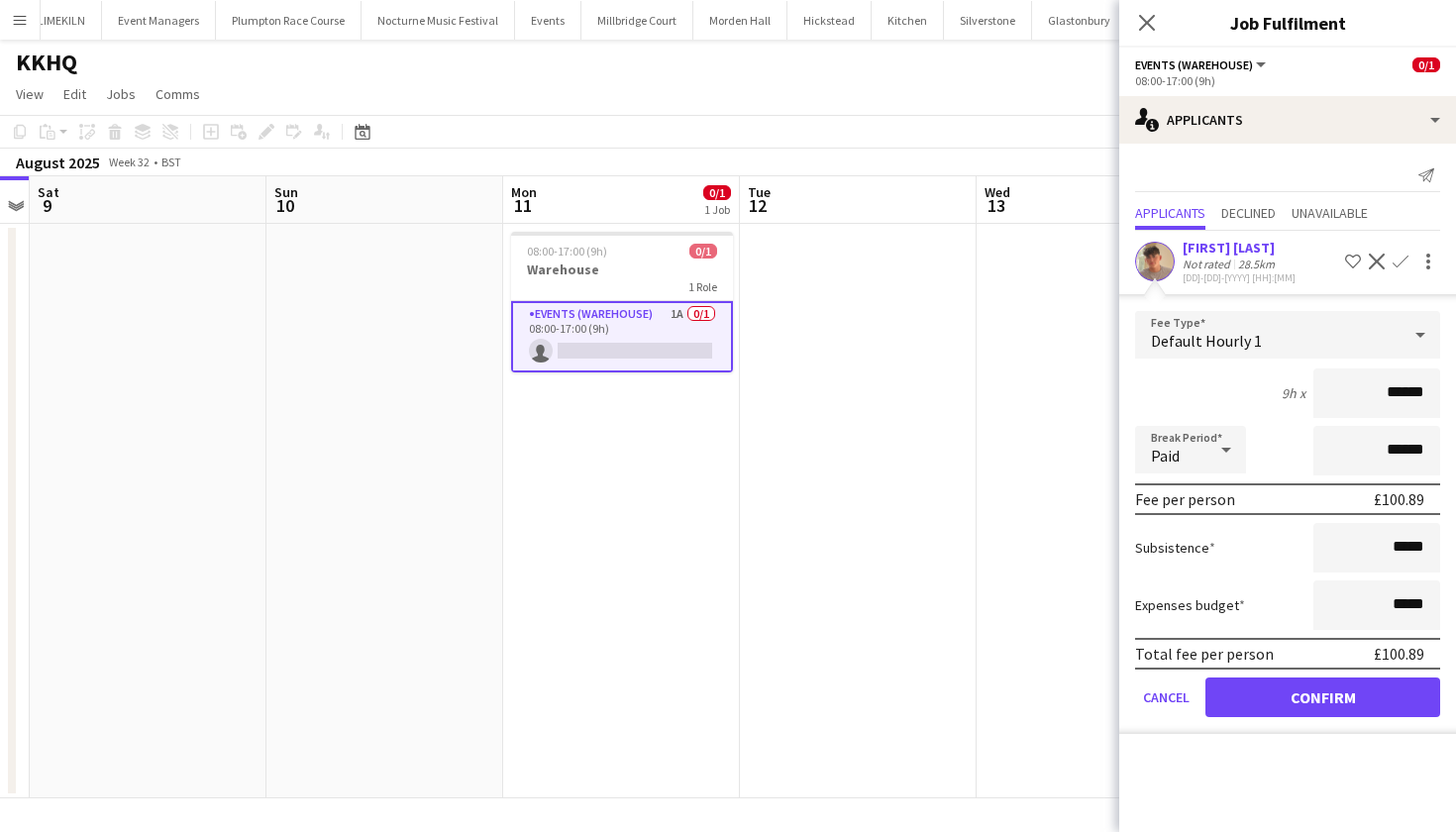 click on "Confirm" 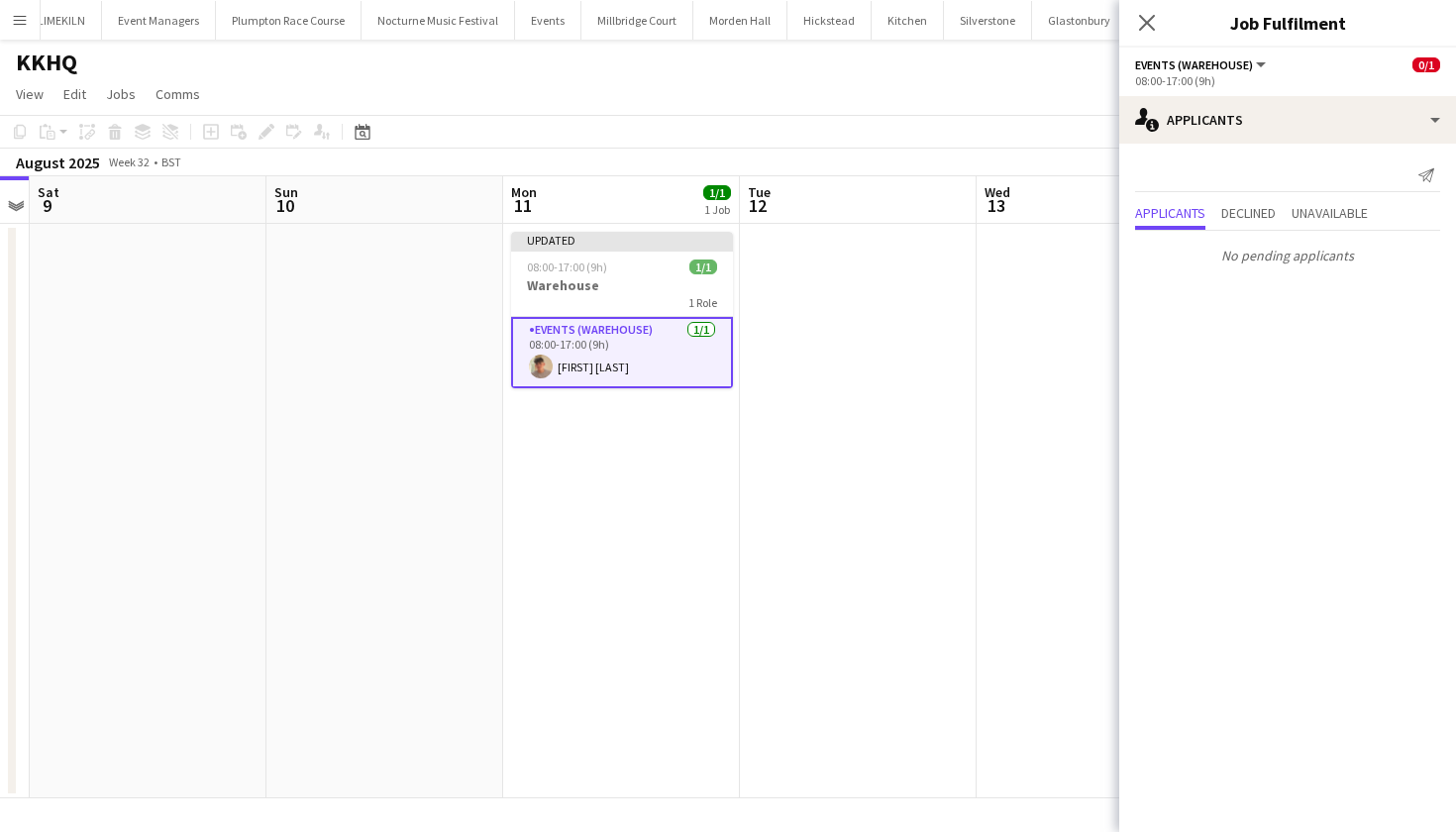 click at bounding box center [1094, 511] 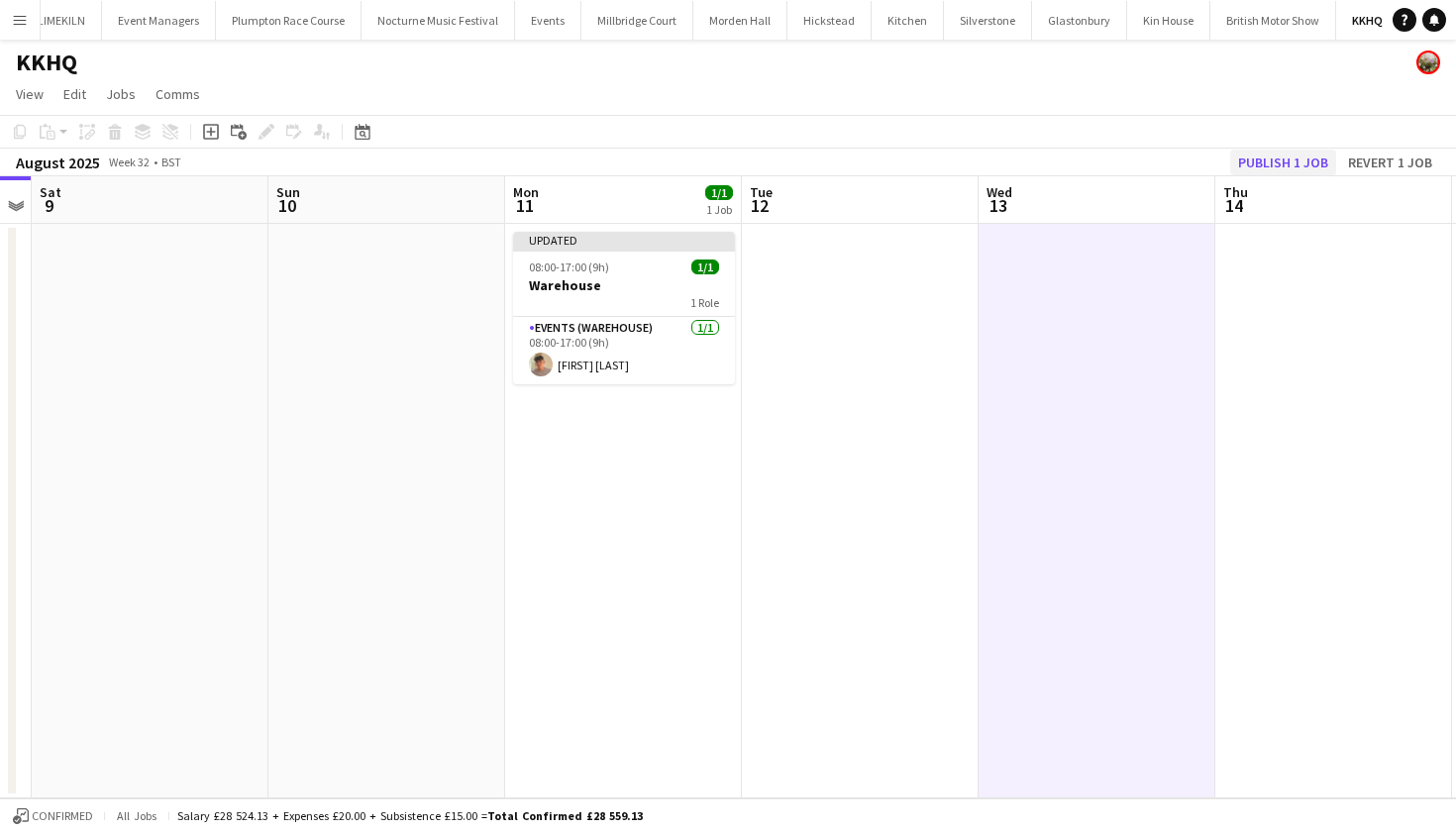 click on "Publish 1 job" 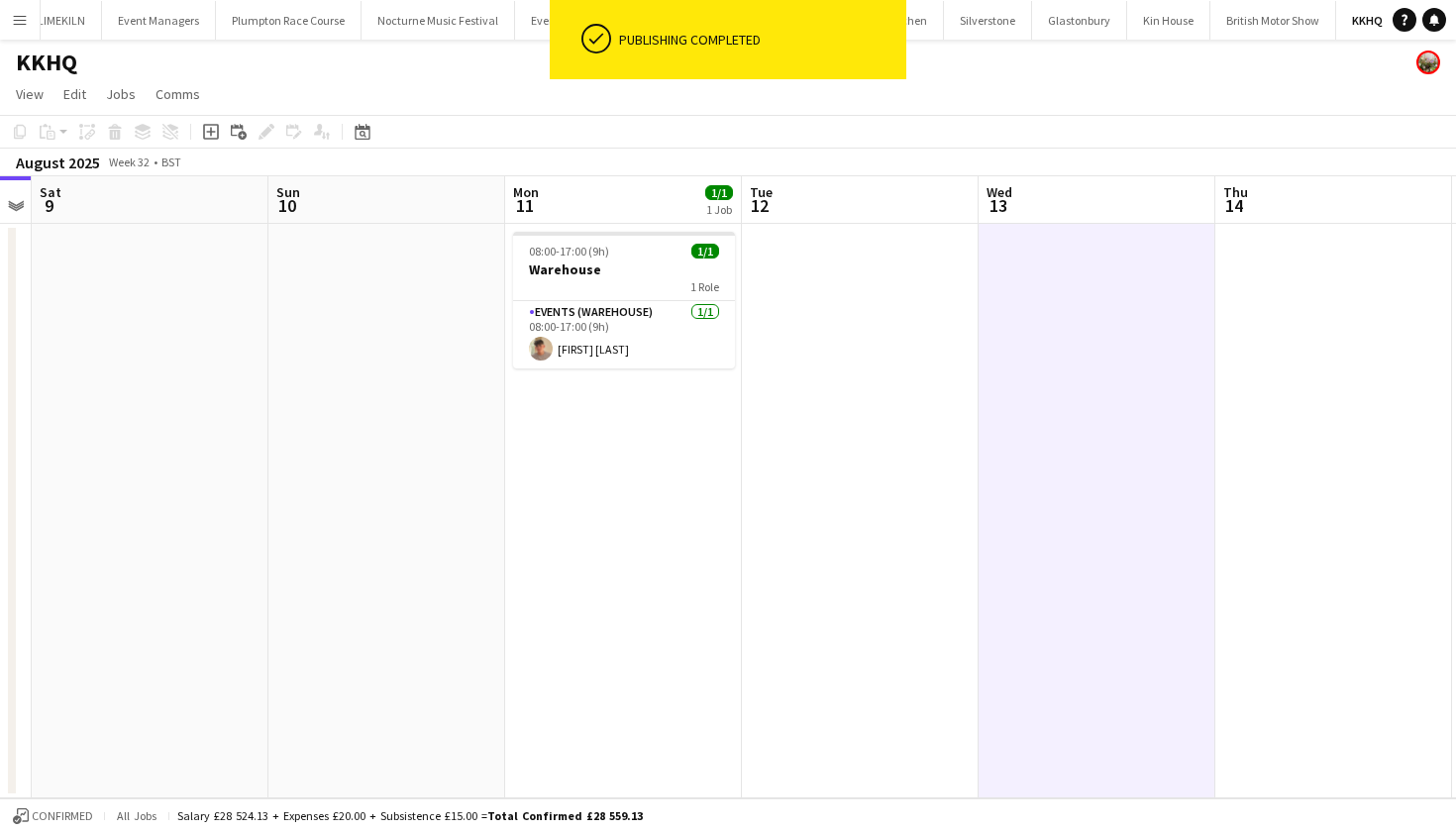 click on "Menu" at bounding box center [20, 20] 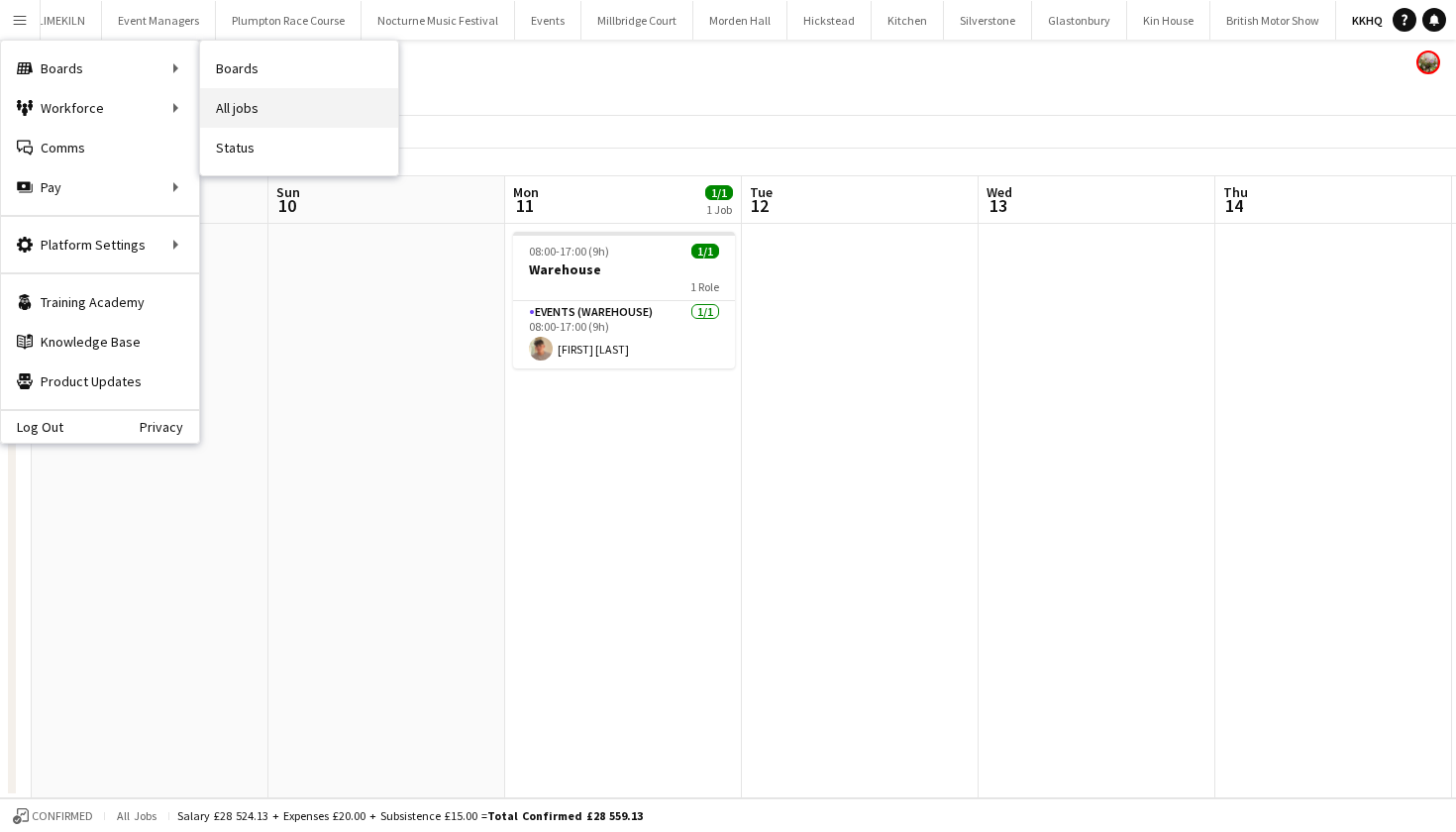 click on "All jobs" at bounding box center [299, 108] 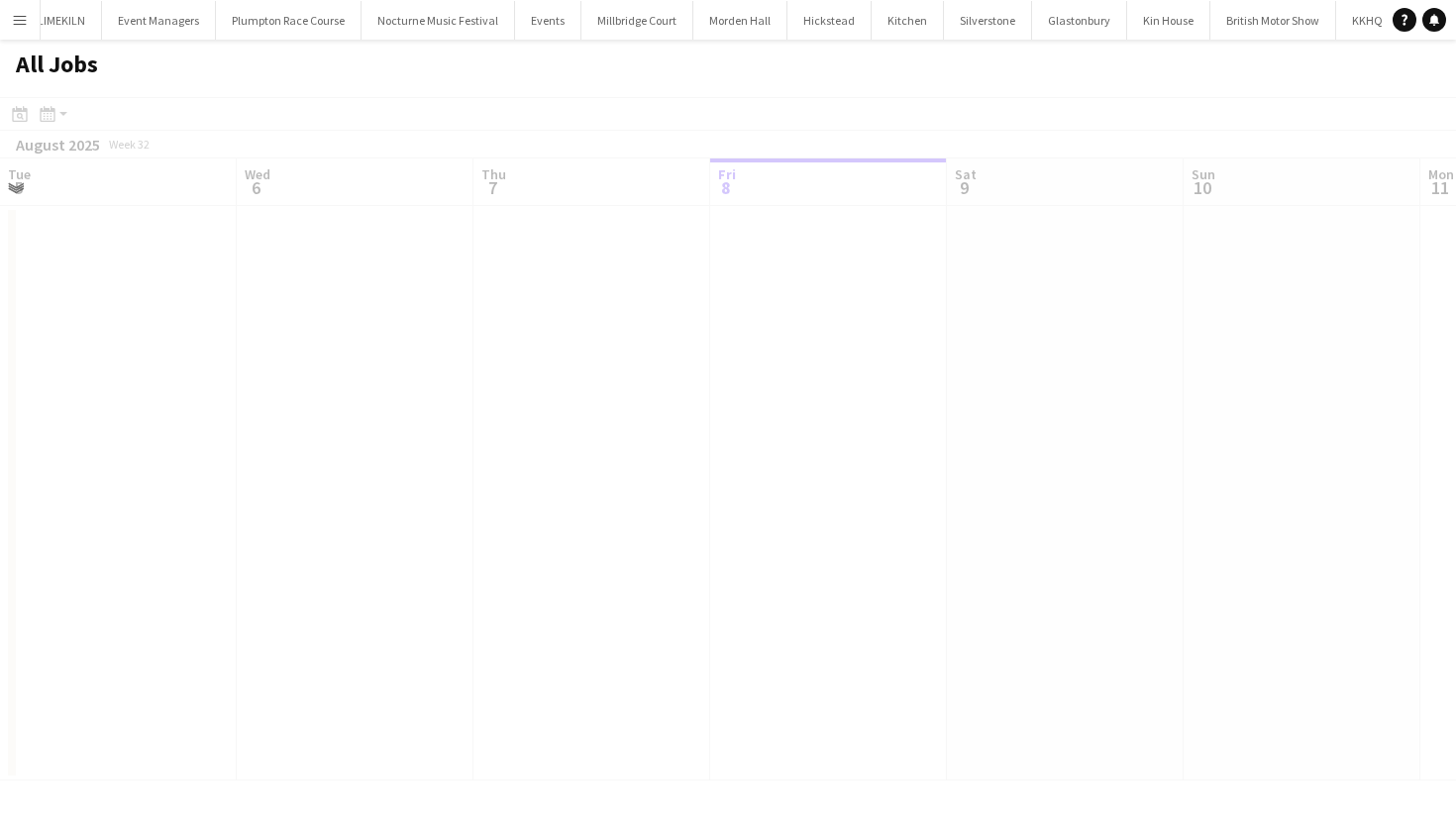 scroll, scrollTop: 0, scrollLeft: 473, axis: horizontal 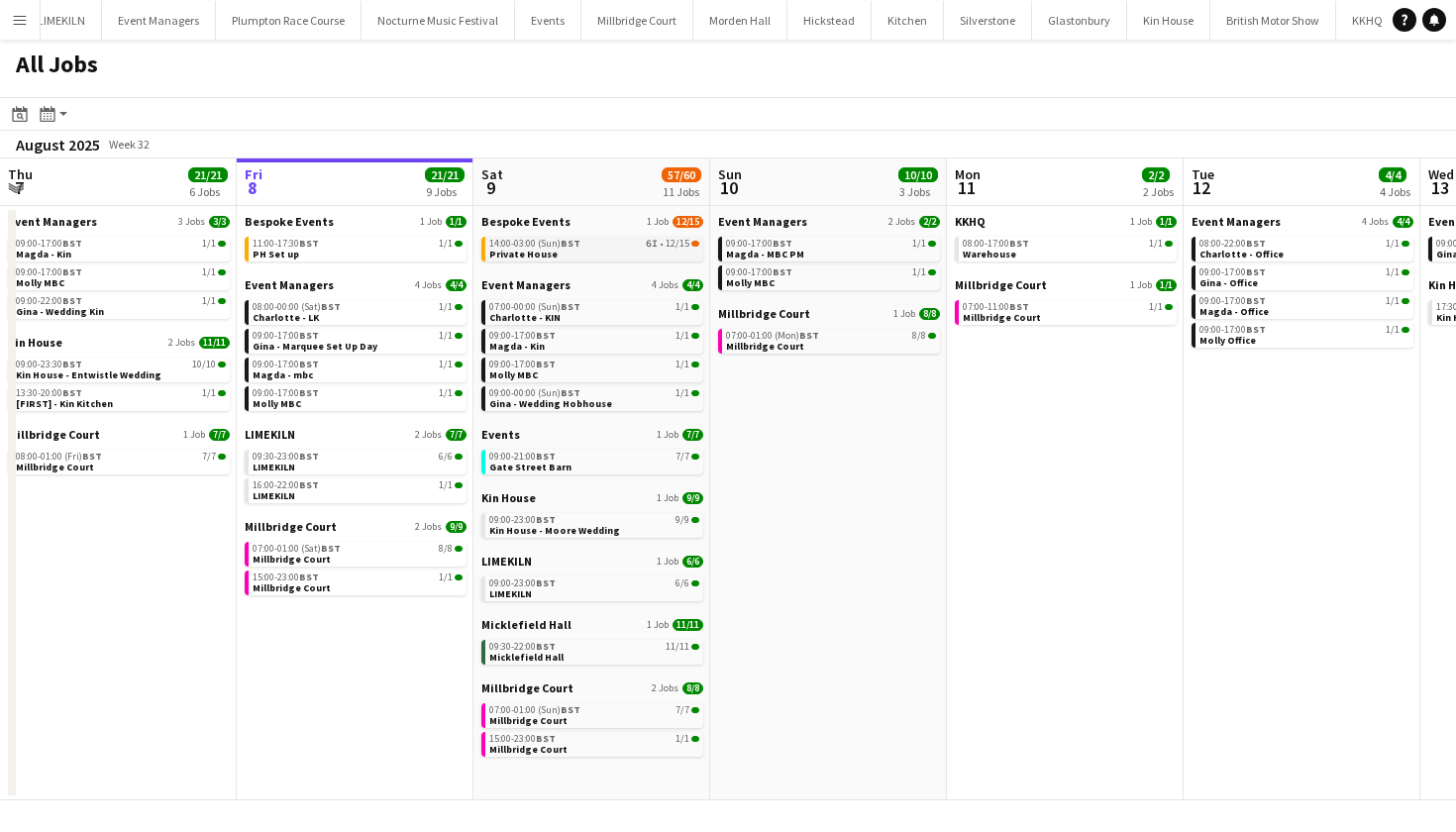 click on "14:00-03:00 (Sun)   BST   6I   •   12/15" at bounding box center [594, 244] 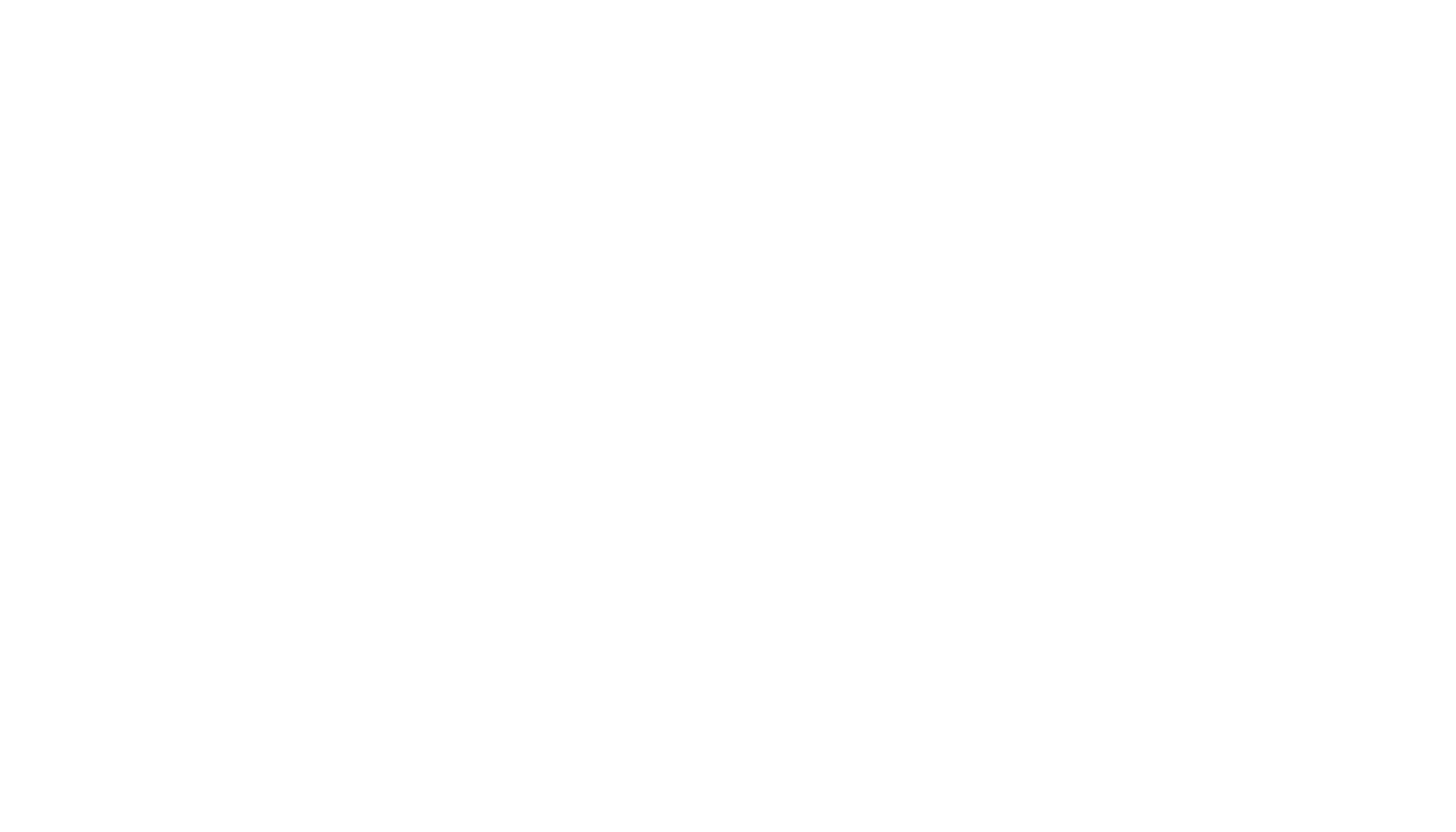 scroll, scrollTop: 0, scrollLeft: 0, axis: both 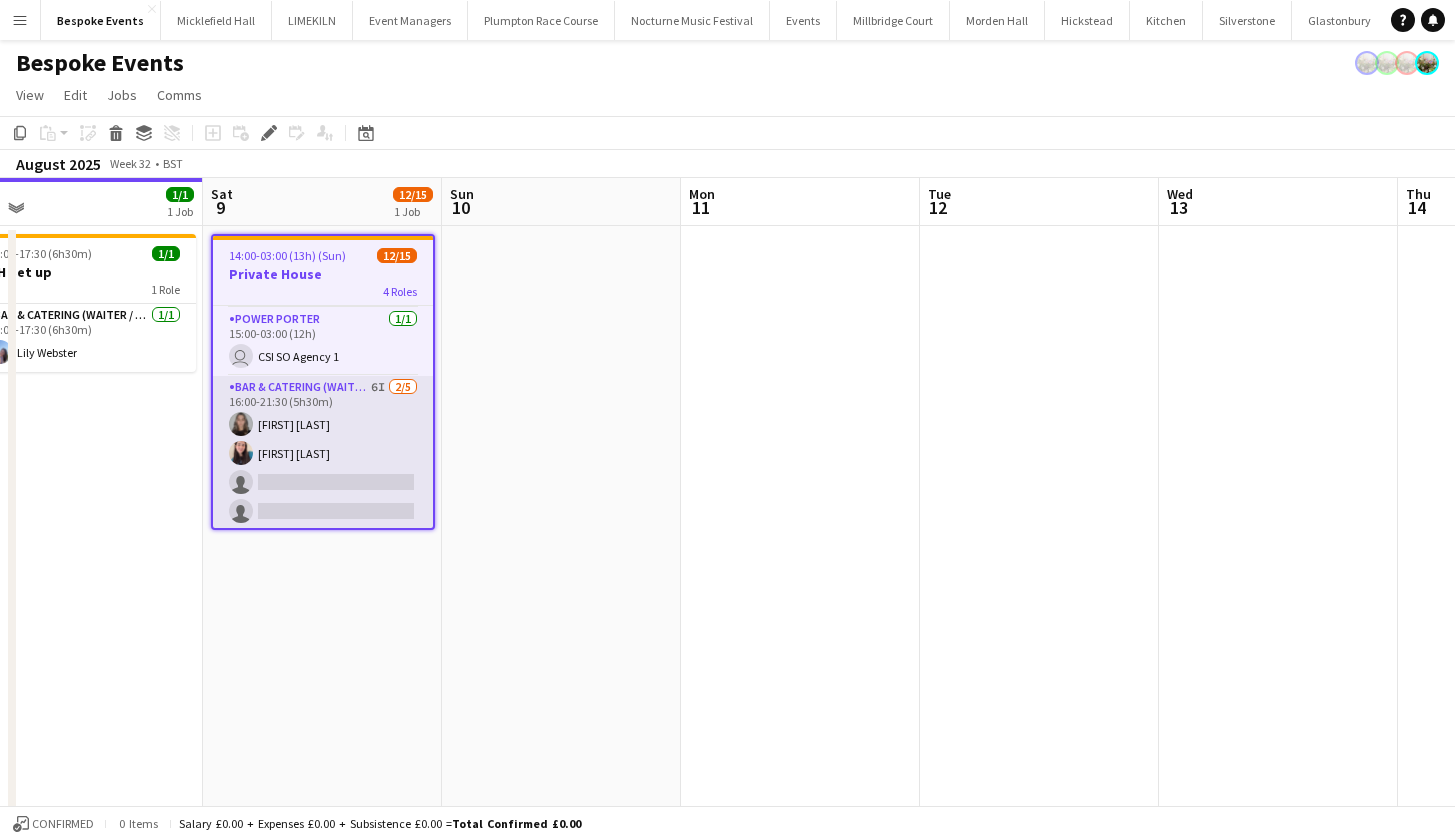 click on "Bar & Catering (Waiter / waitress) 6I 2/5 16:00-21:30 (5h30m)
[FIRST] [LAST] [FIRST] [LAST]
single-neutral-actions
single-neutral-actions
single-neutral-actions" at bounding box center [323, 468] 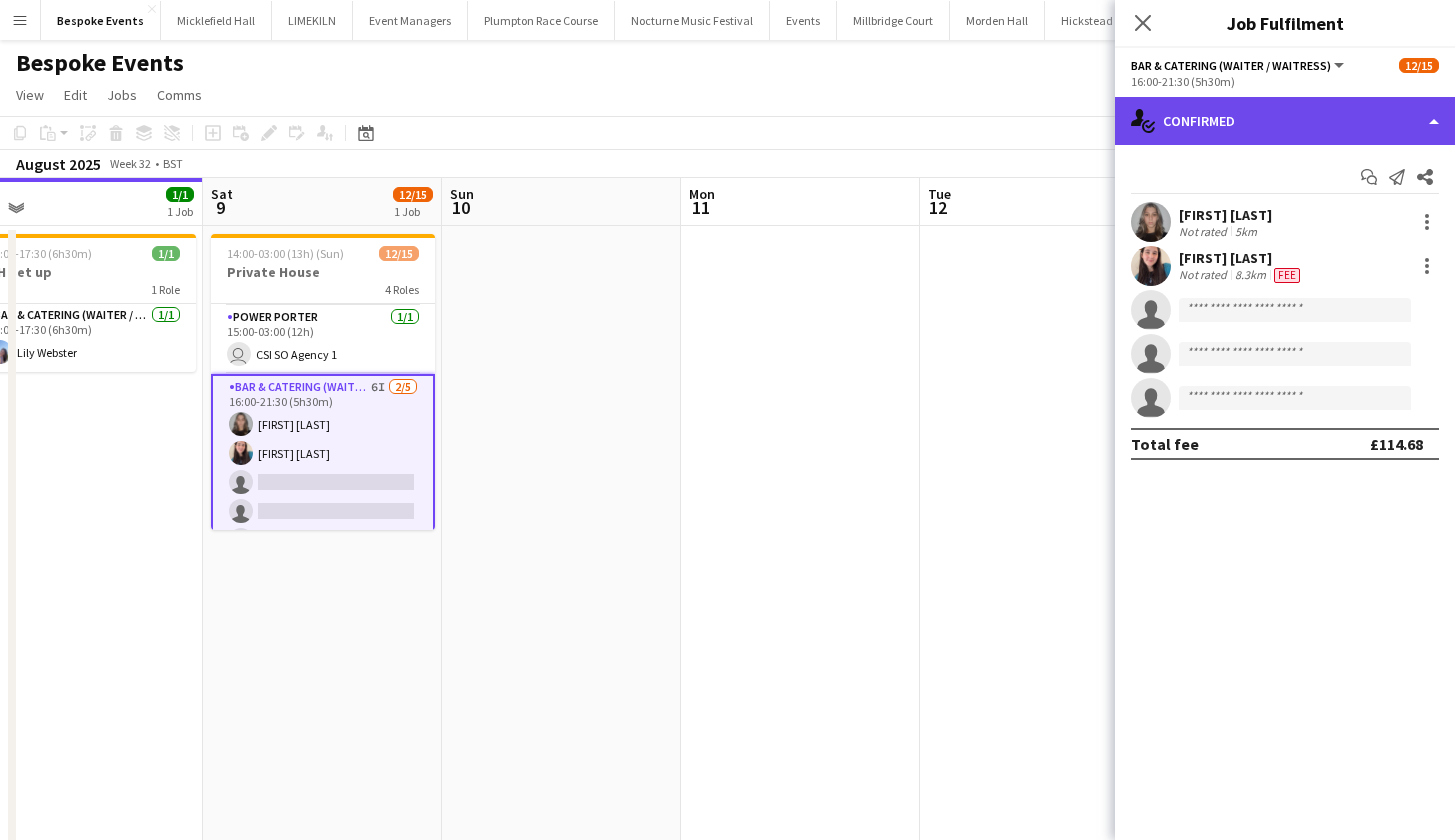 click on "single-neutral-actions-check-2
Confirmed" 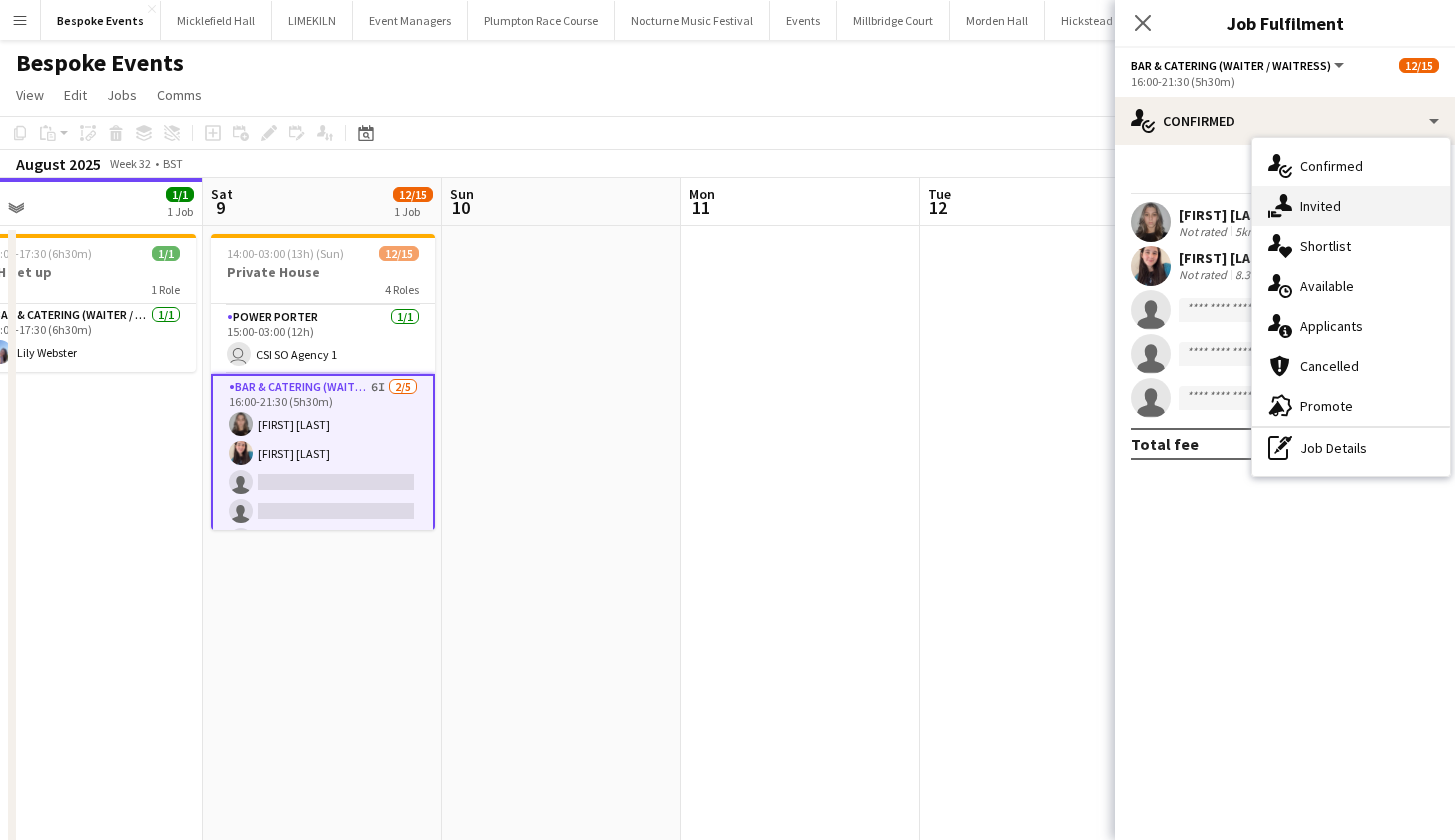 click on "single-neutral-actions-share-1
Invited" at bounding box center [1351, 206] 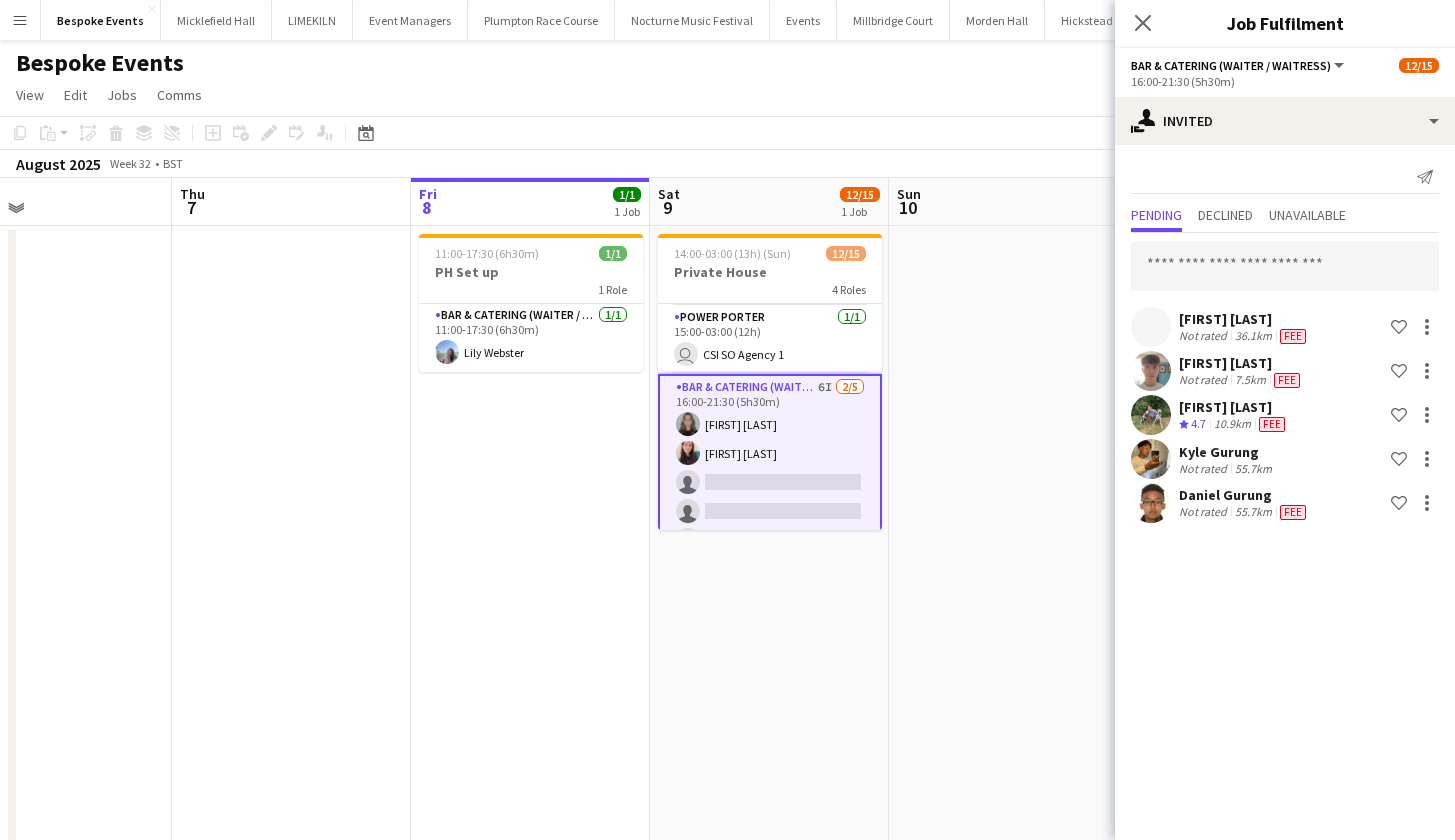 scroll, scrollTop: 0, scrollLeft: 546, axis: horizontal 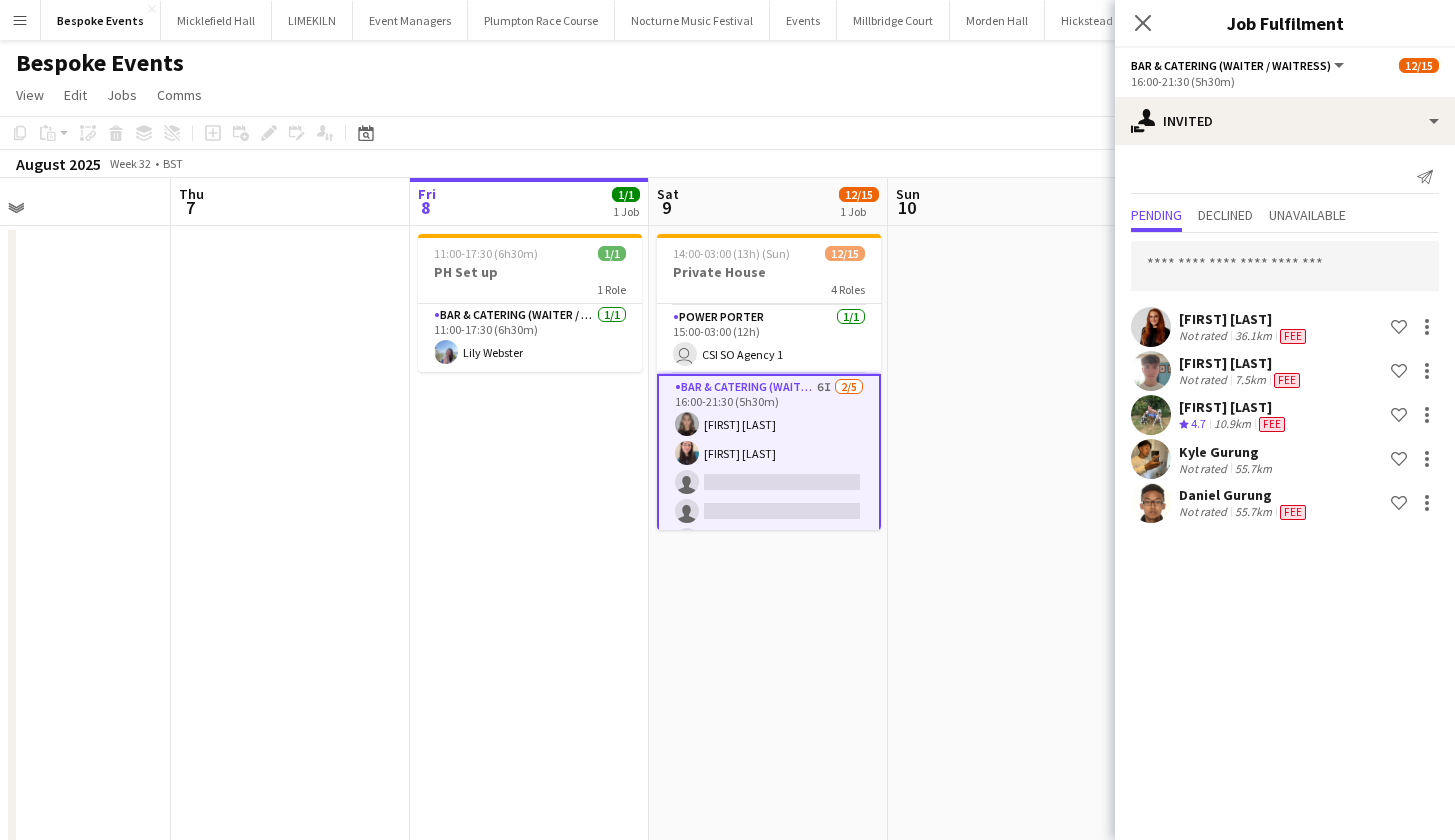 click on "Menu" at bounding box center [20, 20] 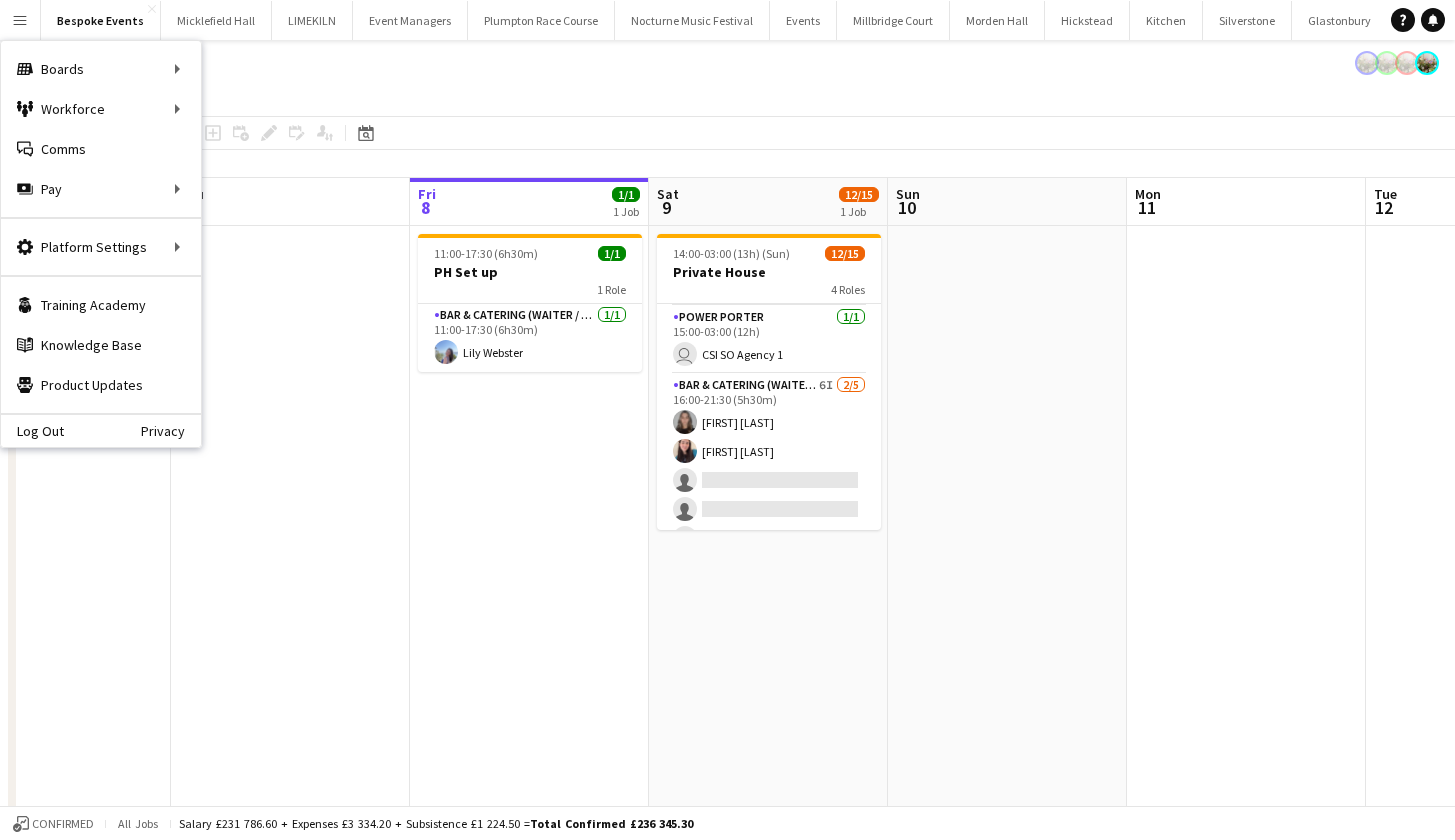 drag, startPoint x: 297, startPoint y: 380, endPoint x: 223, endPoint y: 348, distance: 80.622574 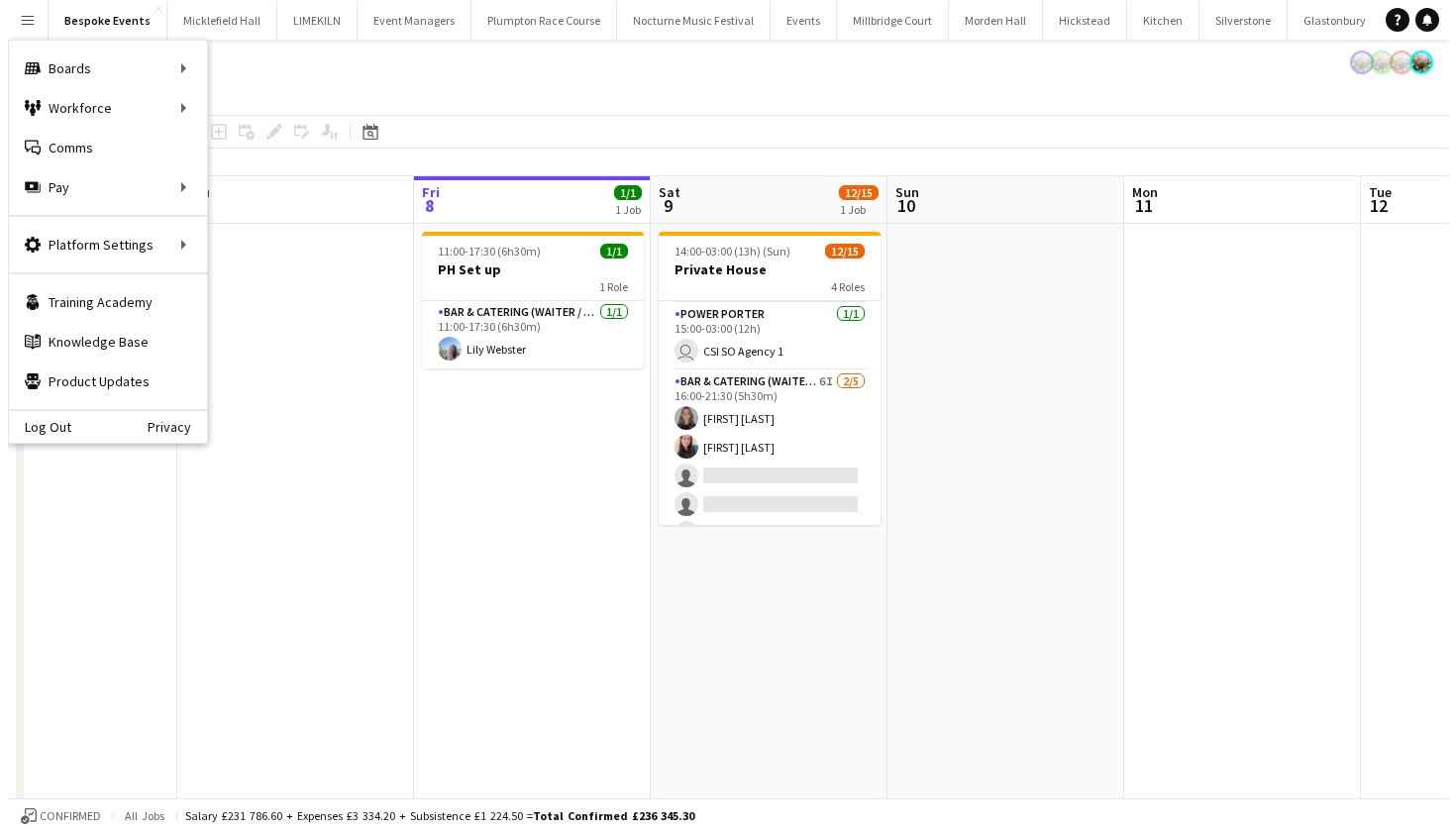 scroll, scrollTop: 0, scrollLeft: 545, axis: horizontal 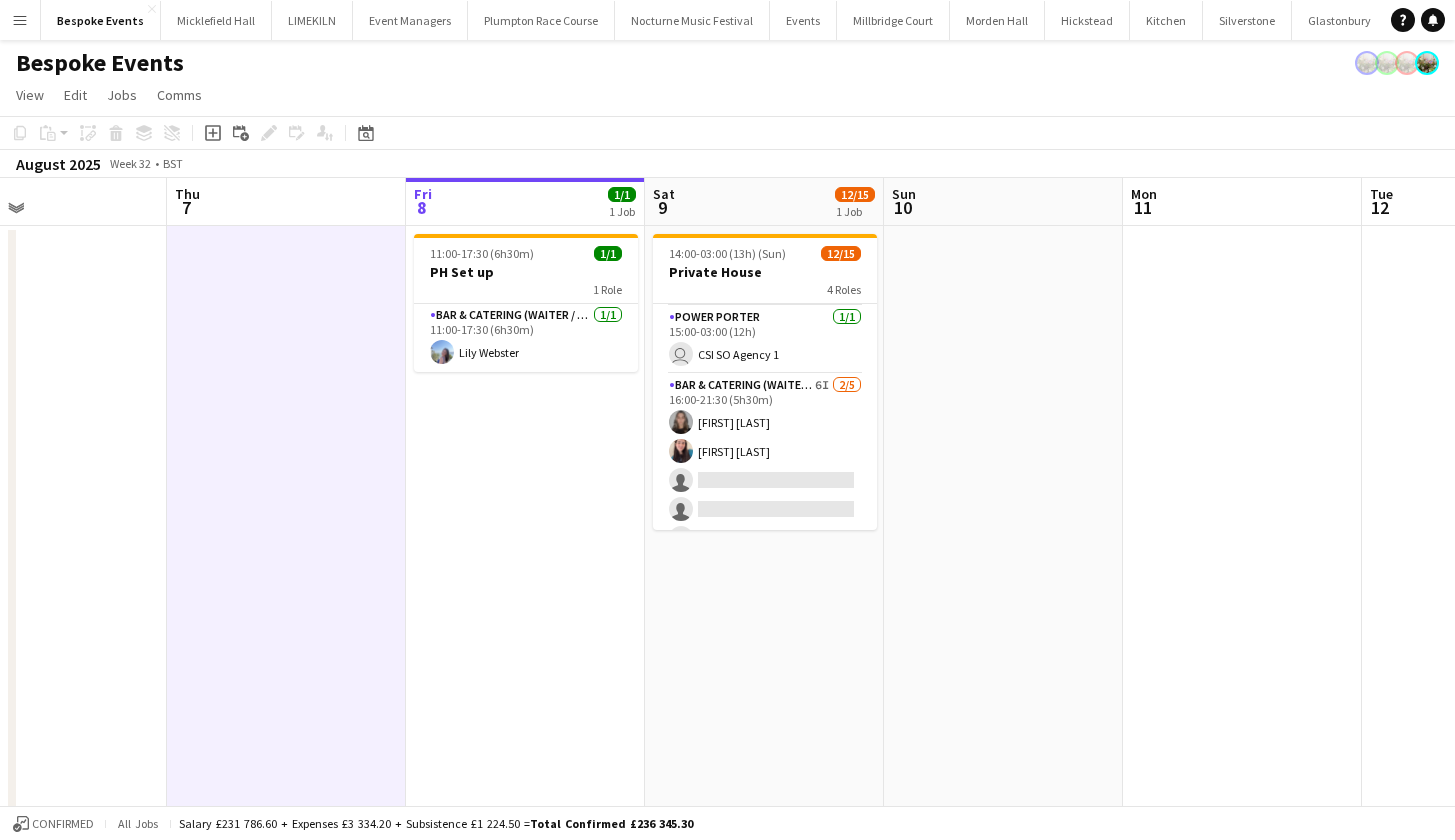 click on "Menu" at bounding box center [20, 20] 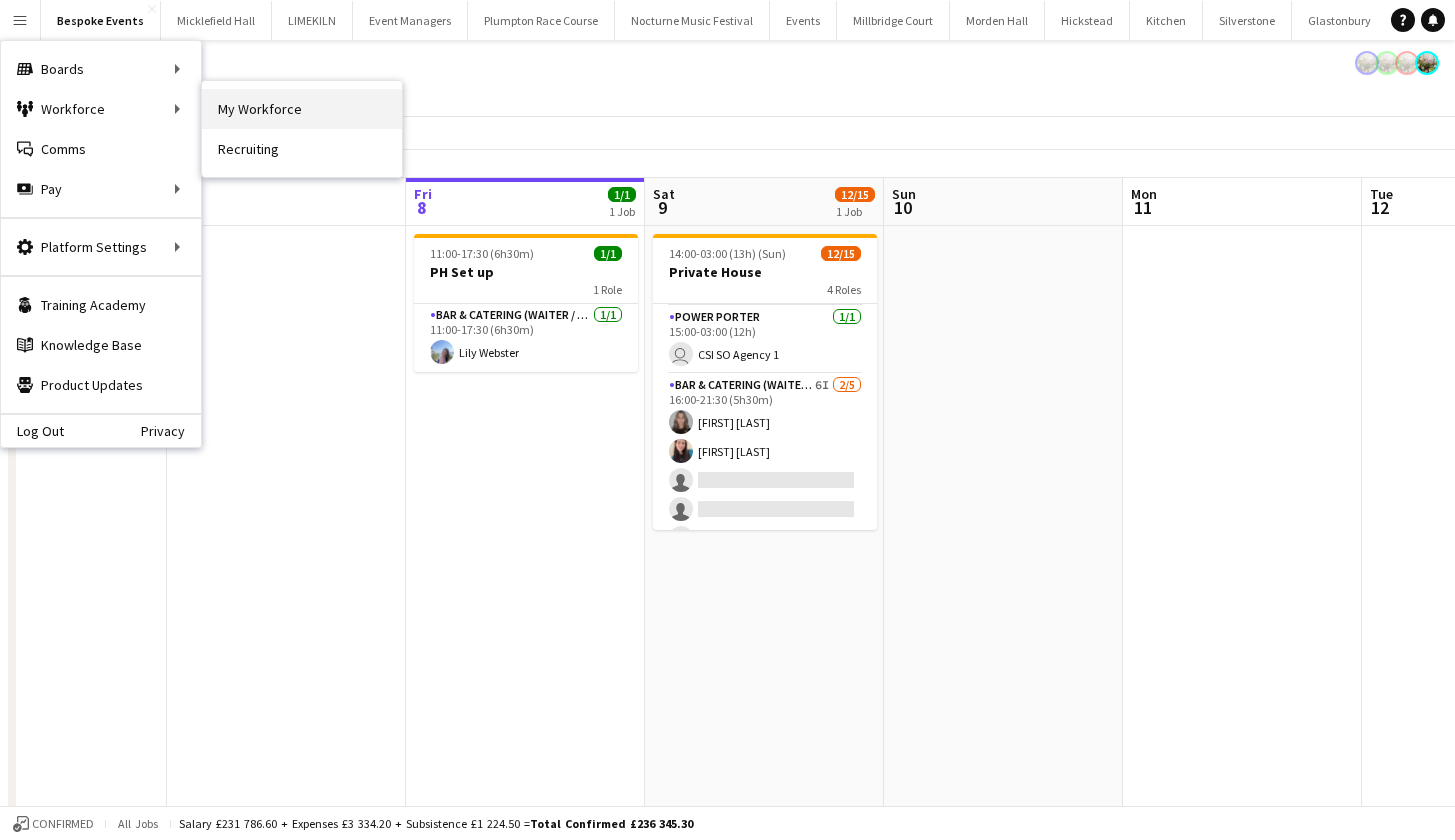 click on "My Workforce" at bounding box center [302, 109] 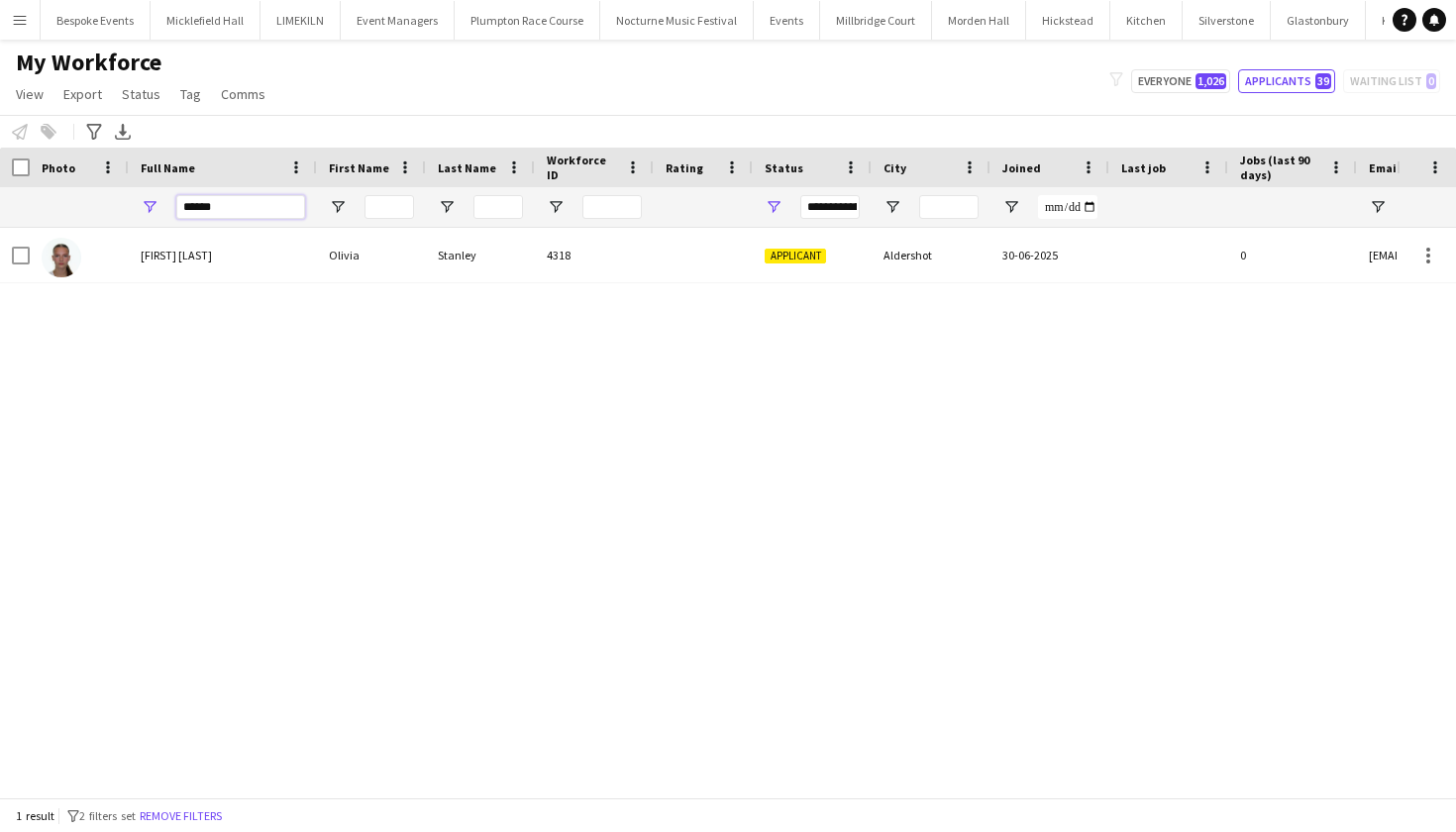 click on "******" at bounding box center [241, 207] 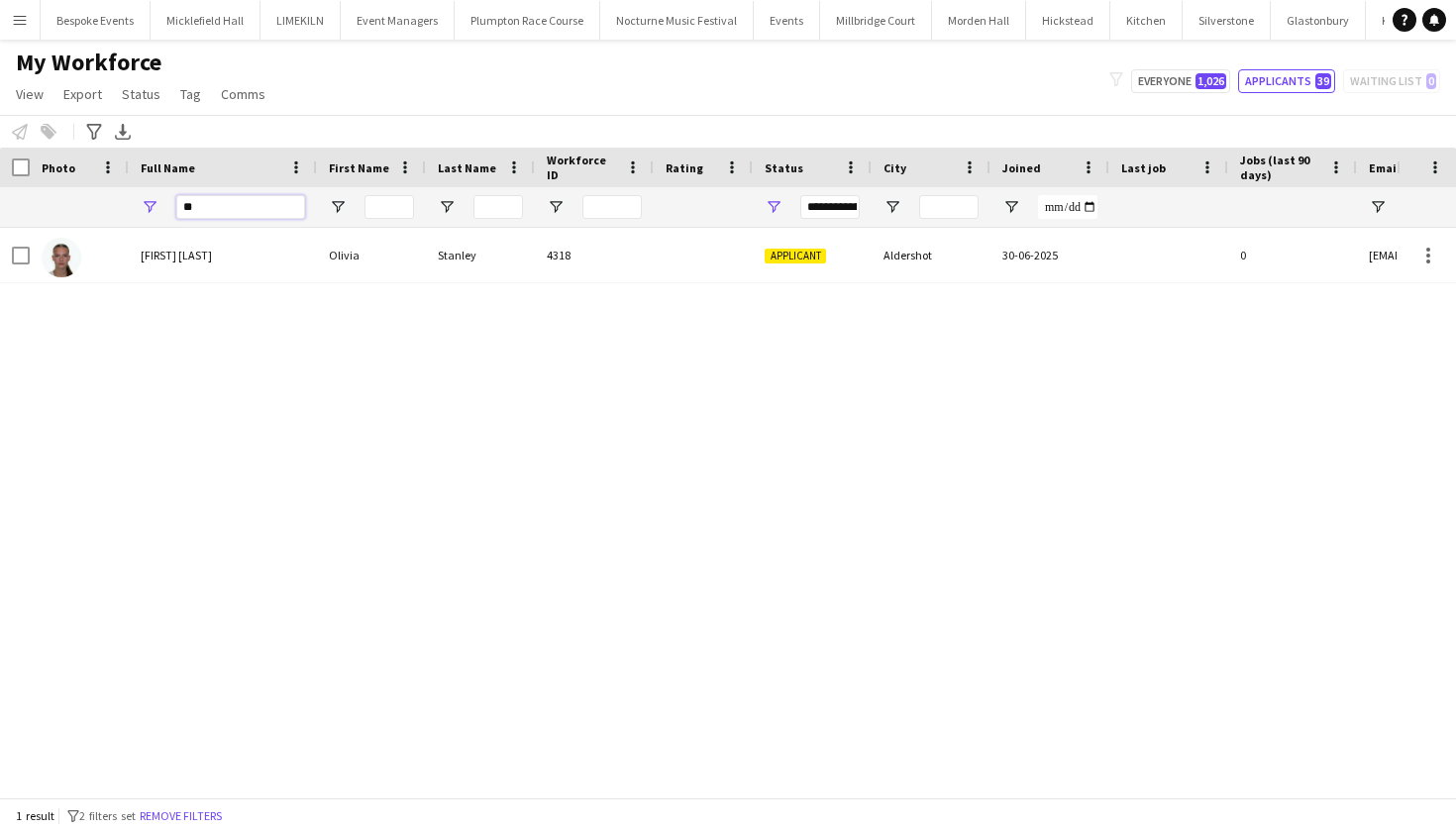 type on "*" 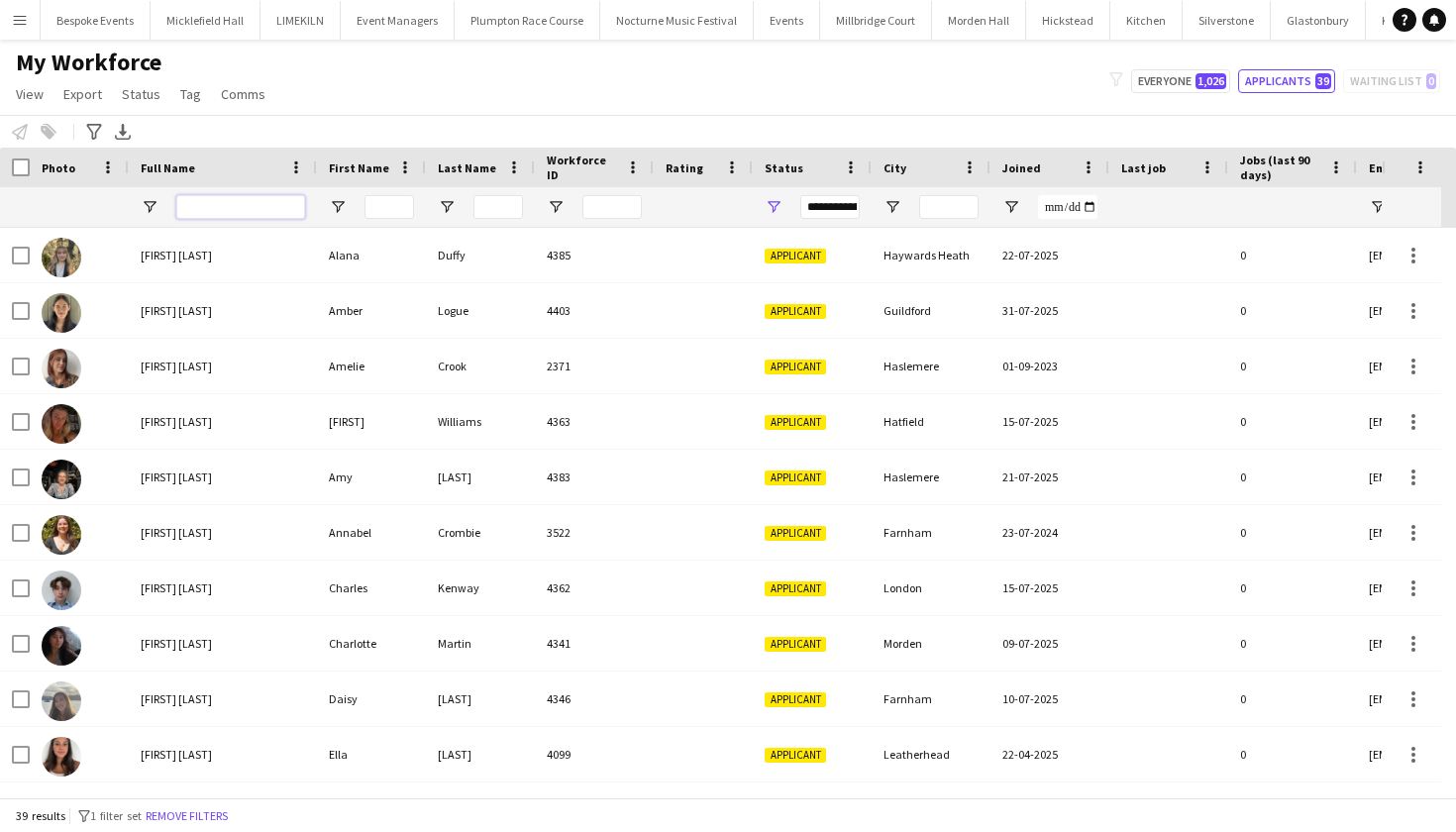type 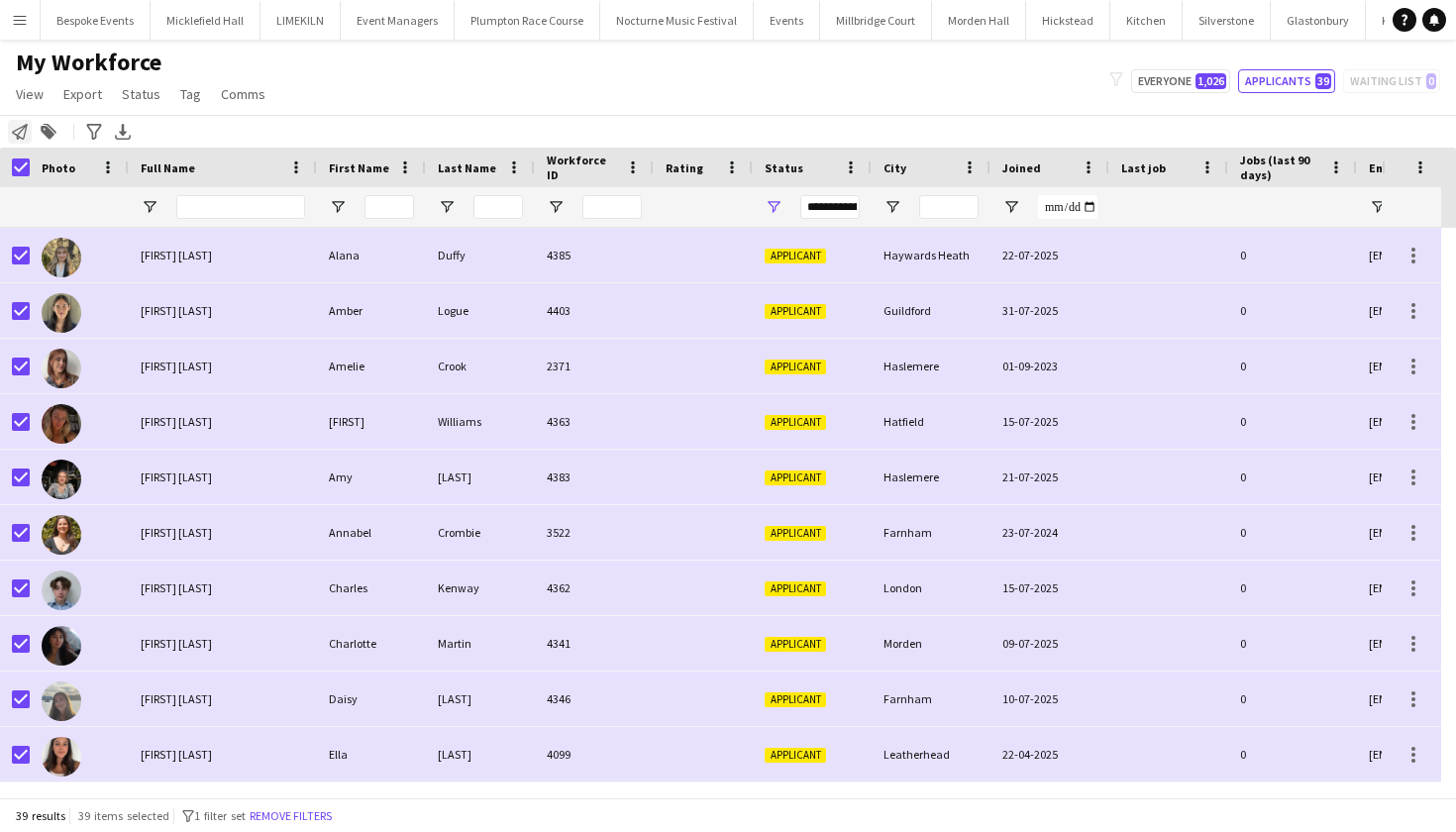 click 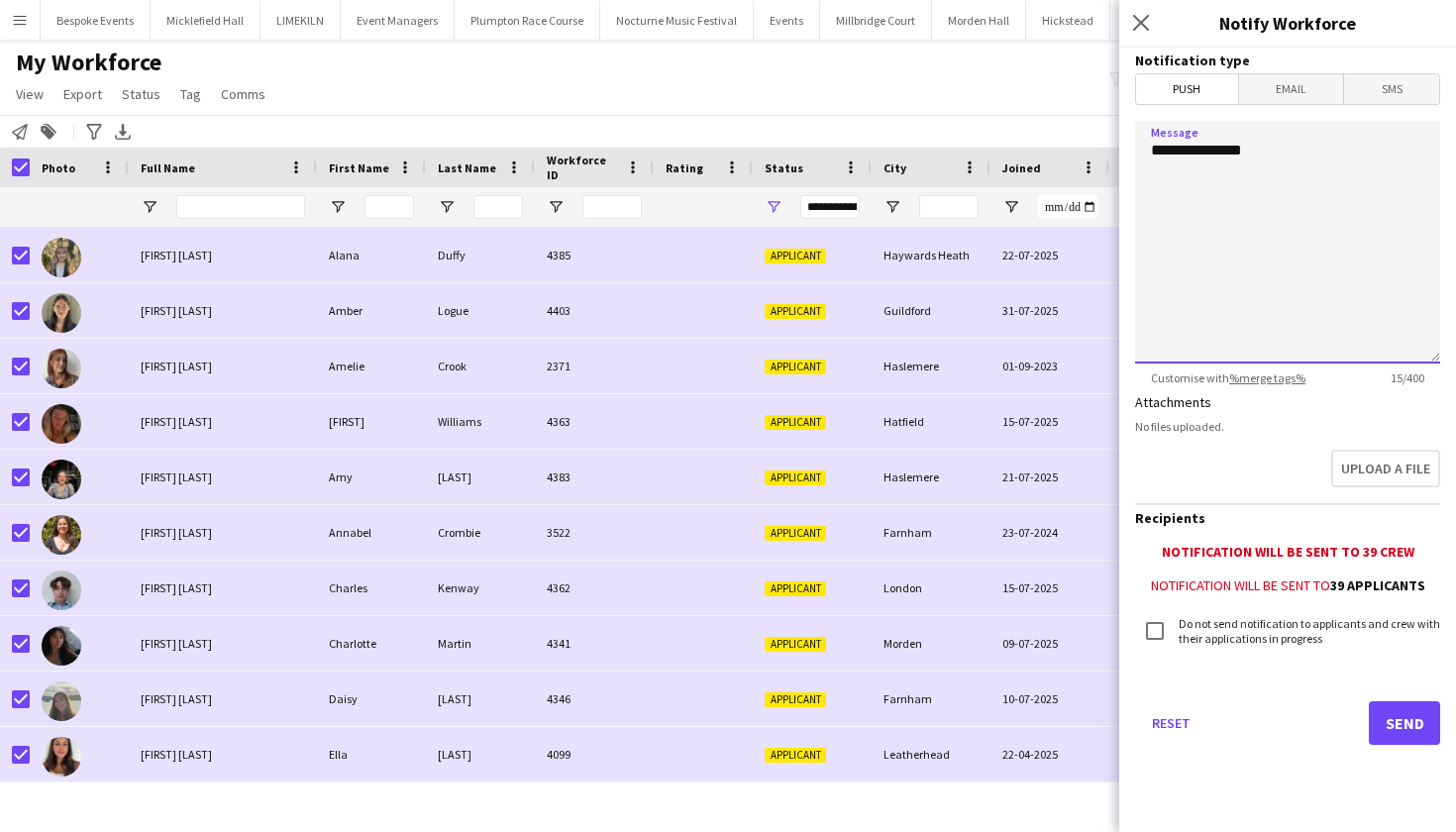 click on "**********" at bounding box center (1288, 242) 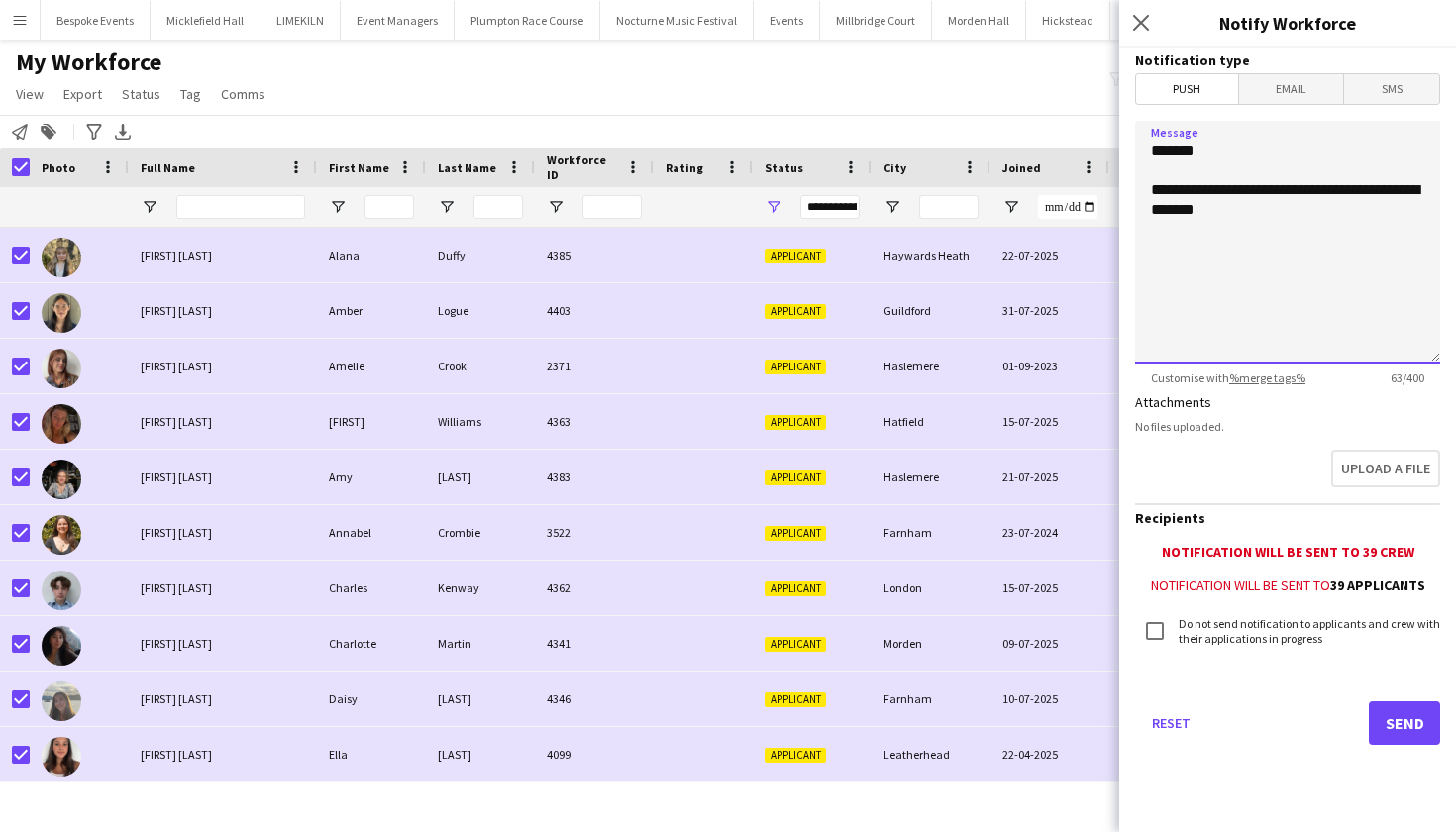 click on "**********" at bounding box center (1288, 242) 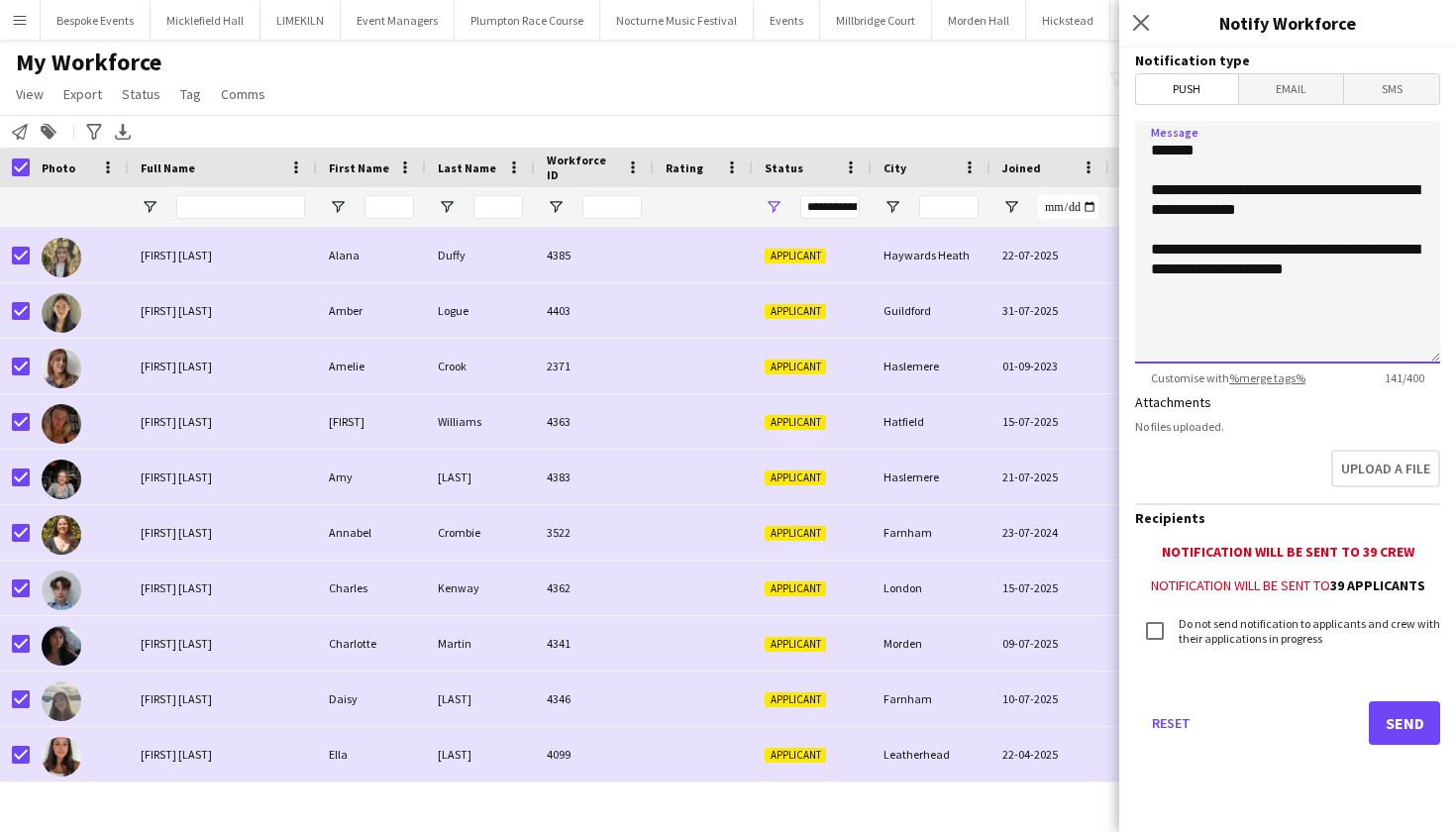type on "**********" 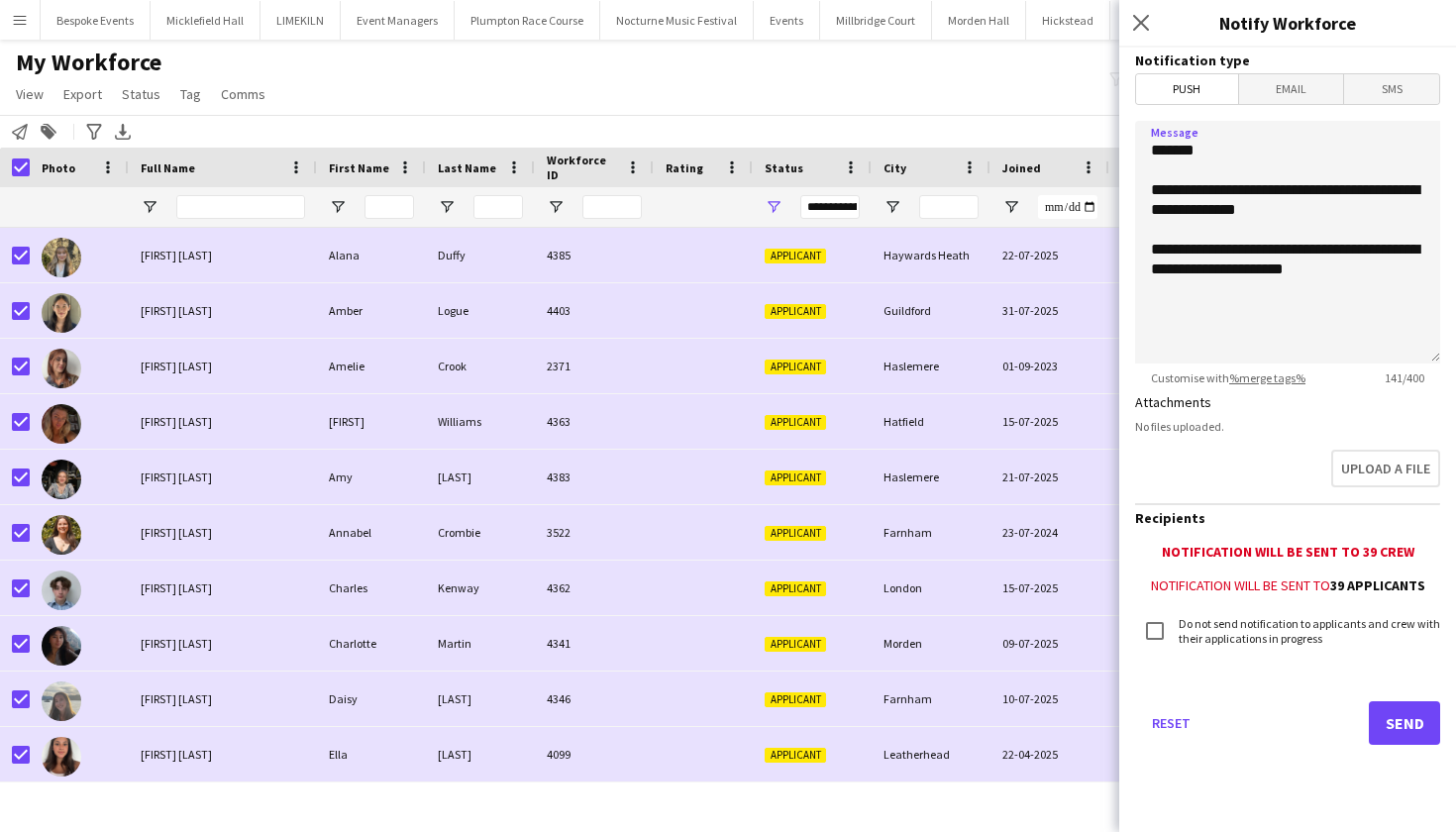 click on "My Workforce   View   Views  Default view mena New Starter  New view Update view Delete view Edit name Customise view Customise filters Reset Filters Reset View Reset All  Export  New starters report Export as XLSX Export as PDF  Status  Edit  Tag  New tag  Edit tag  21 AND OVER (32) 23 AND OVER IN 2023 SEASON (10) 5 Star Bar Staff (12) 5 Star Team 2023 (122)  Add to tag  21 AND OVER (32) 23 AND OVER IN 2023 SEASON (10) 5 Star Bar Staff (12) 5 Star Team 2023 (122)  Untag  21 AND OVER (32) 23 AND OVER IN 2023 SEASON (10) 5 Star Bar Staff (12) 5 Star Team 2023 (122)  Tag chat  21 AND OVER (32) 23 AND OVER IN 2023 SEASON (10) 5 Star Bar Staff (12) 5 Star Team 2023 (122)  Tag share page  21 AND OVER (32) 23 AND OVER IN 2023 SEASON (10) 5 Star Bar Staff (12) 5 Star Team 2023 (122)  Comms  Send notification
filter-1
Everyone   1,026   Applicants   39   Waiting list   0" 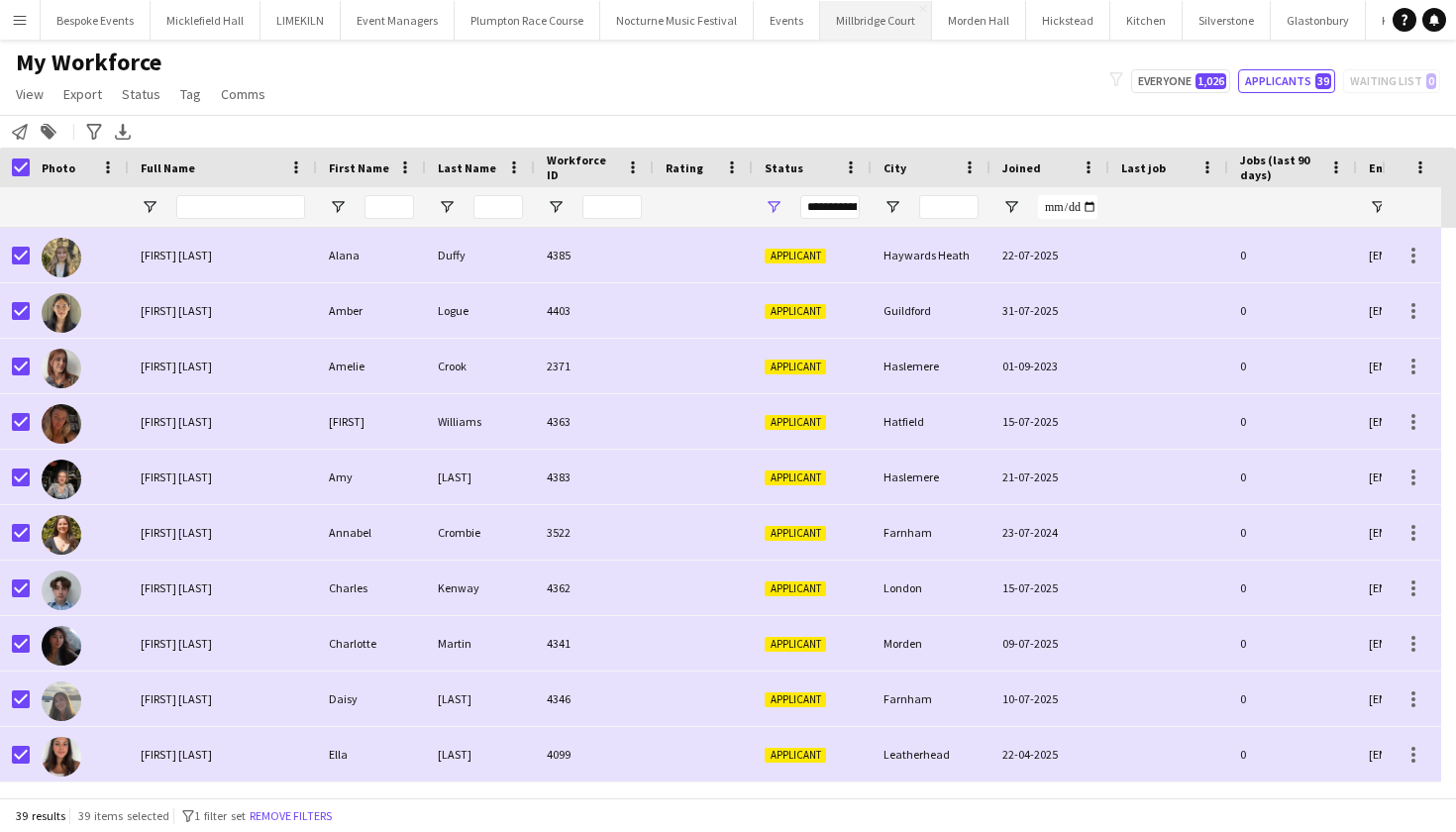 click on "Millbridge Court
Close" at bounding box center (876, 20) 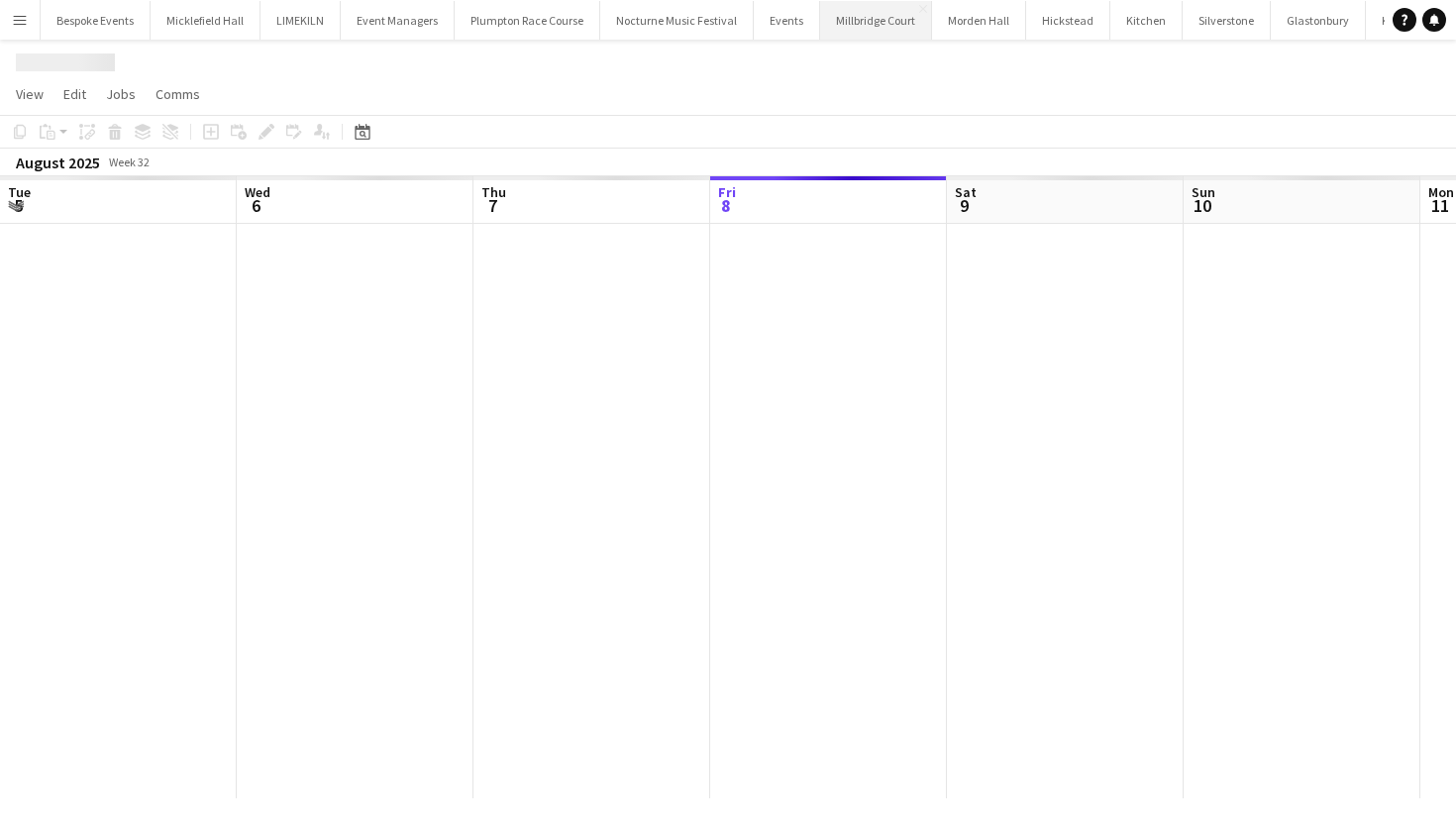 scroll, scrollTop: 0, scrollLeft: 473, axis: horizontal 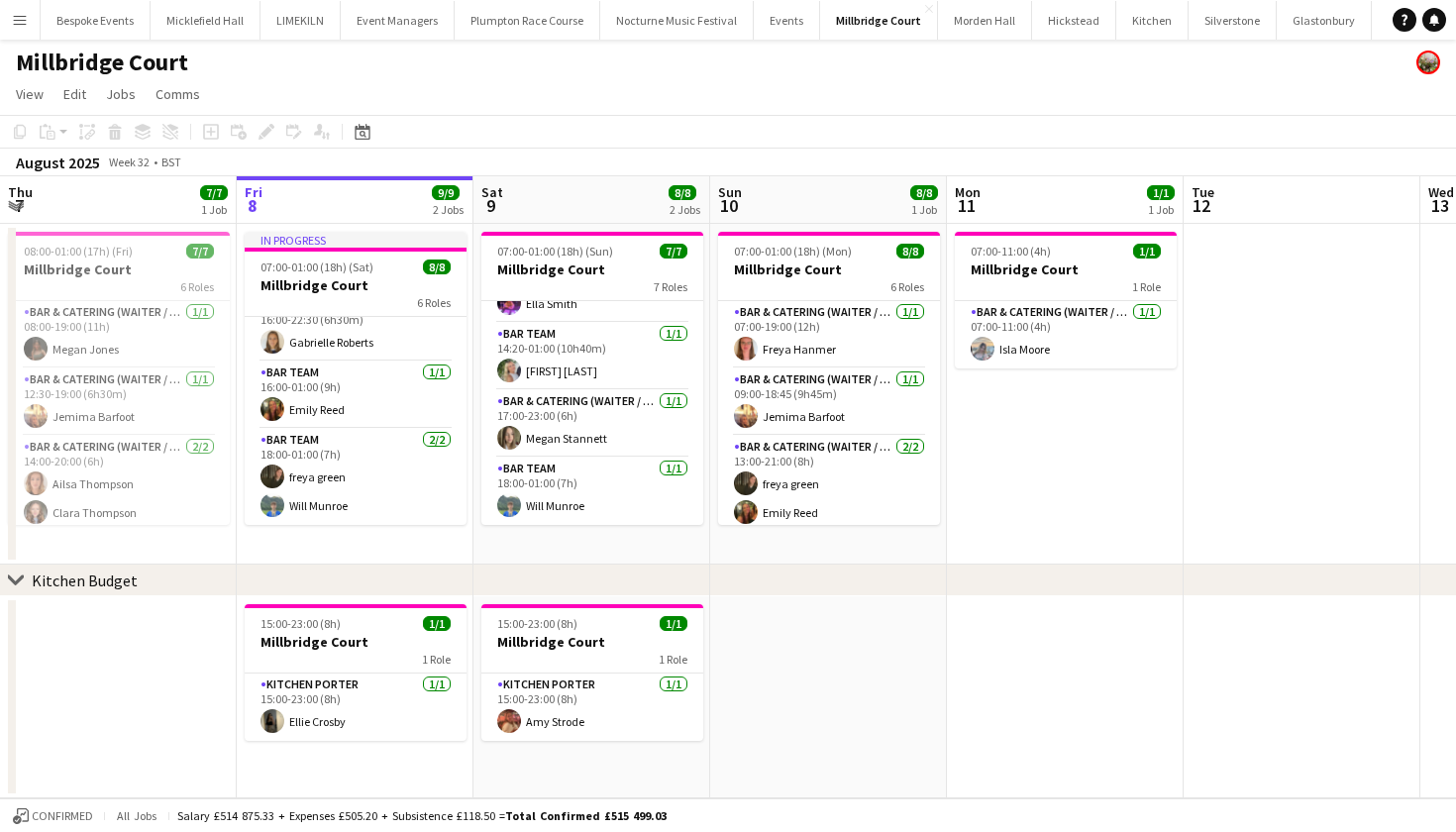click on "Menu" at bounding box center (20, 20) 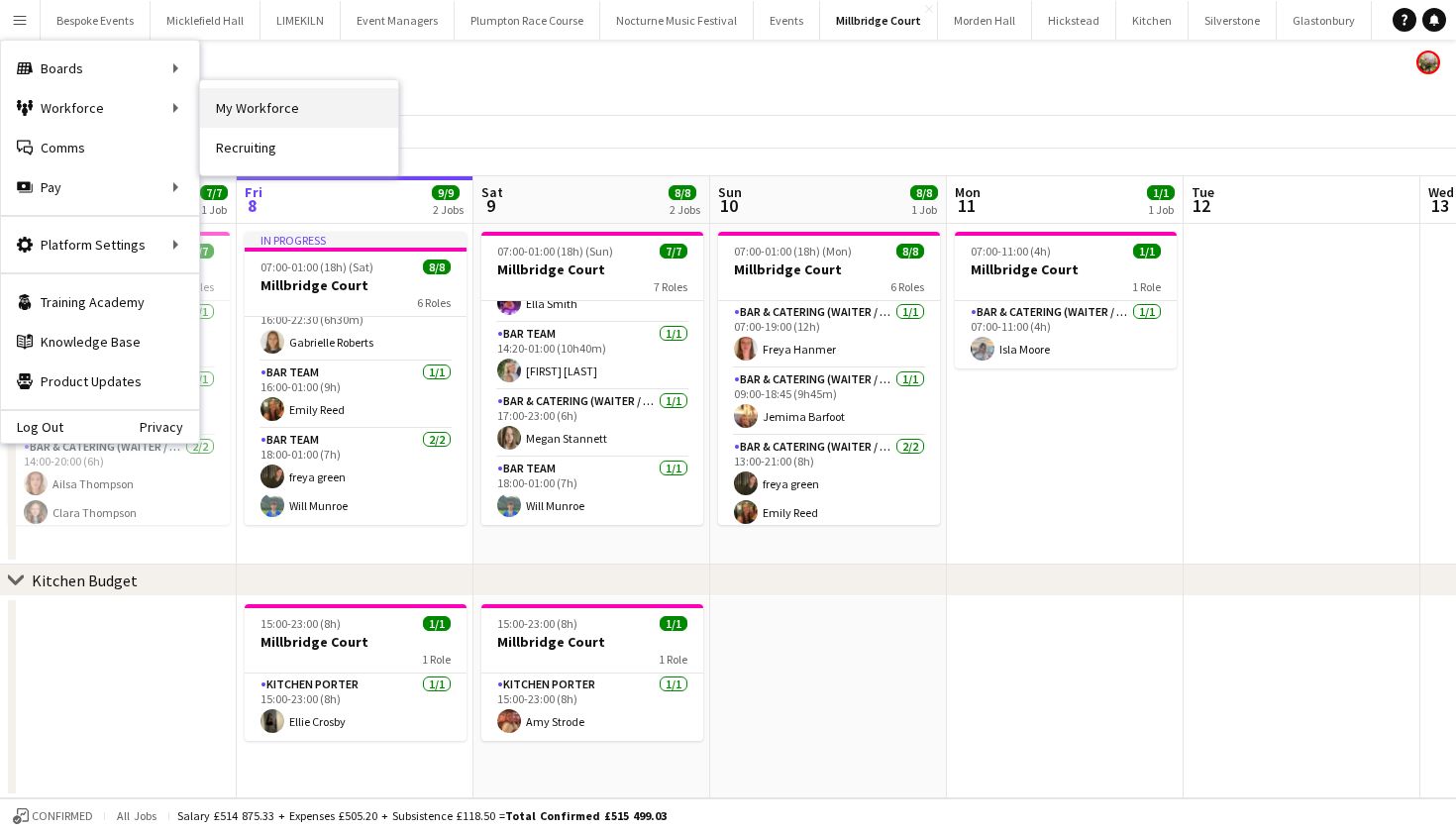 click on "My Workforce" at bounding box center [299, 108] 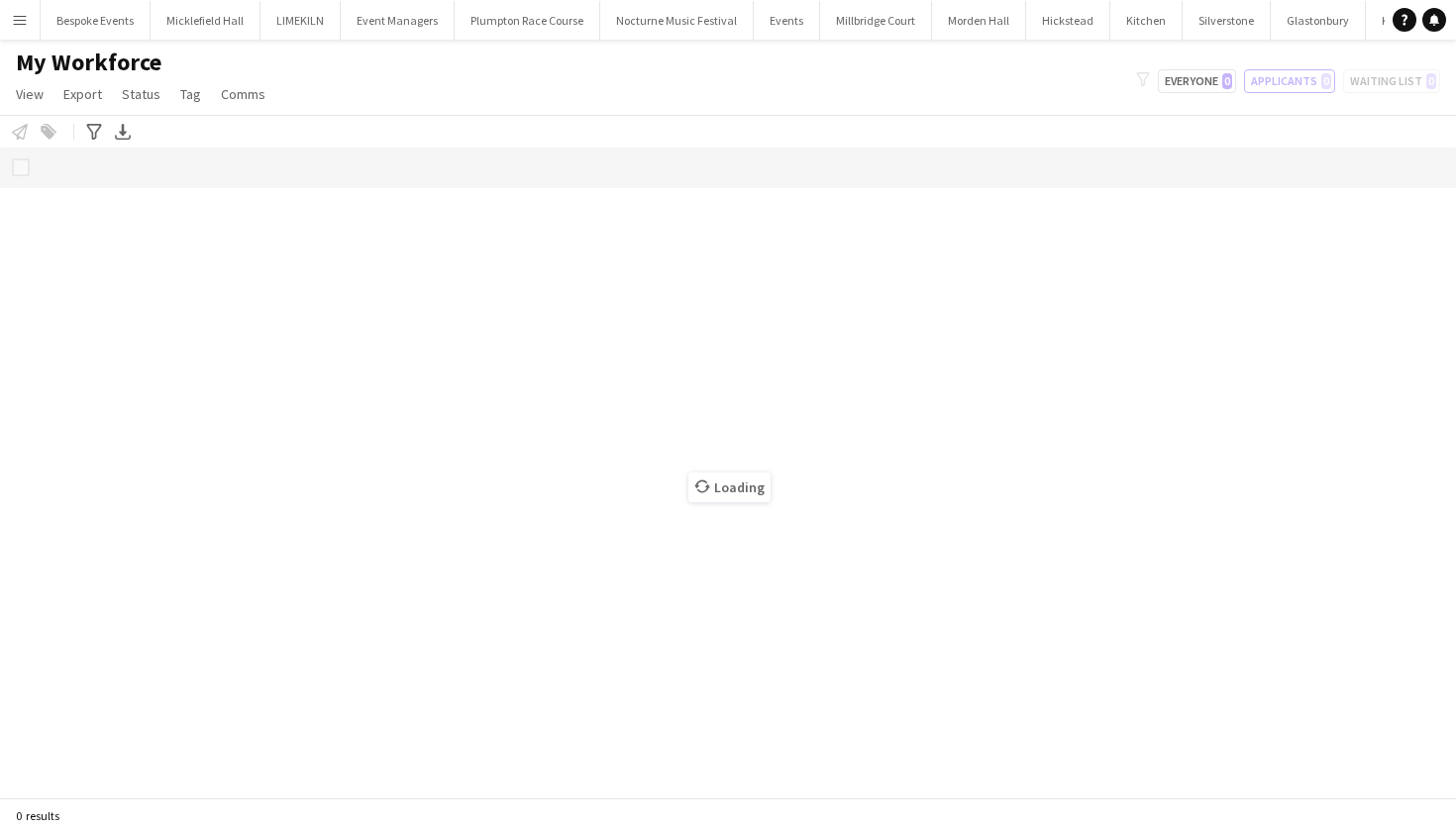 scroll, scrollTop: 0, scrollLeft: 0, axis: both 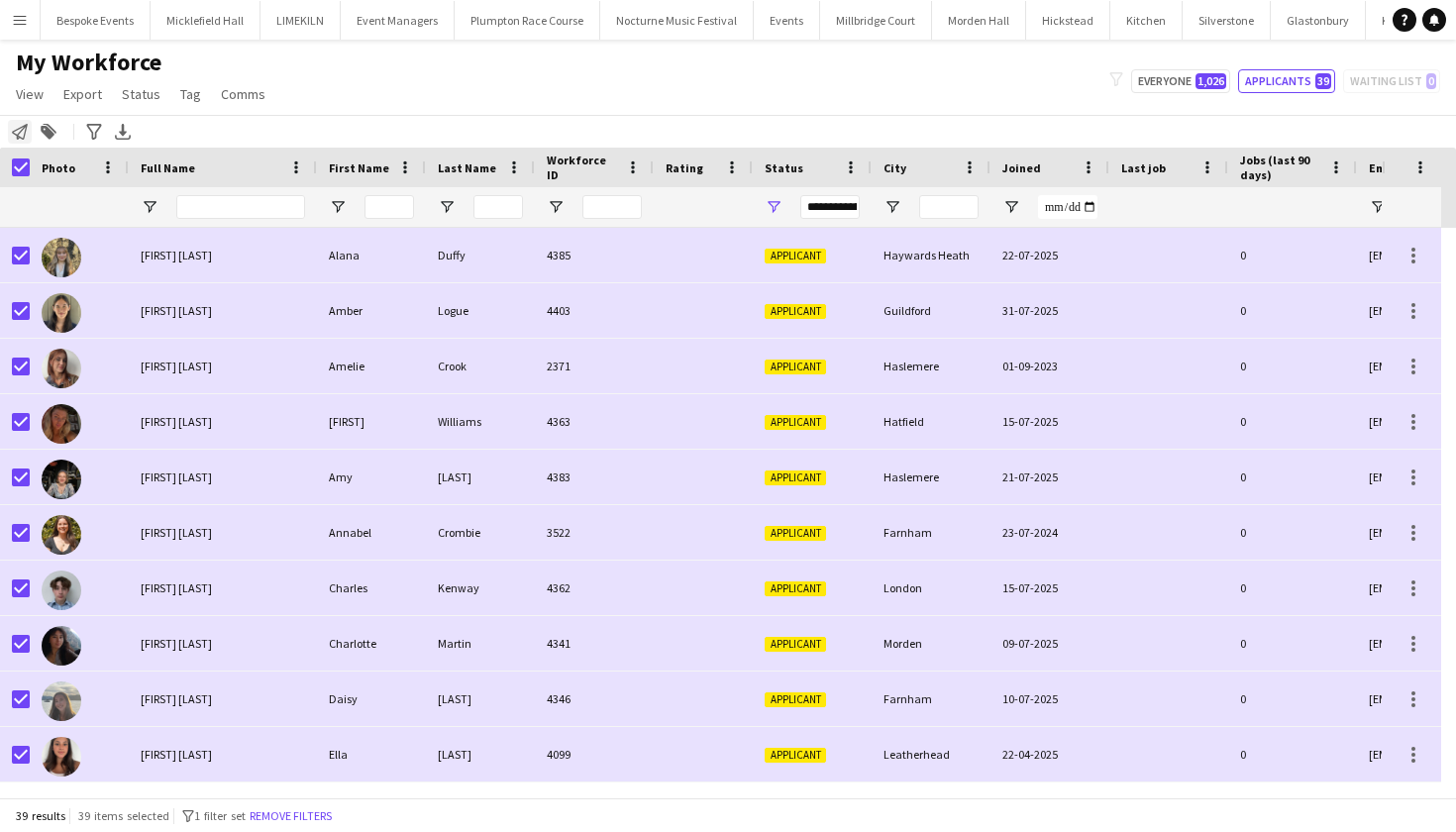 click on "Notify workforce" 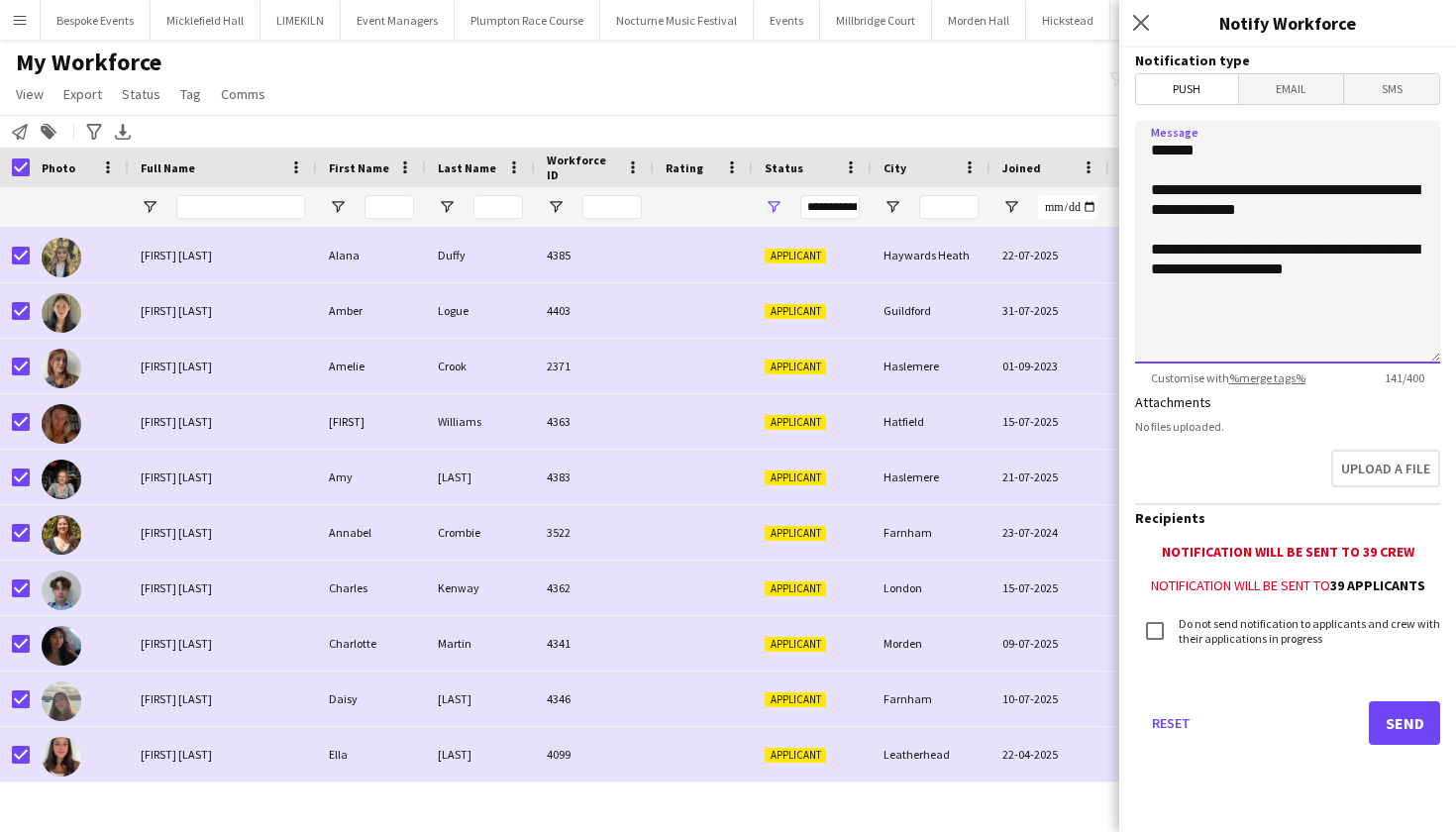 click on "**********" at bounding box center (1288, 242) 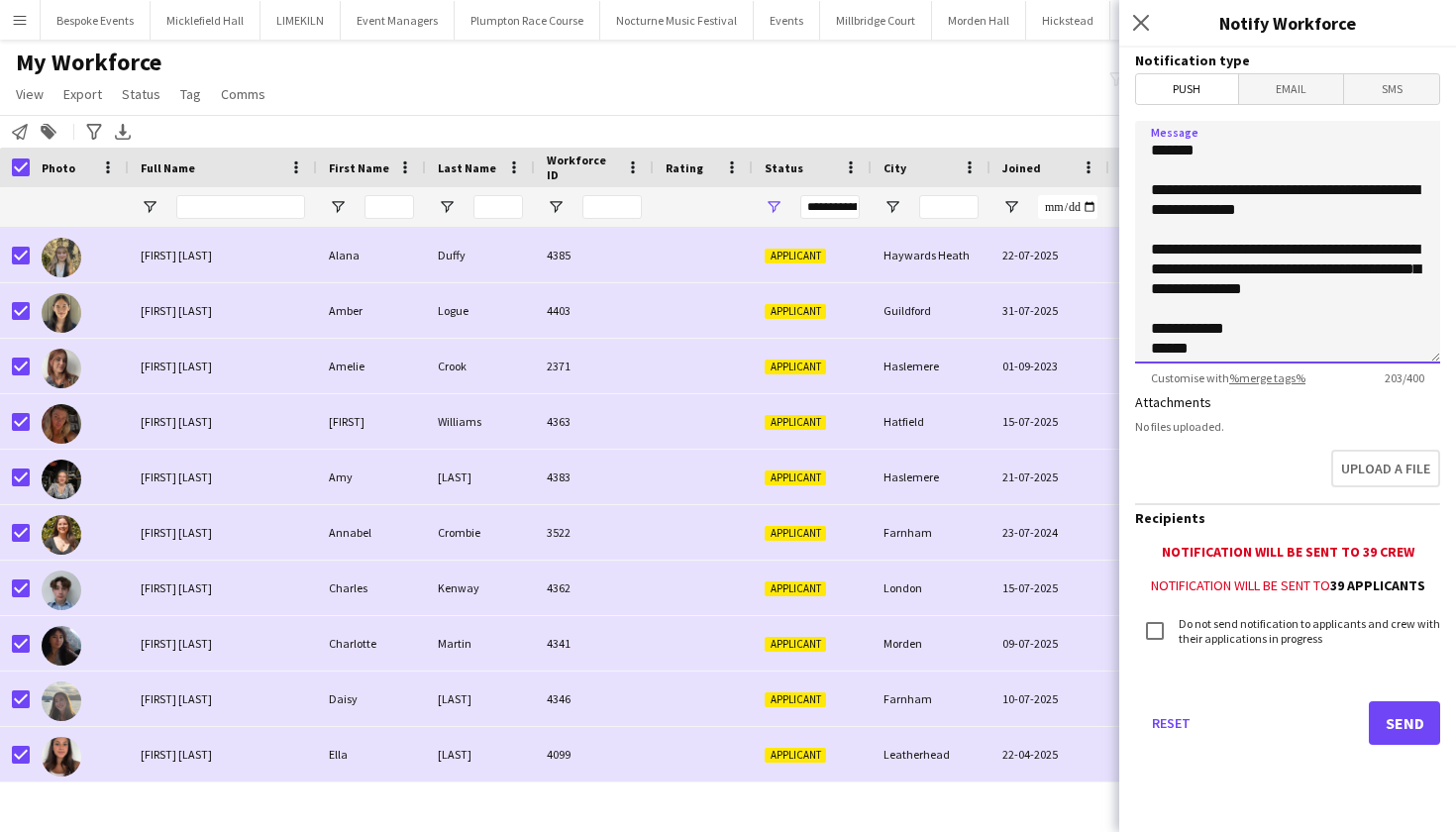 type on "**********" 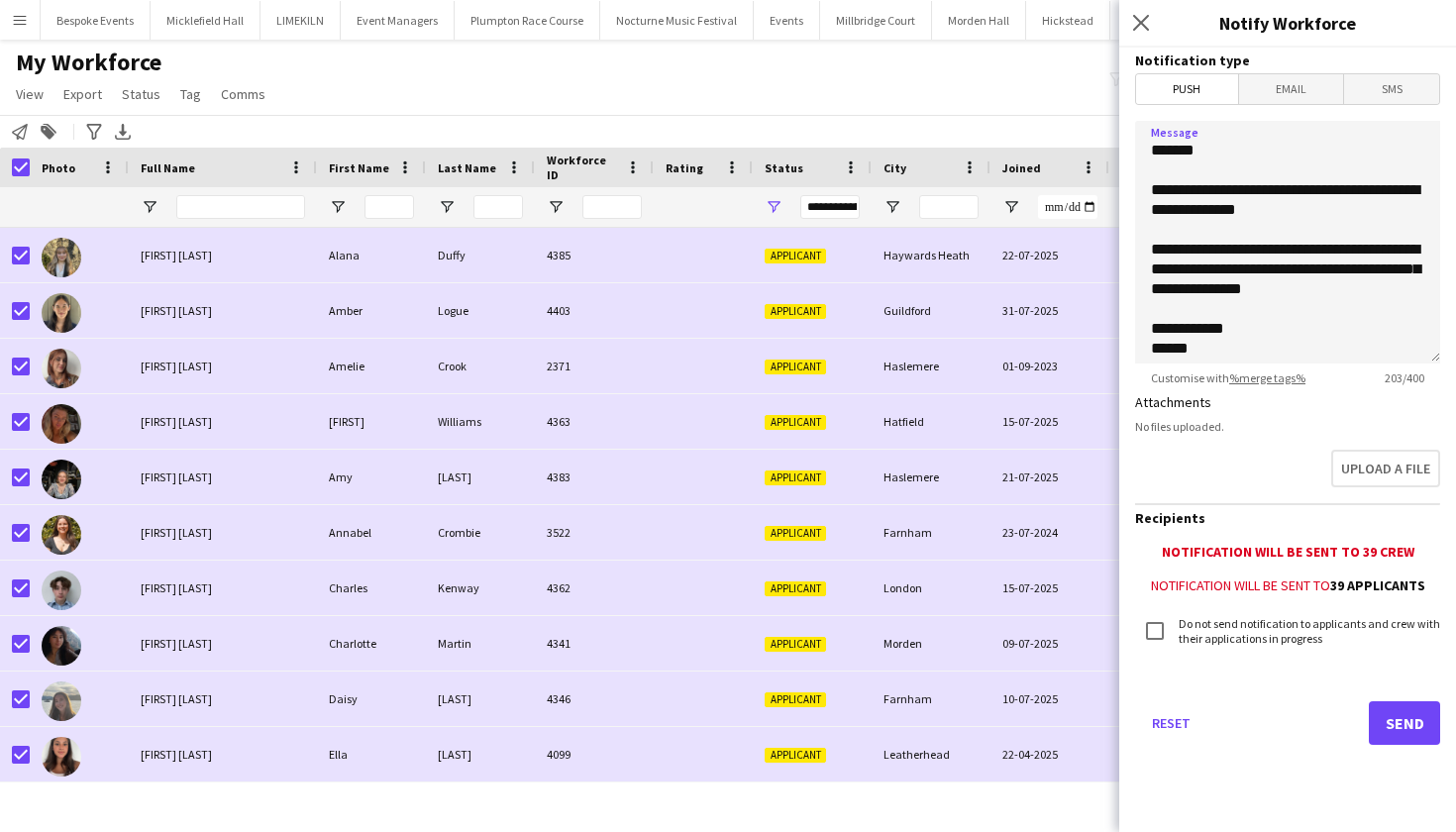 click on "My Workforce   View   Views  Default view mena New Starter  New view Update view Delete view Edit name Customise view Customise filters Reset Filters Reset View Reset All  Export  New starters report Export as XLSX Export as PDF  Status  Edit  Tag  New tag  Edit tag  21 AND OVER (32) 23 AND OVER IN 2023 SEASON (10) 5 Star Bar Staff (12) 5 Star Team 2023 (122)  Add to tag  21 AND OVER (32) 23 AND OVER IN 2023 SEASON (10) 5 Star Bar Staff (12) 5 Star Team 2023 (122)  Untag  21 AND OVER (32) 23 AND OVER IN 2023 SEASON (10) 5 Star Bar Staff (12) 5 Star Team 2023 (122)  Tag chat  21 AND OVER (32) 23 AND OVER IN 2023 SEASON (10) 5 Star Bar Staff (12) 5 Star Team 2023 (122)  Tag share page  21 AND OVER (32) 23 AND OVER IN 2023 SEASON (10) 5 Star Bar Staff (12) 5 Star Team 2023 (122)  Comms  Send notification
filter-1
Everyone   1,026   Applicants   39   Waiting list   0" 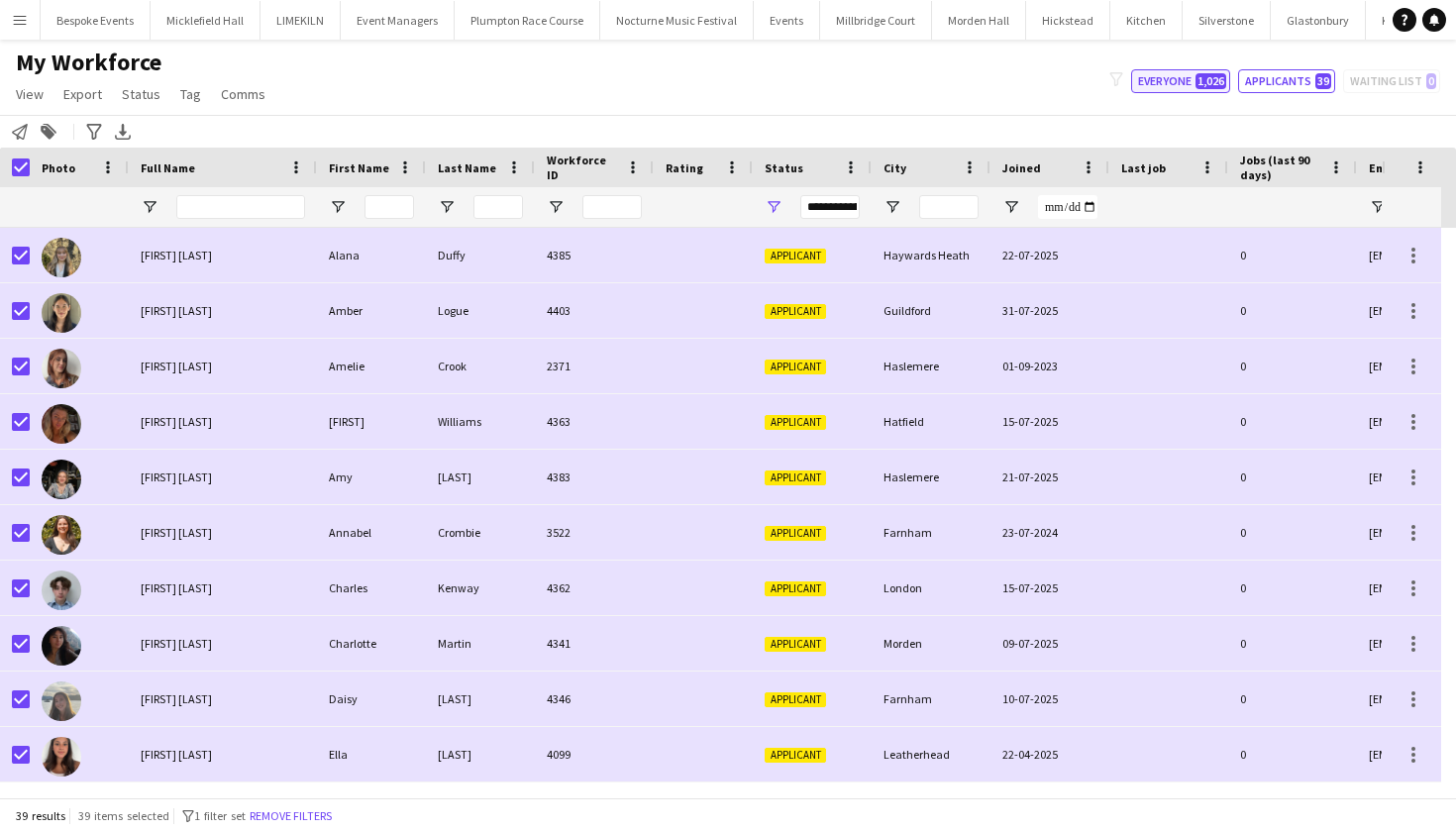 click on "1,026" 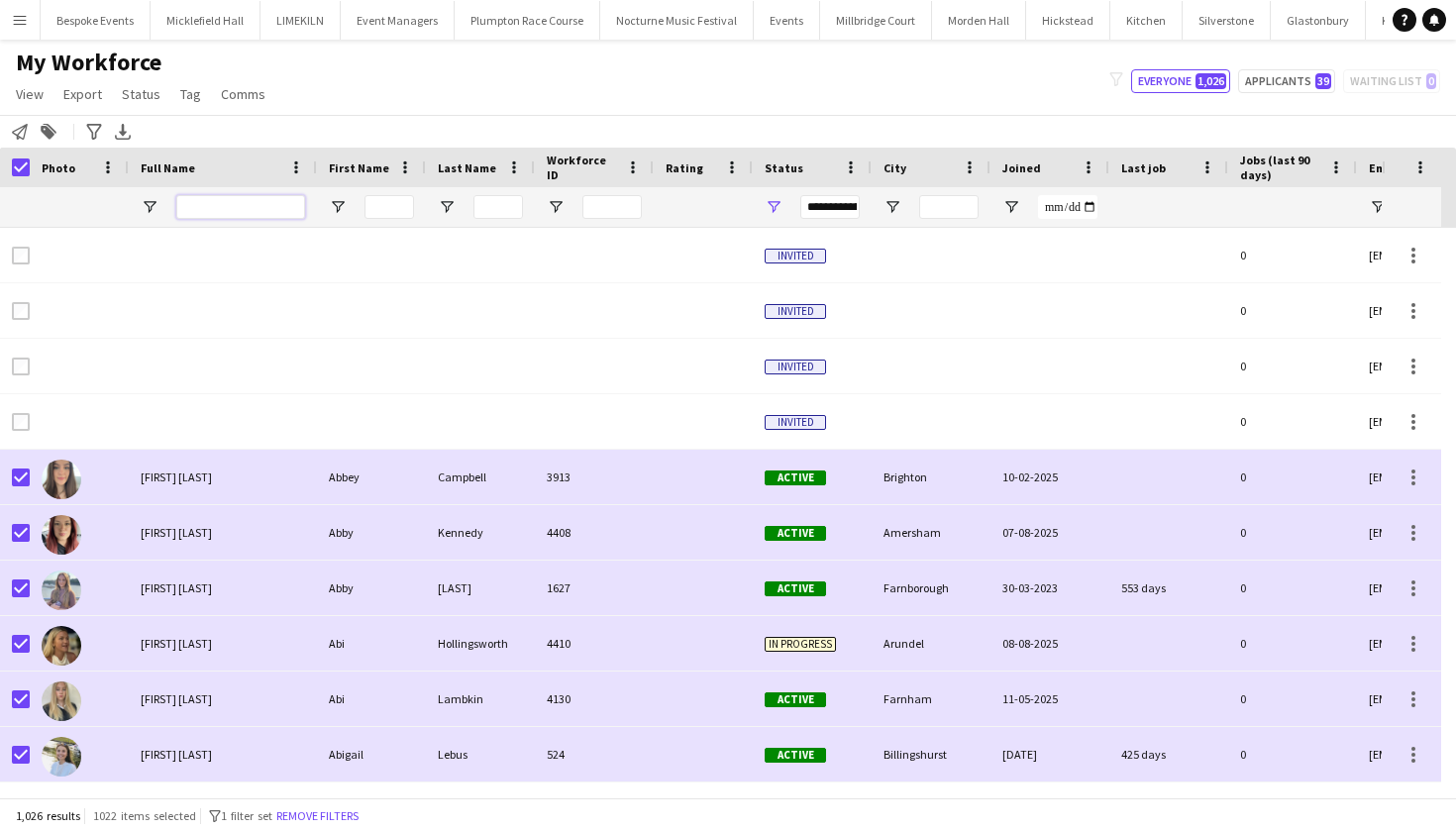 click at bounding box center [241, 207] 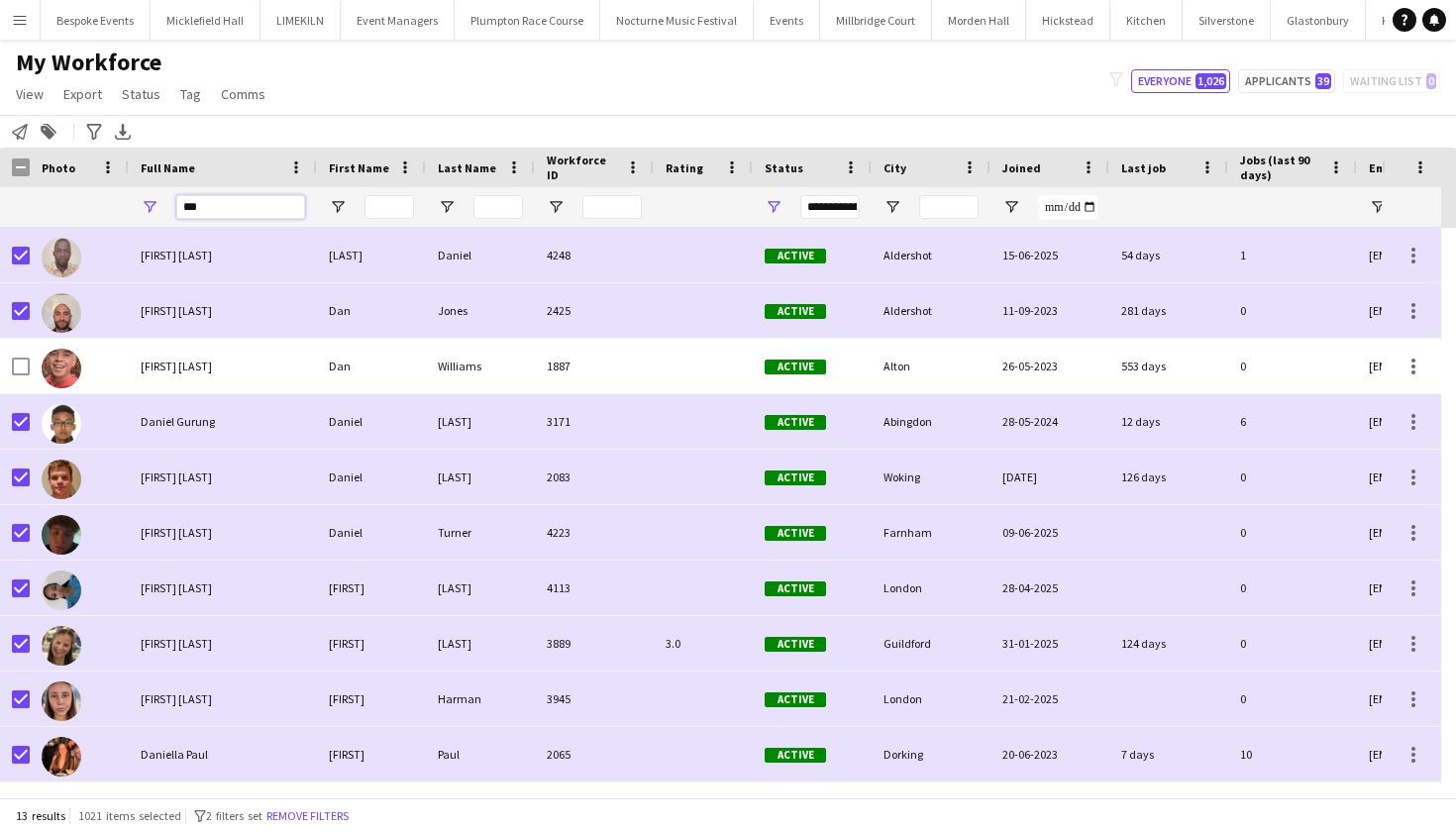 click on "***" at bounding box center [241, 207] 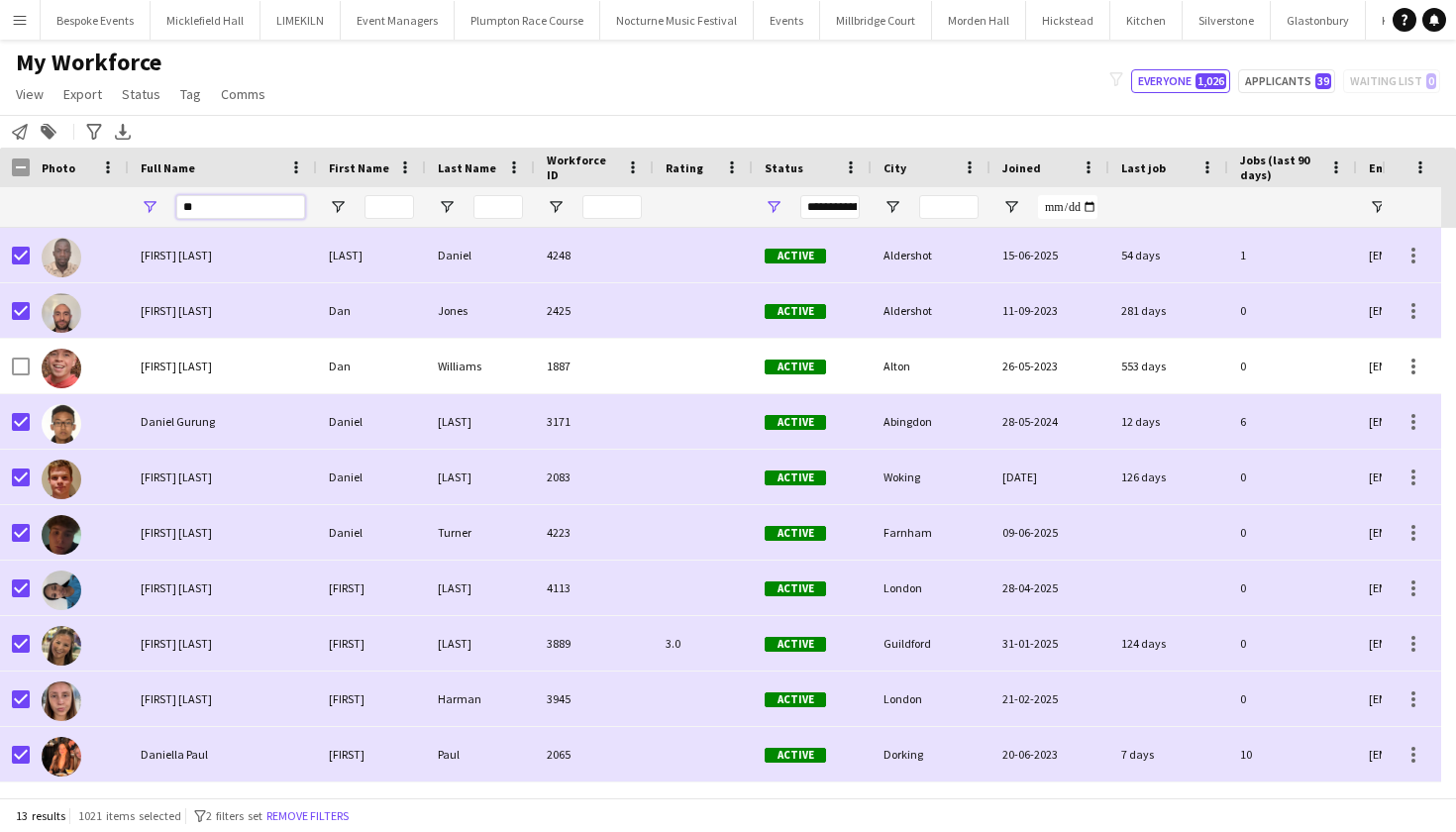 type on "*" 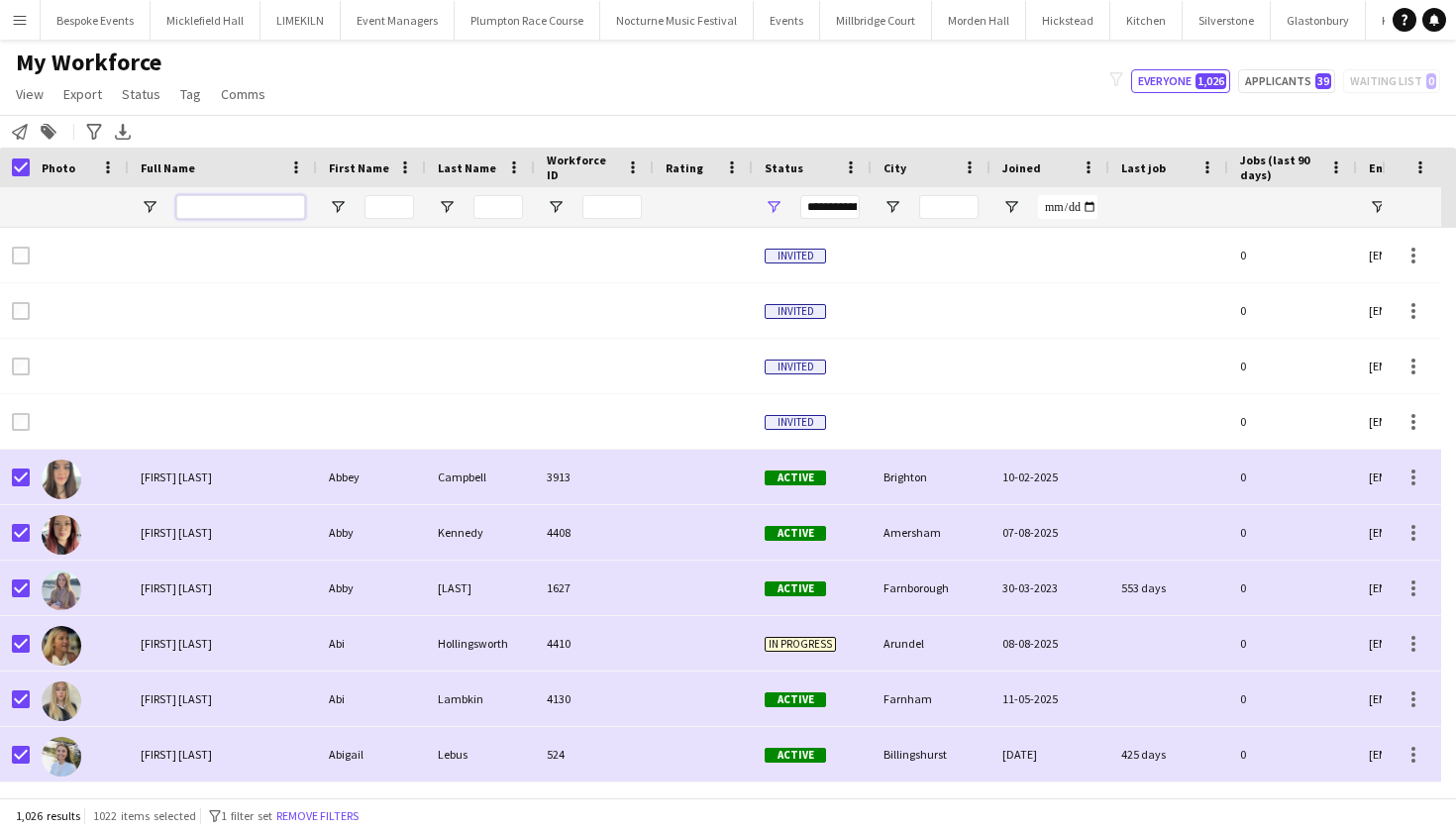 click at bounding box center [241, 207] 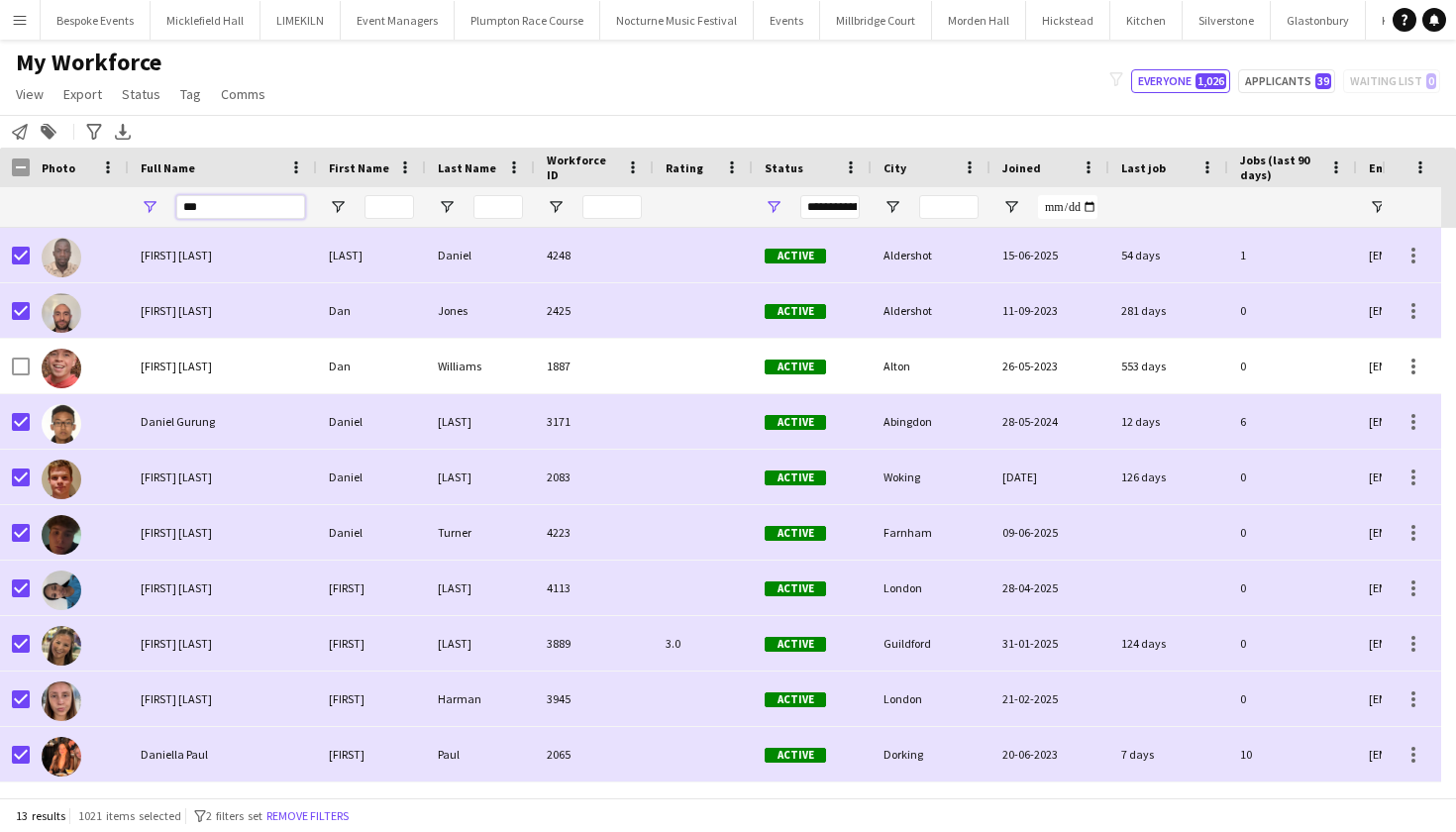 click on "***" at bounding box center [241, 207] 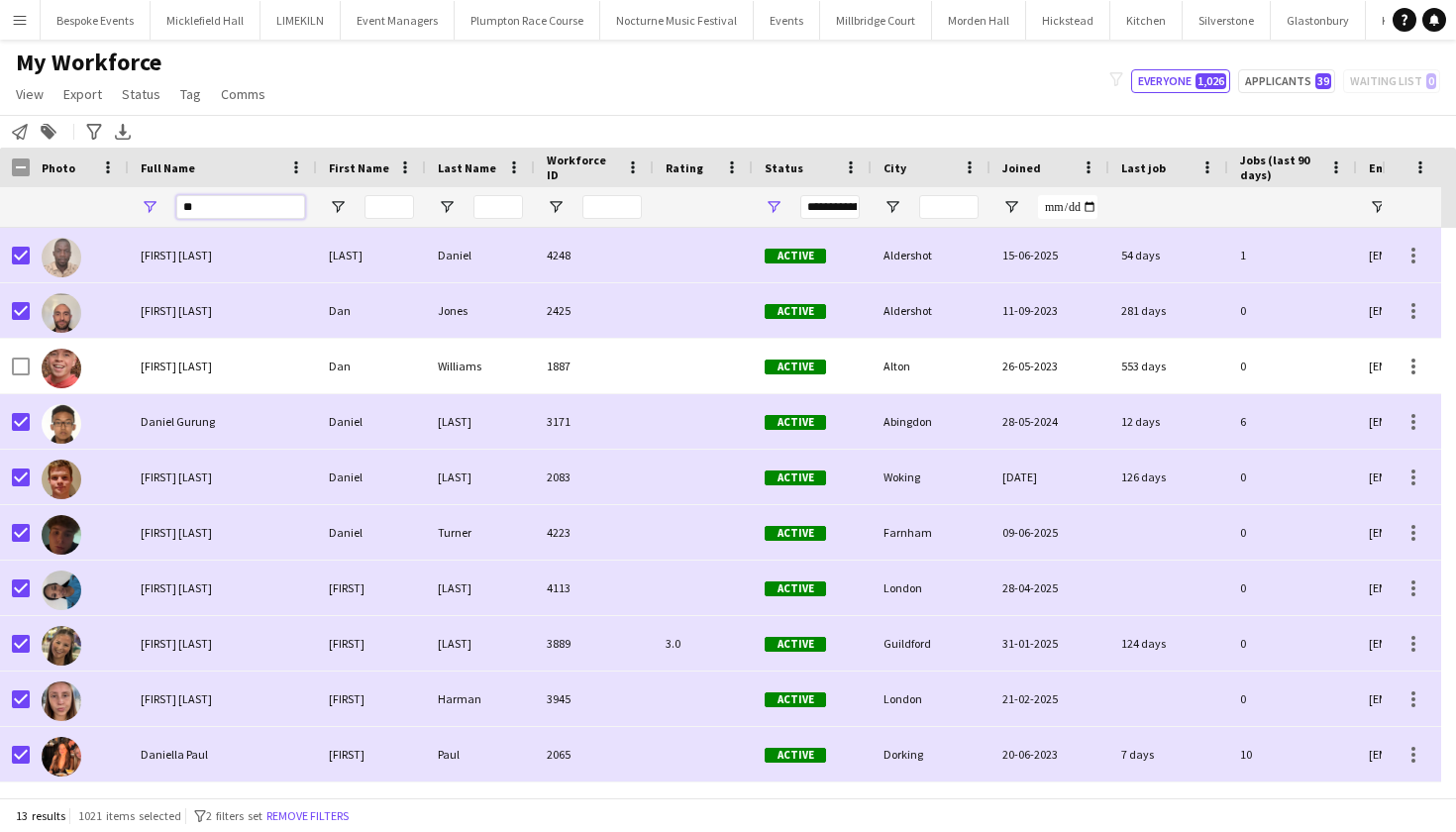 type on "*" 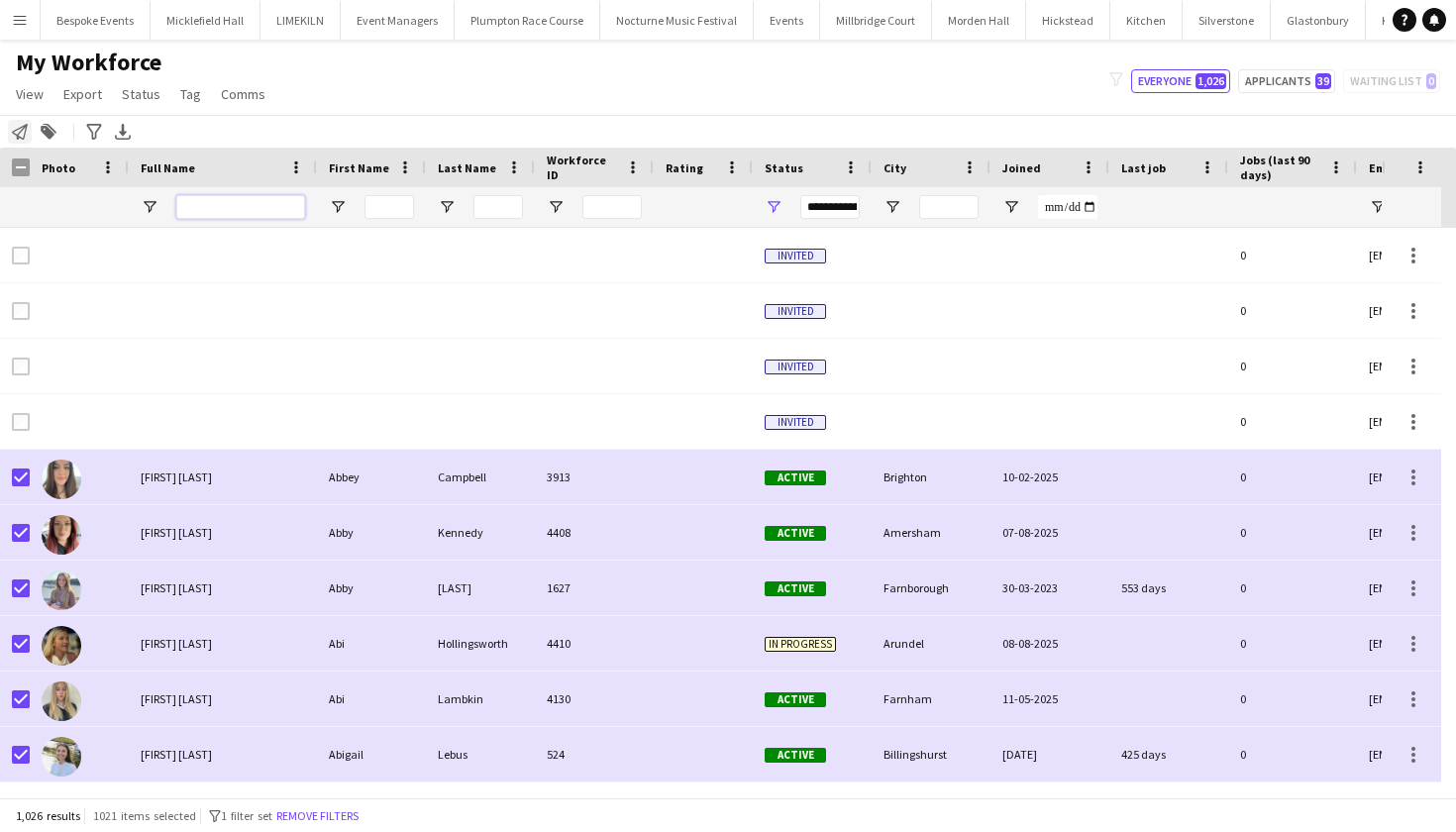 type 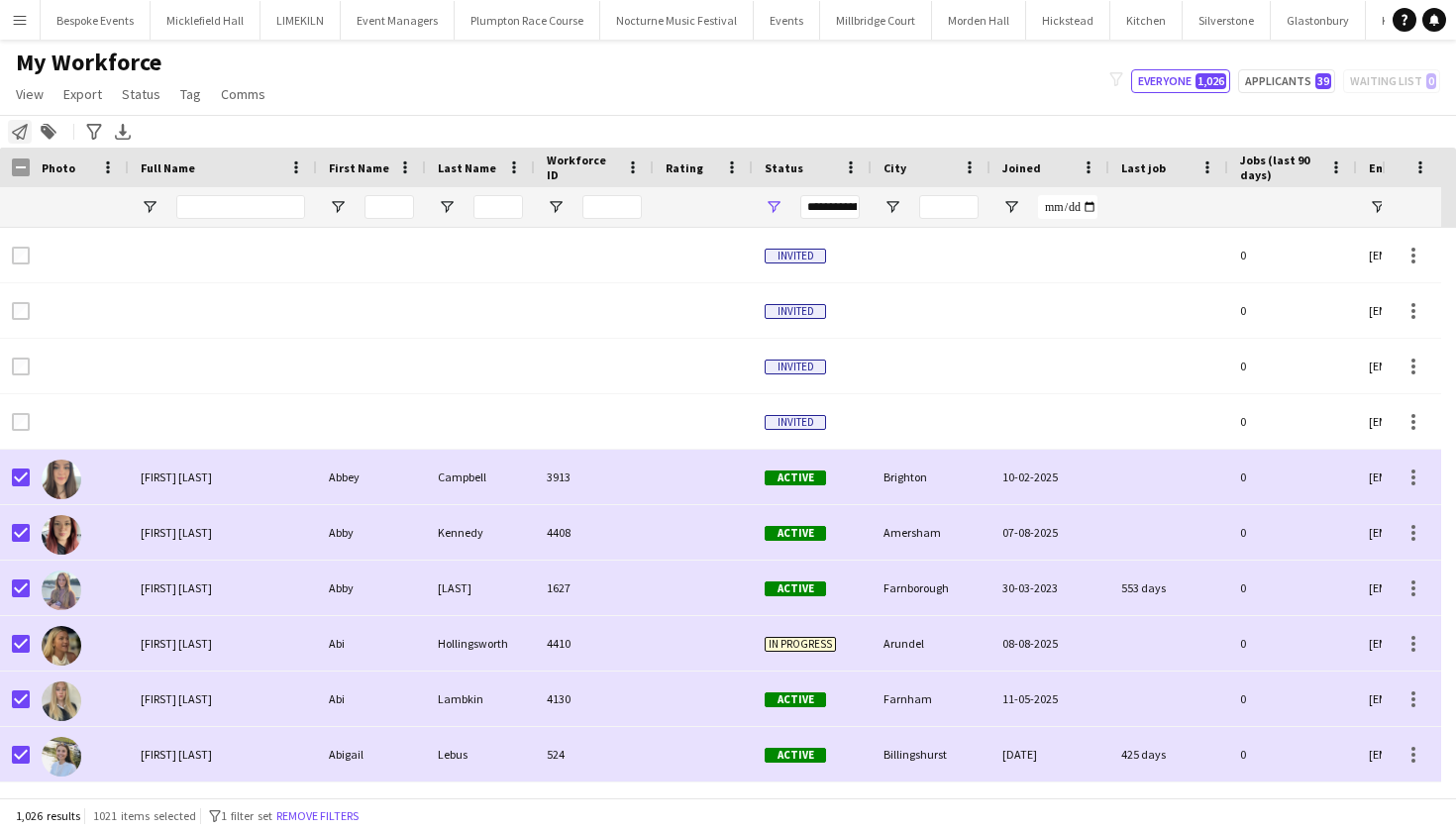 click 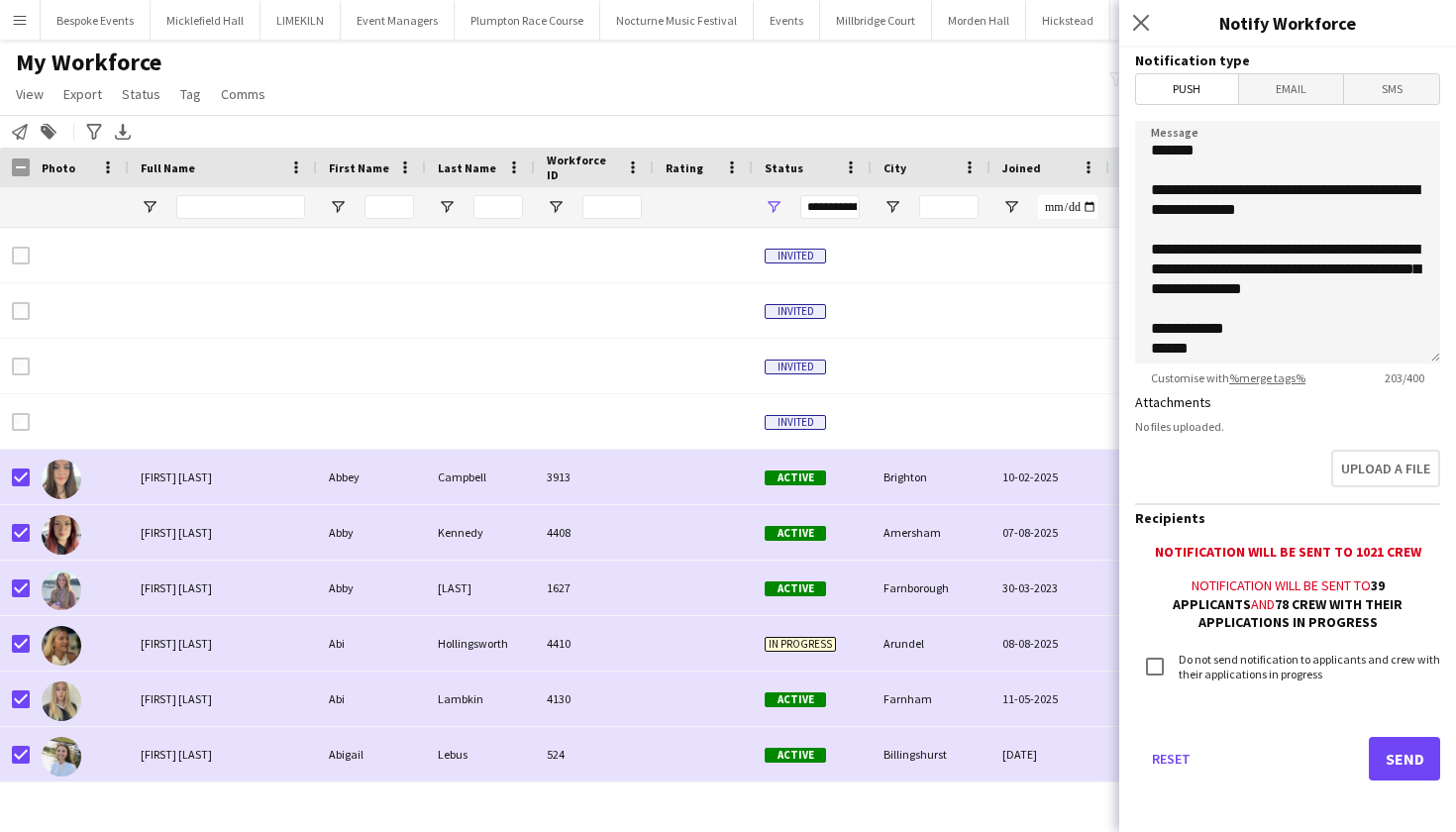 scroll, scrollTop: 3, scrollLeft: 0, axis: vertical 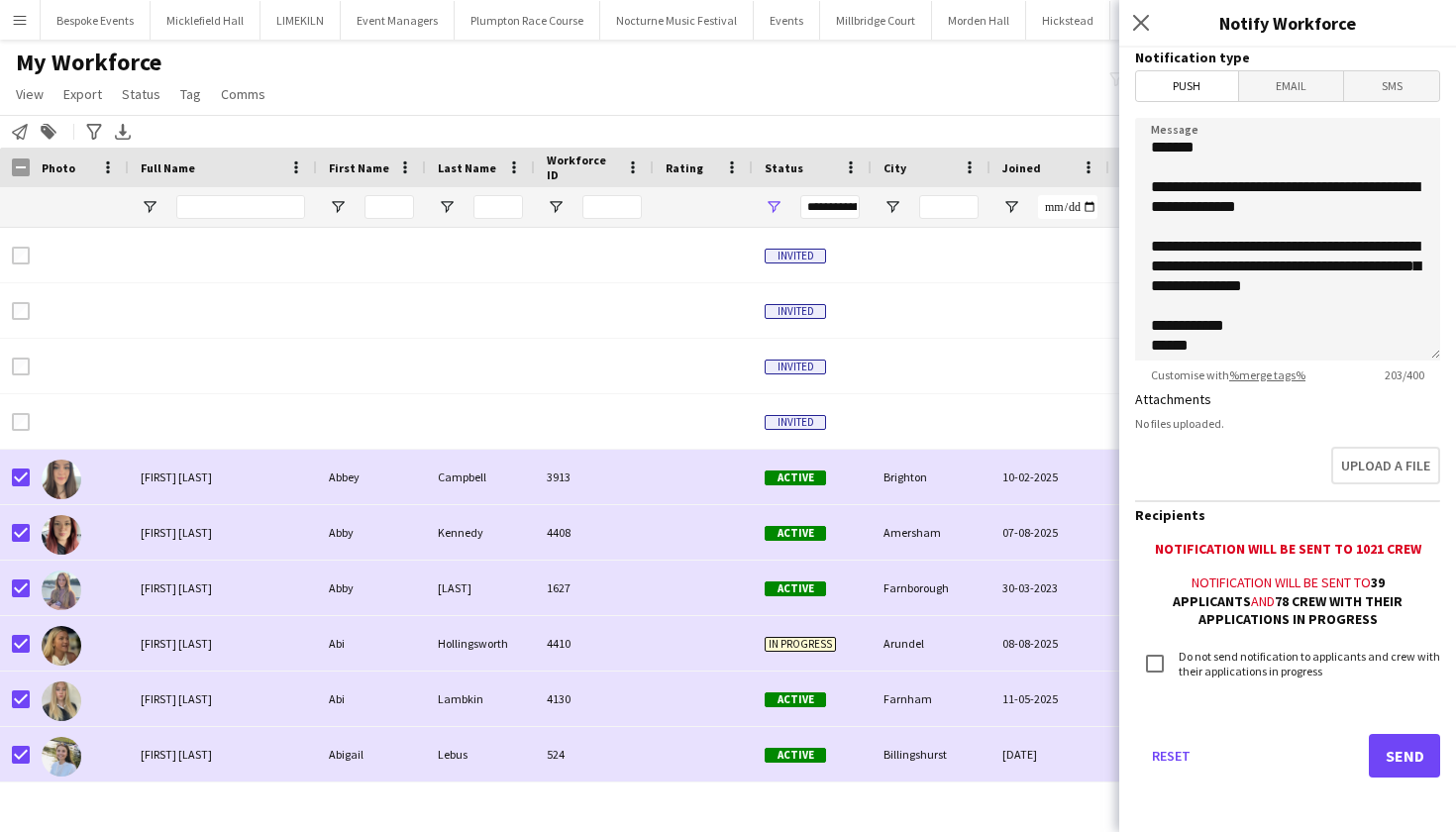 click on "Send" 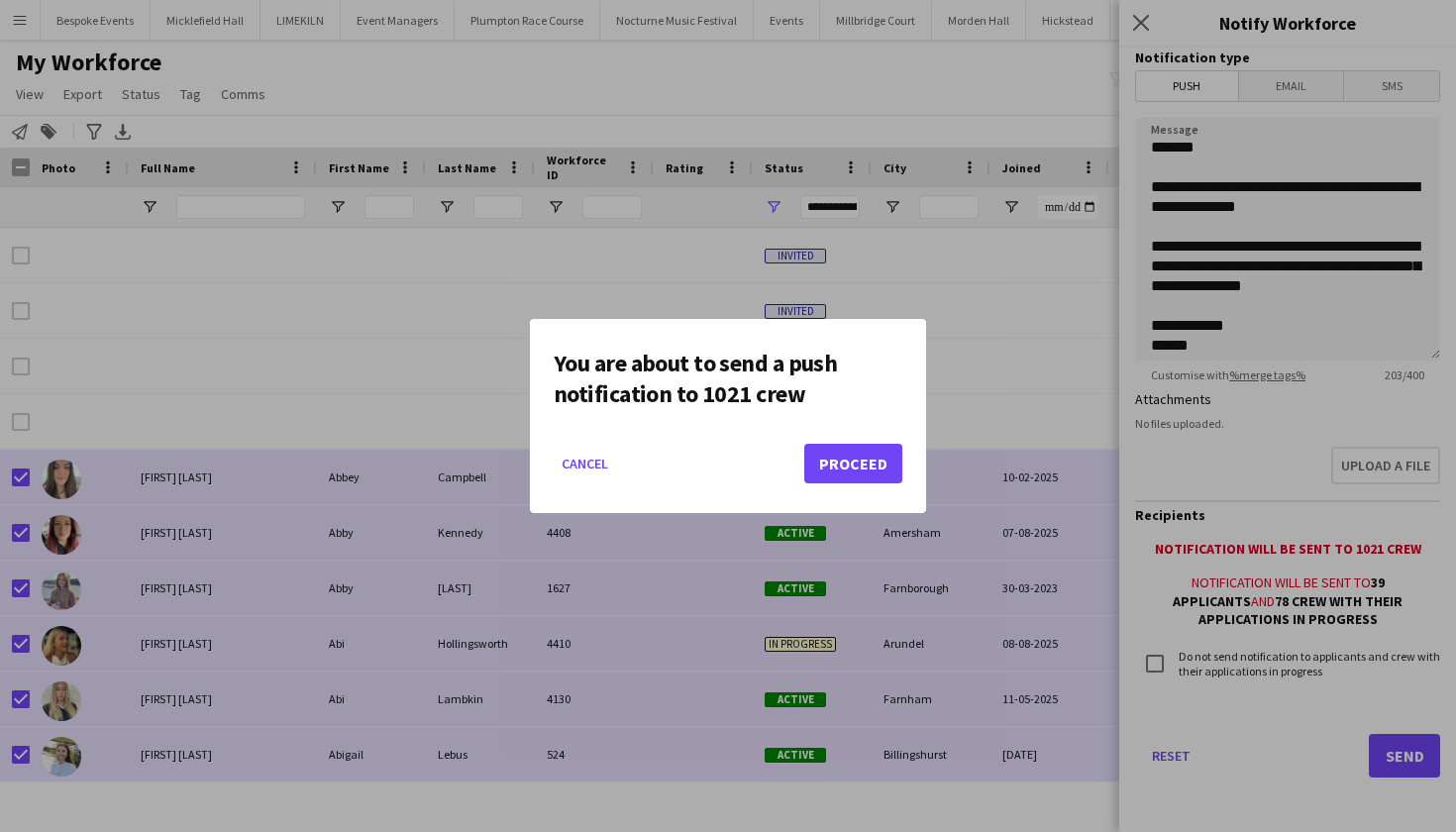 click on "Proceed" 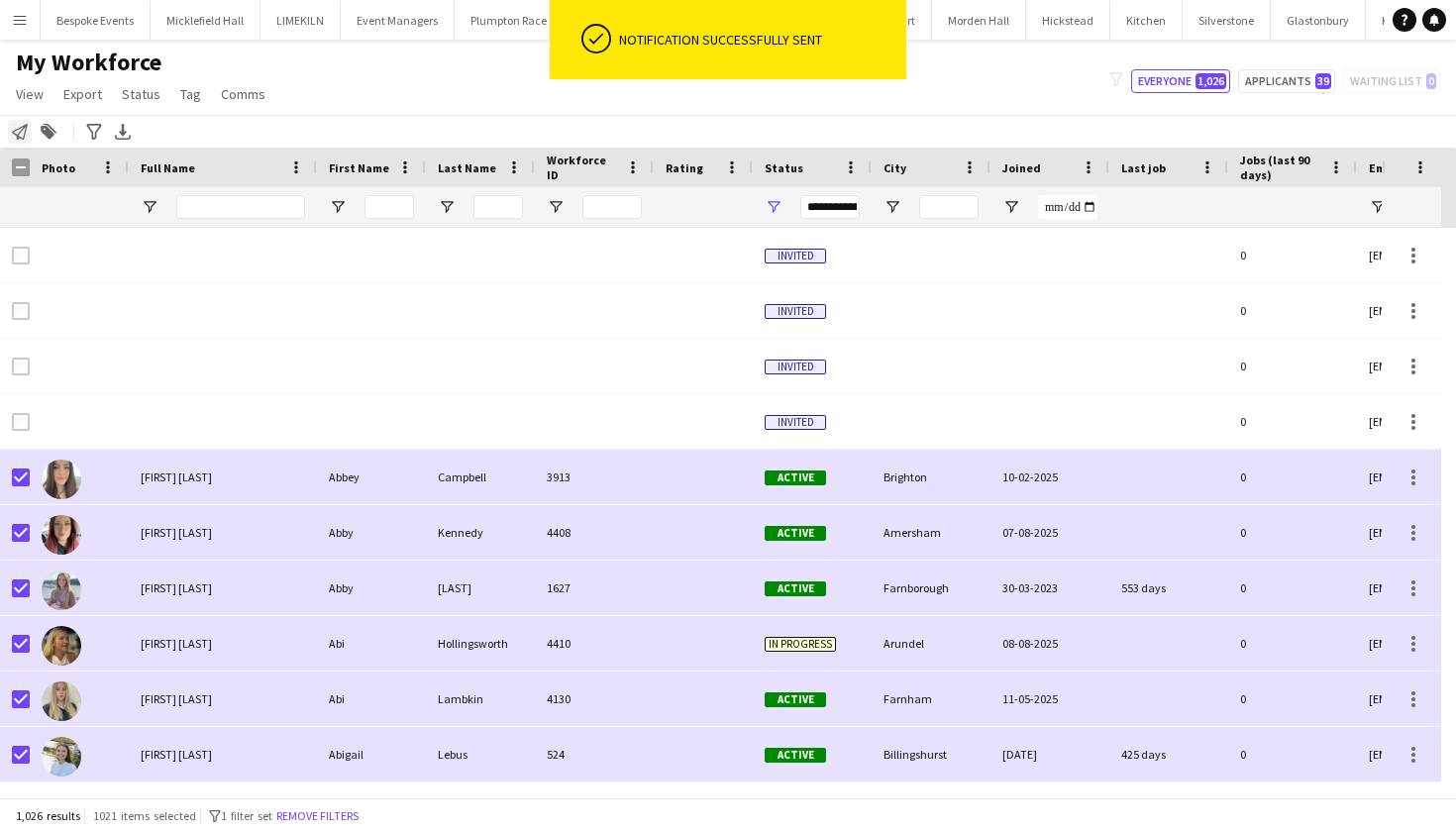 click on "Notify workforce" 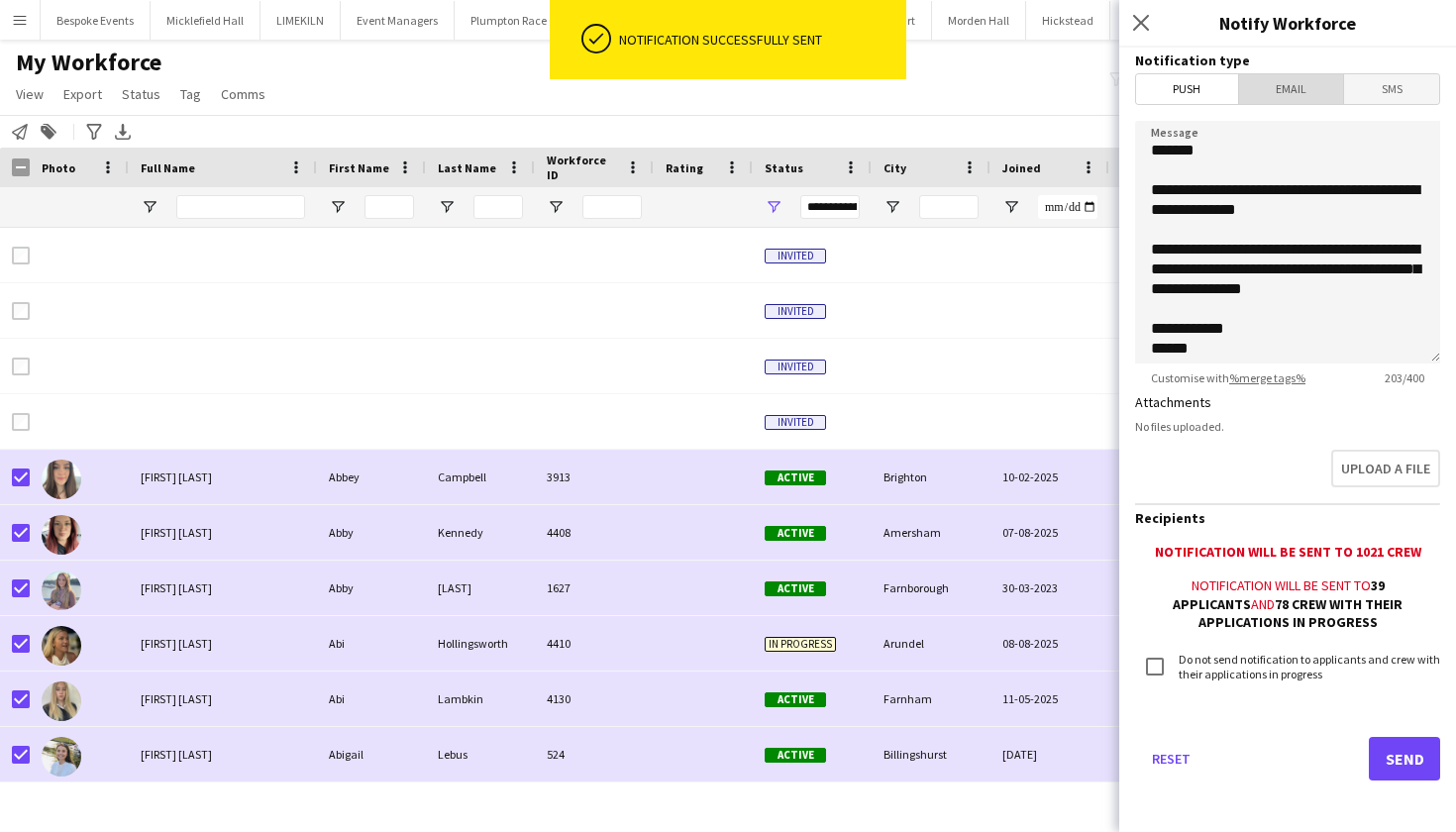 click on "Email" at bounding box center (1292, 89) 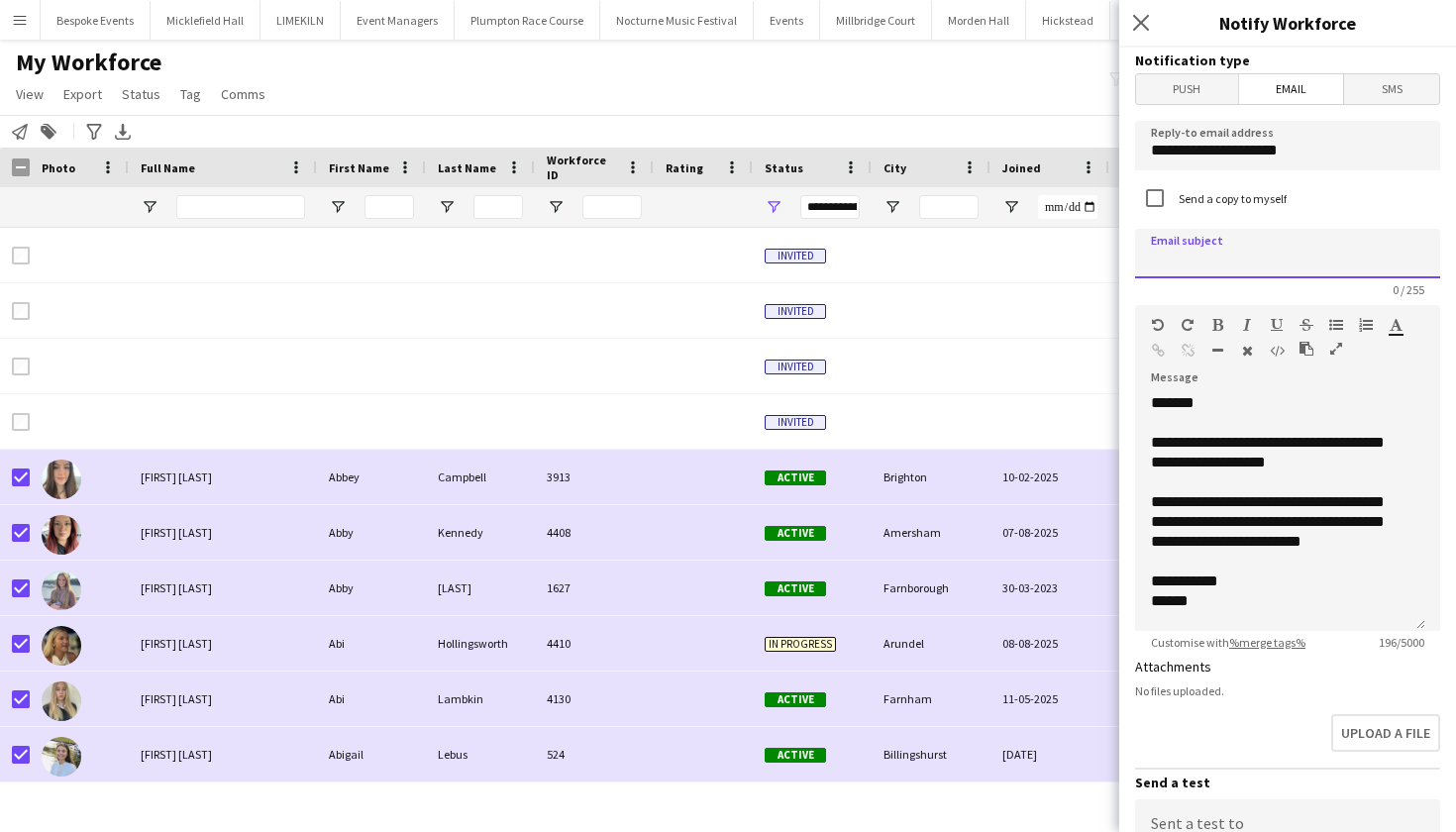 type on "*" 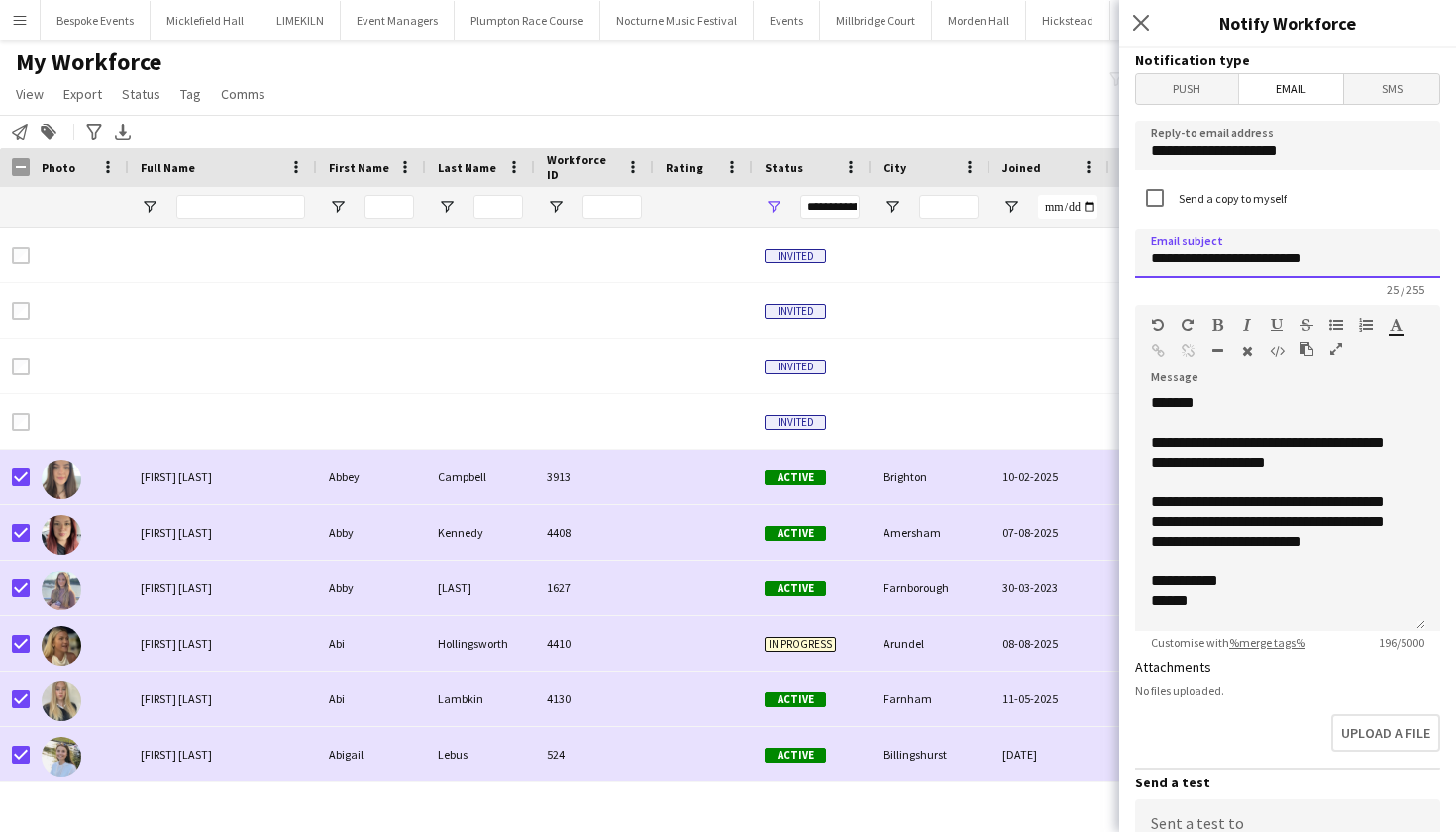 type on "**********" 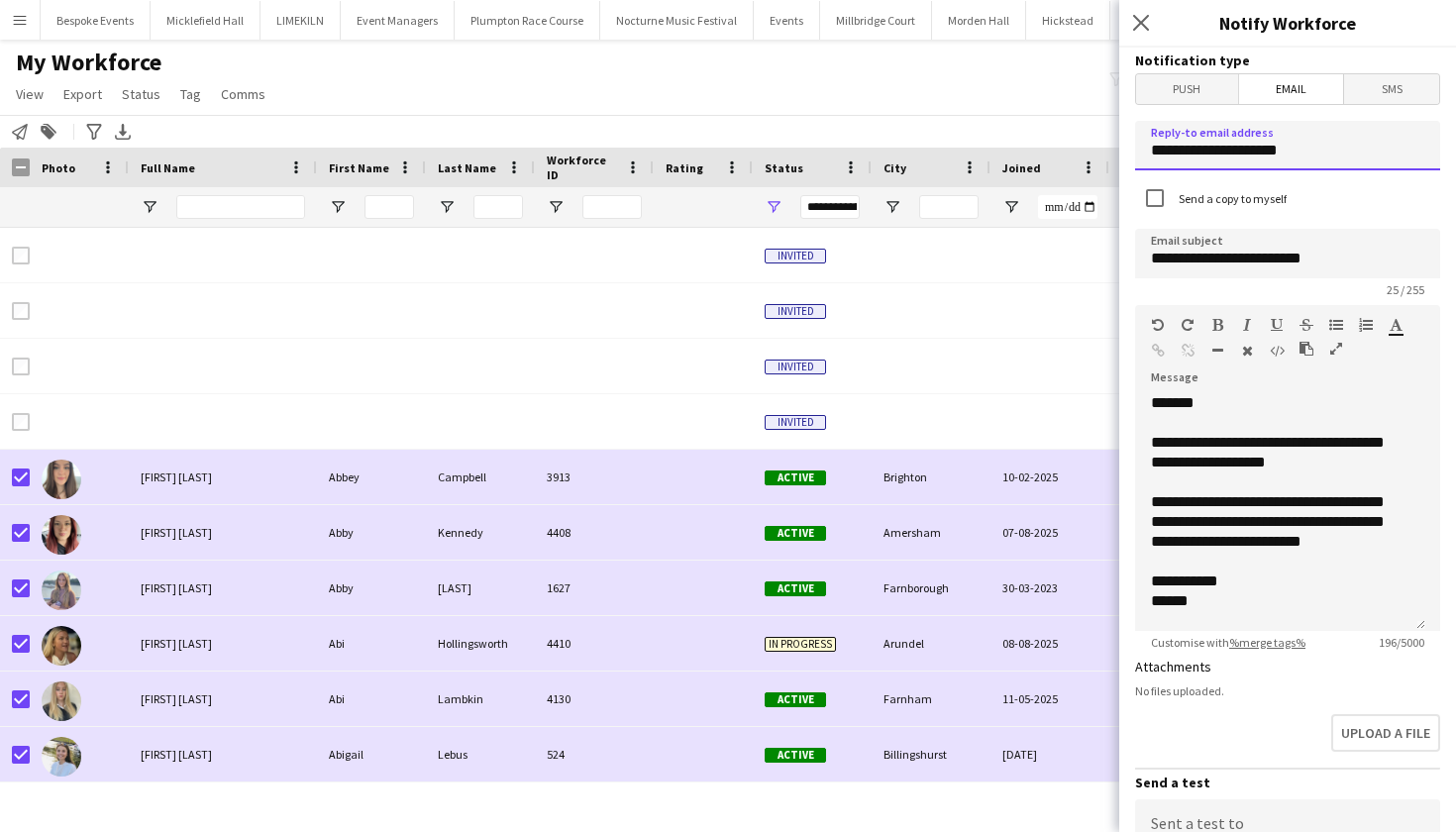 drag, startPoint x: 1303, startPoint y: 156, endPoint x: 1124, endPoint y: 141, distance: 179.62739 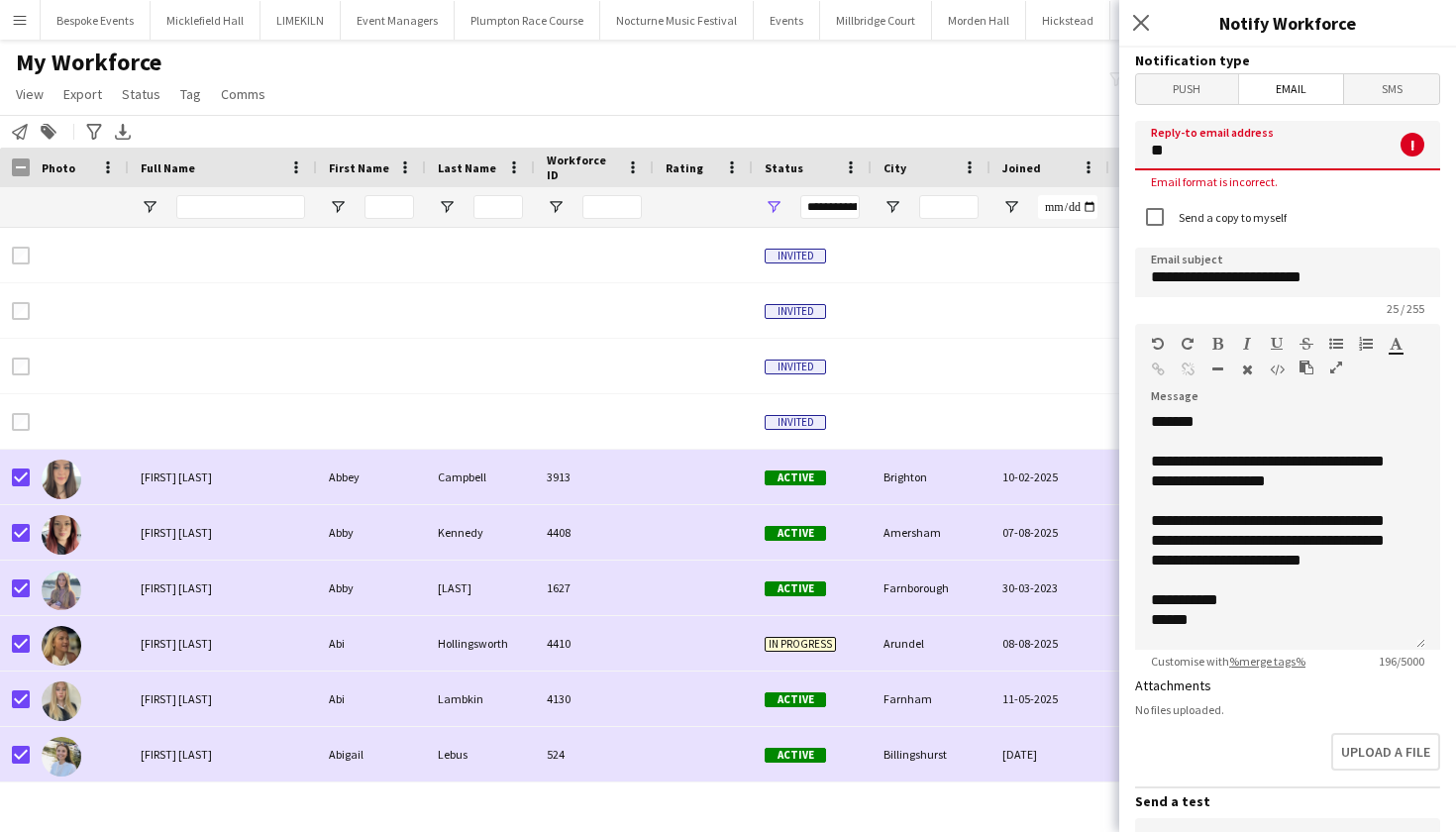 type on "*" 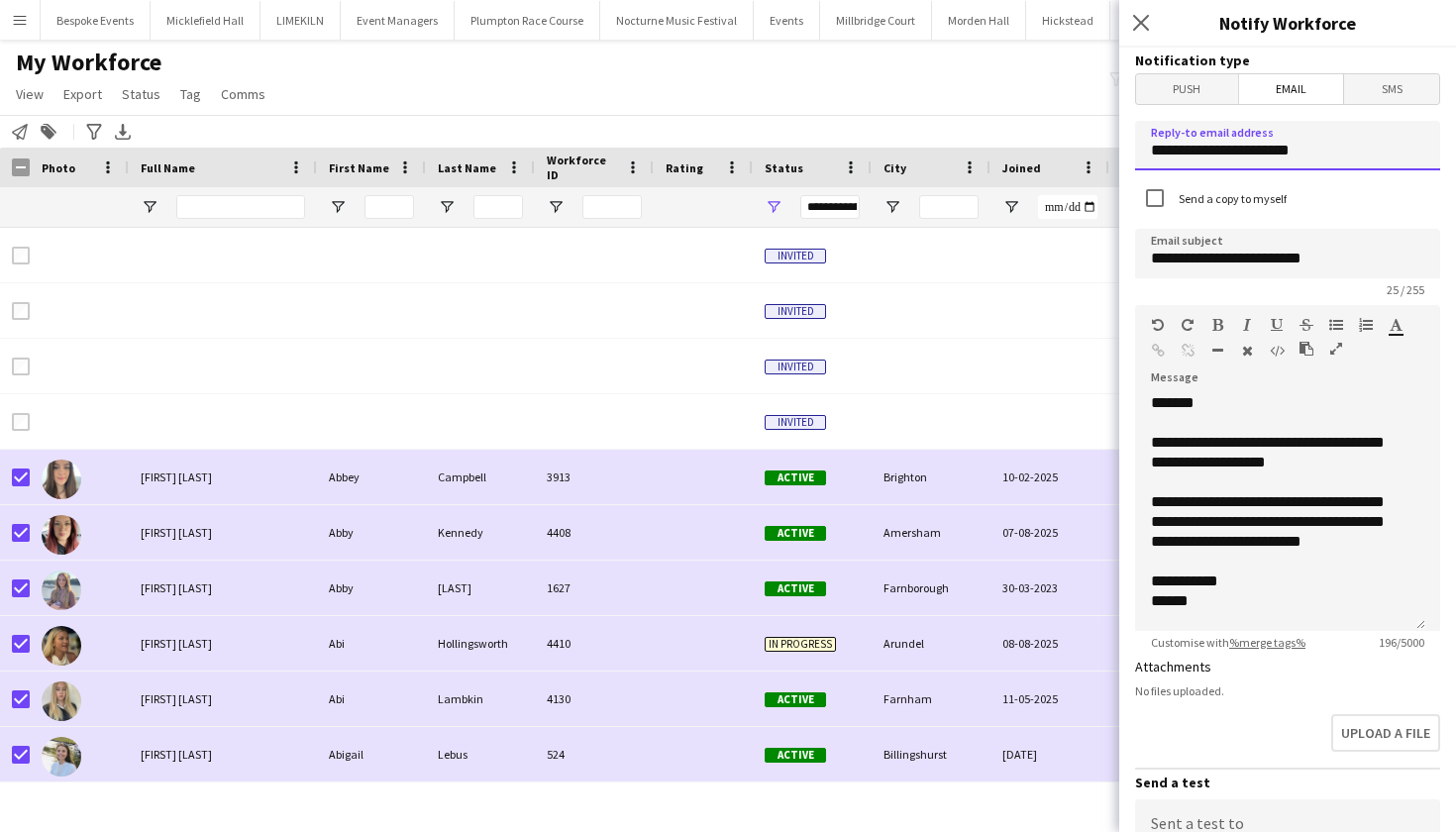 click on "**********" 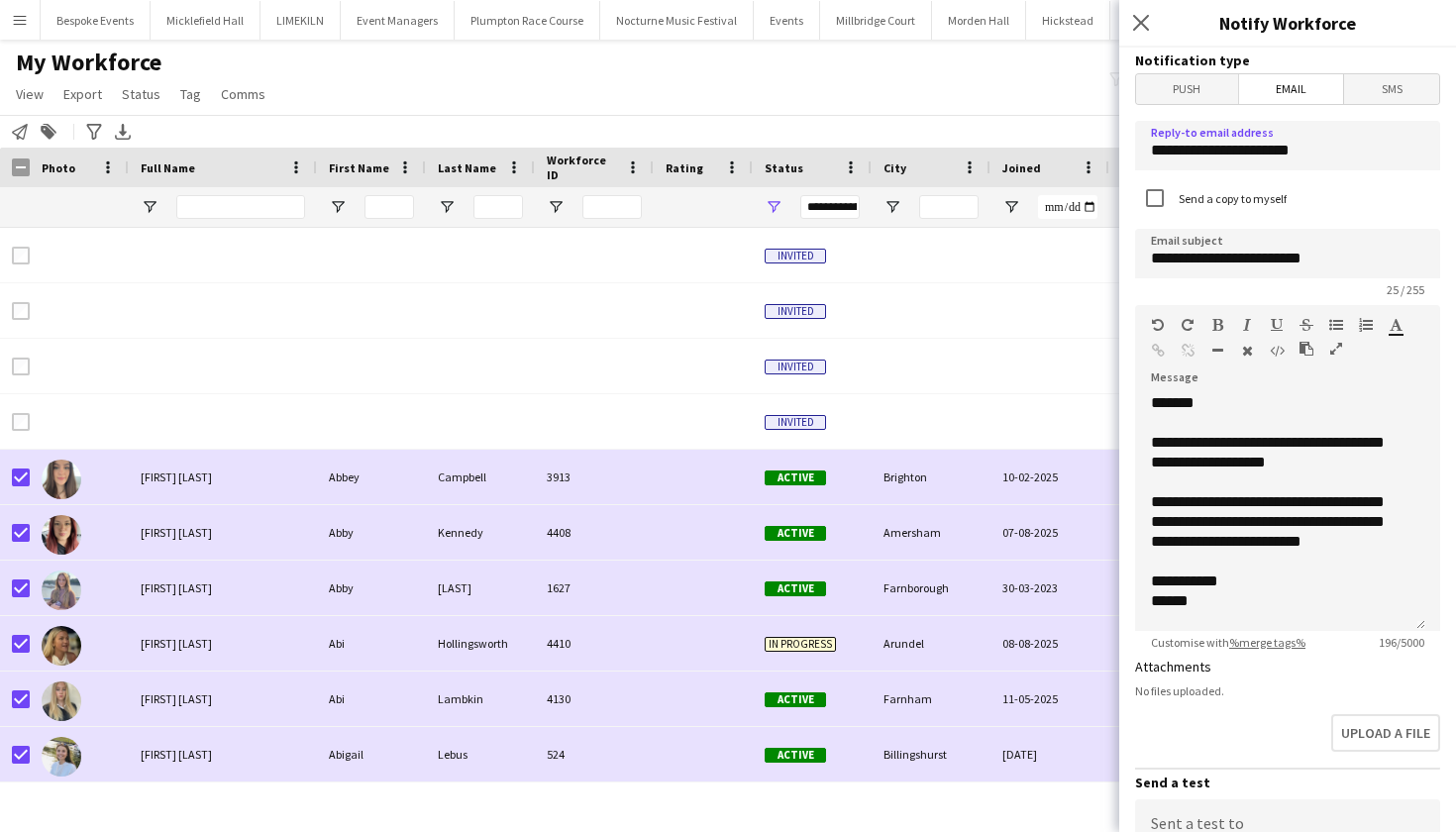 click on "**********" 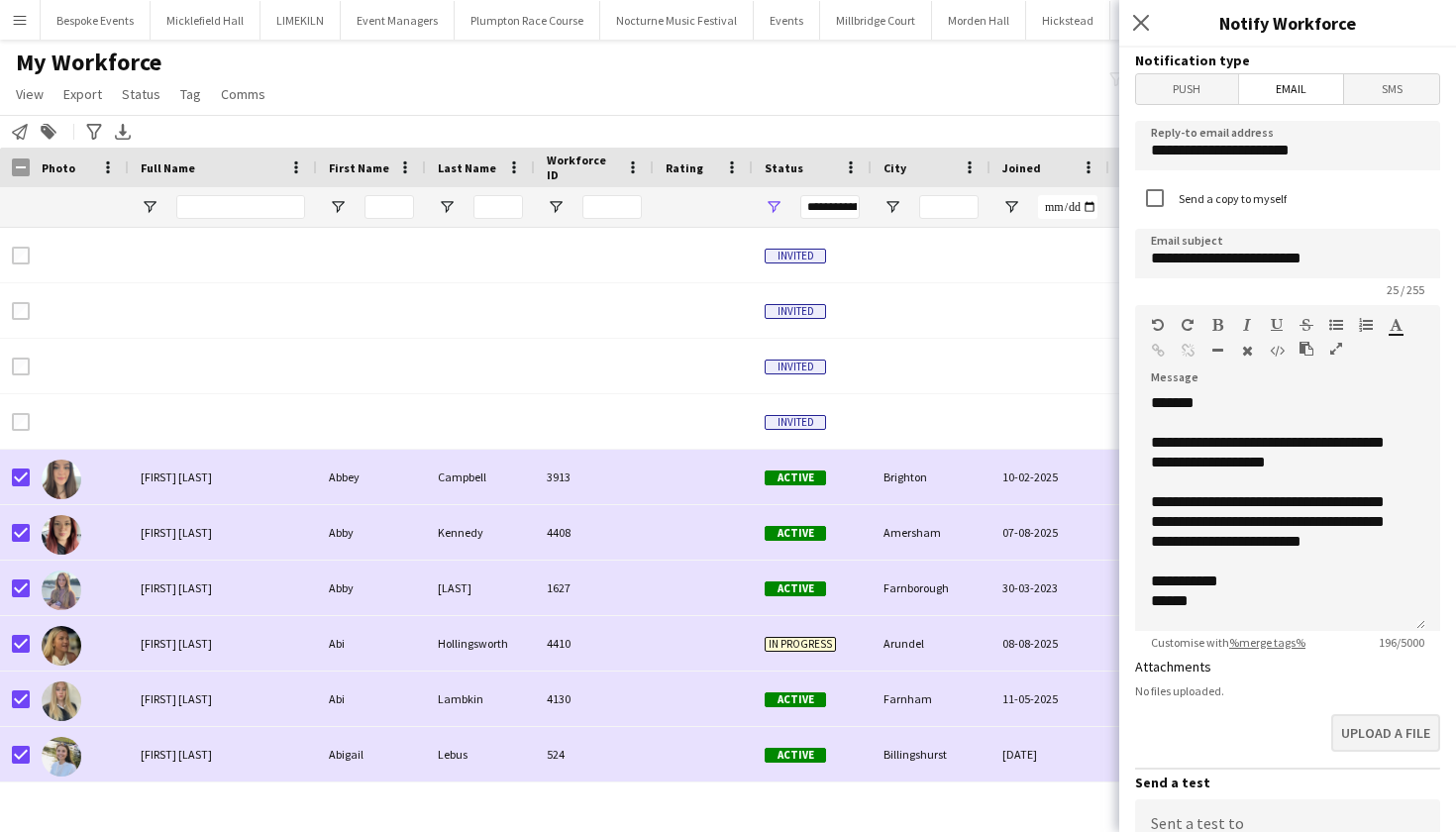 scroll, scrollTop: 437, scrollLeft: 0, axis: vertical 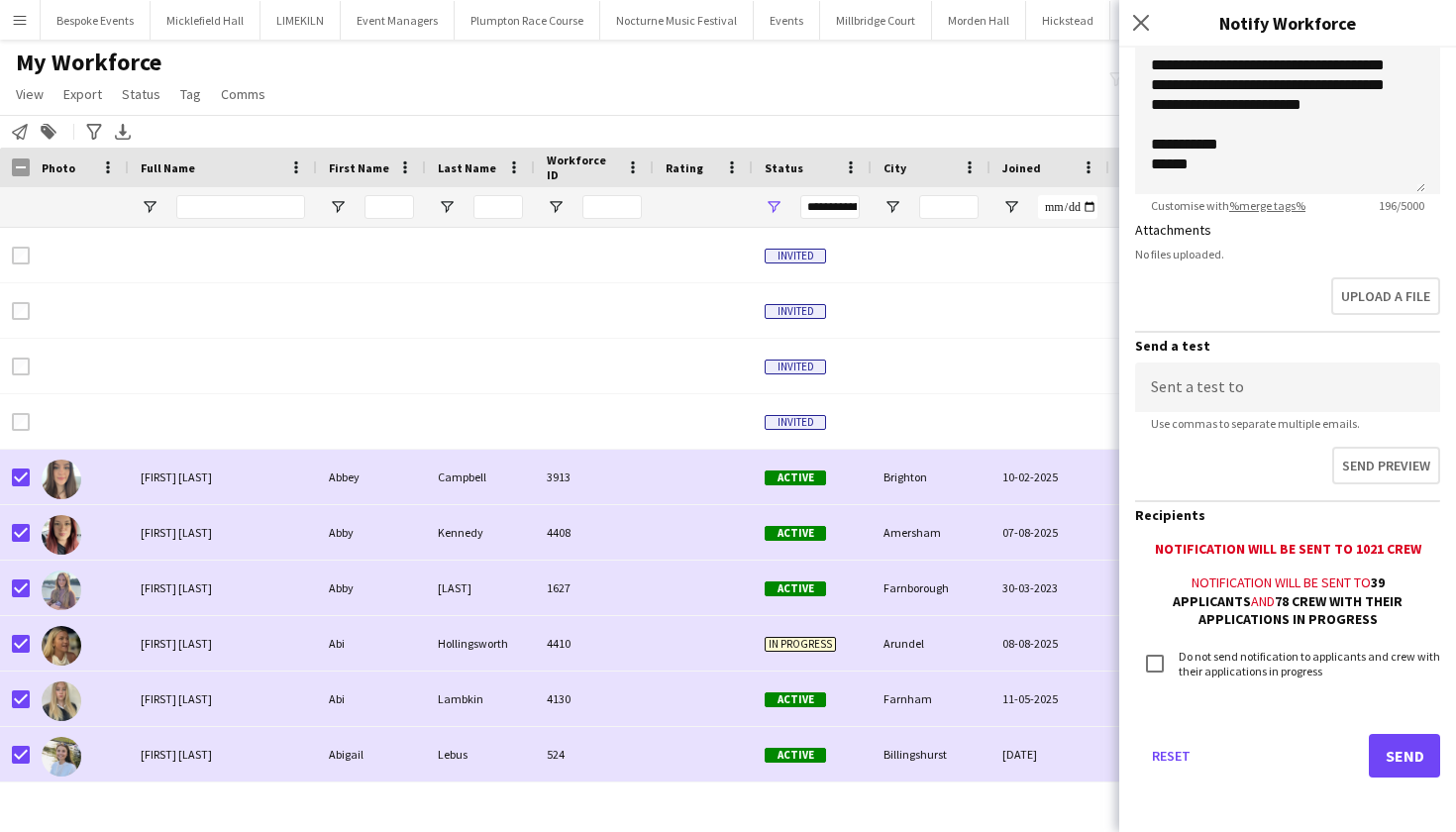 click on "Send" 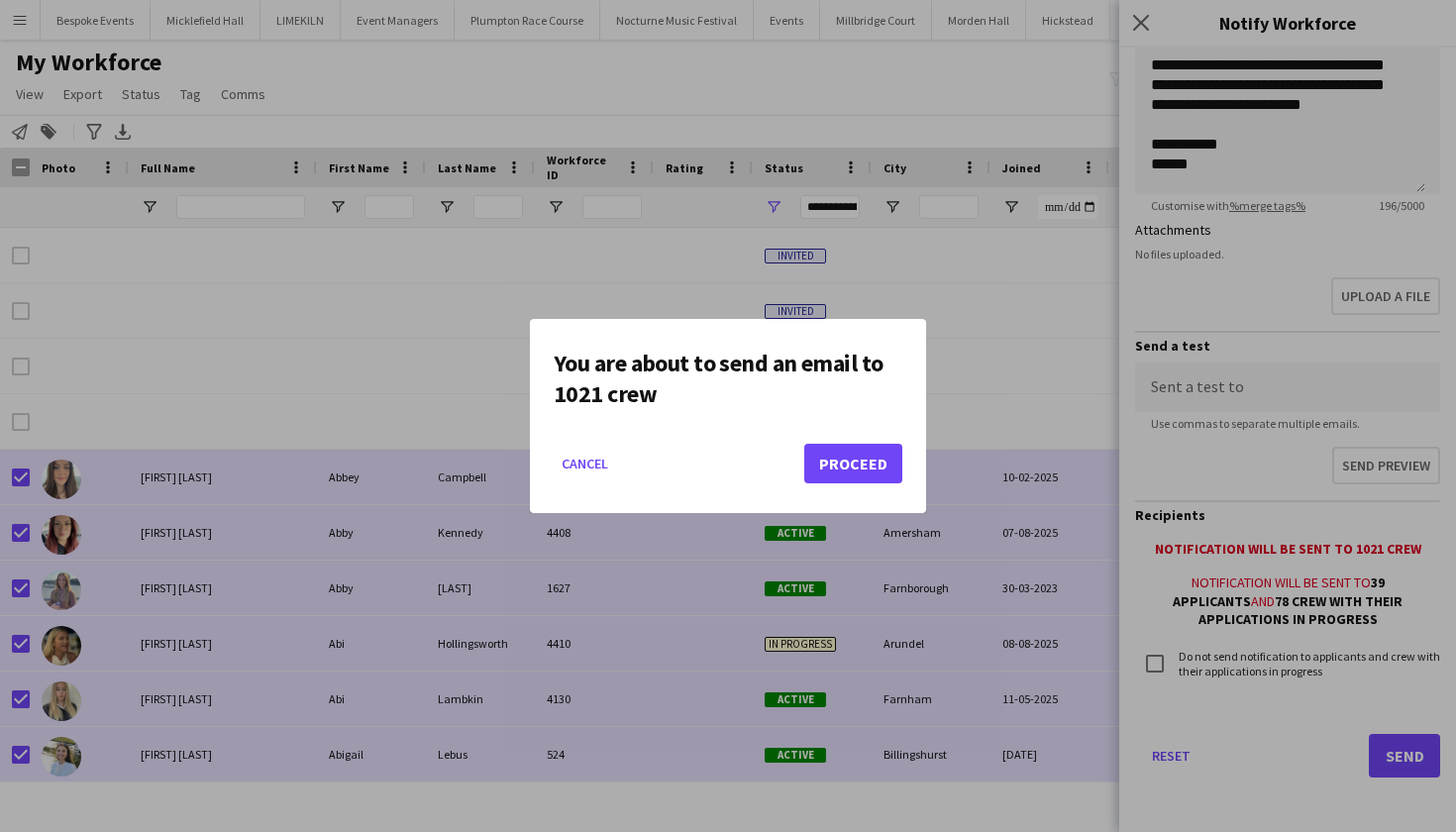 click on "Proceed" 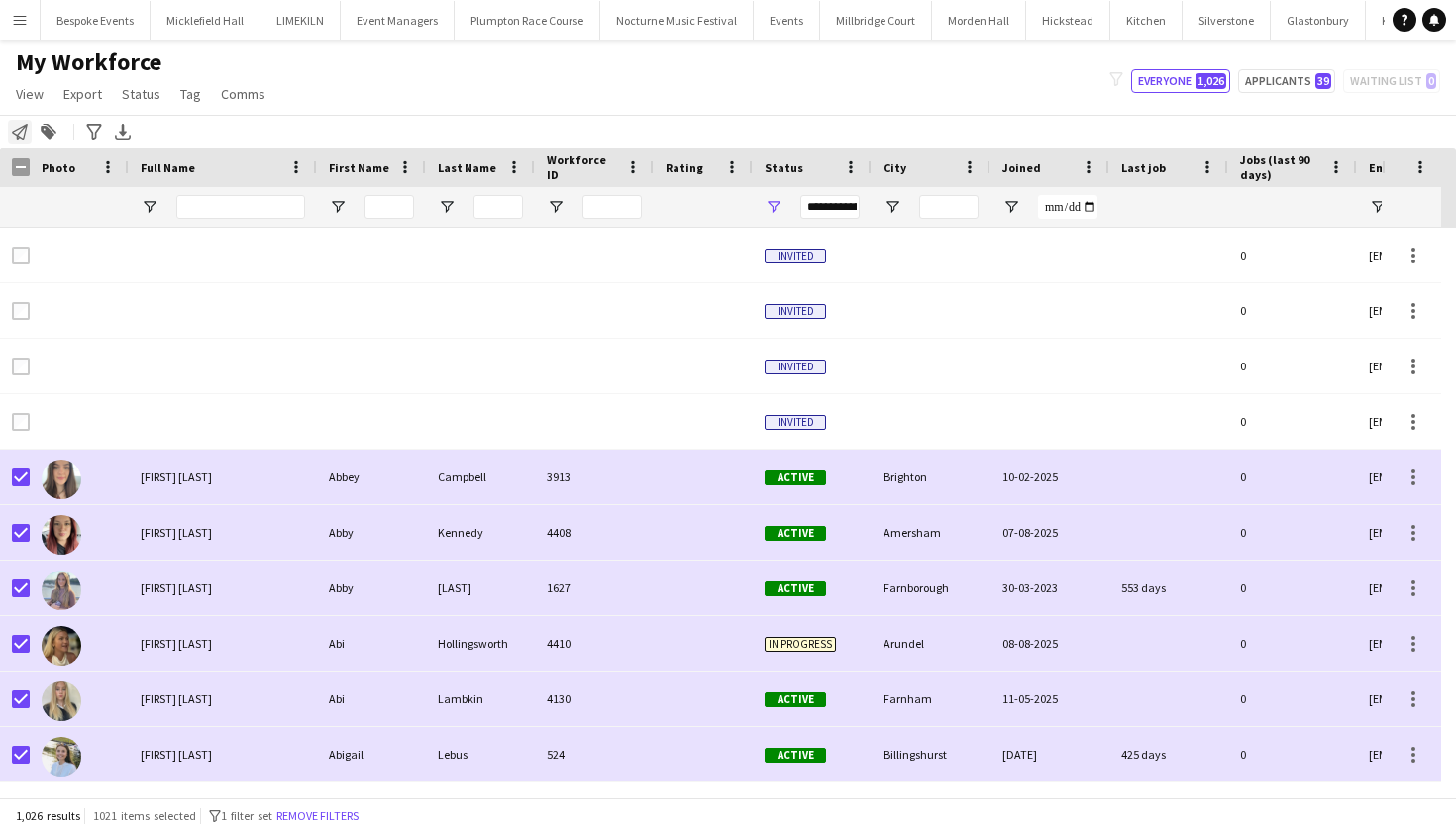 click on "Notify workforce" 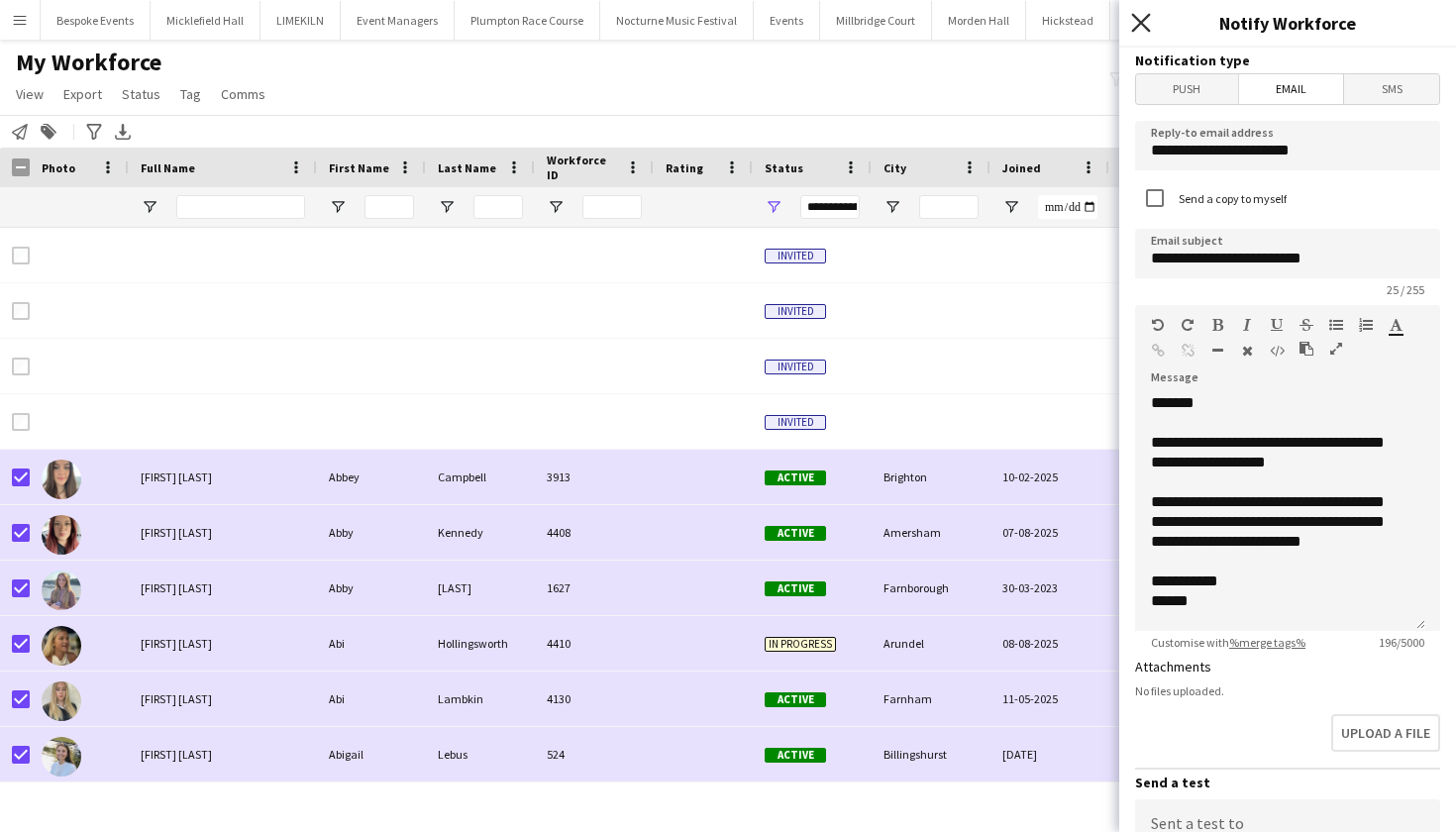 click on "Close pop-in" 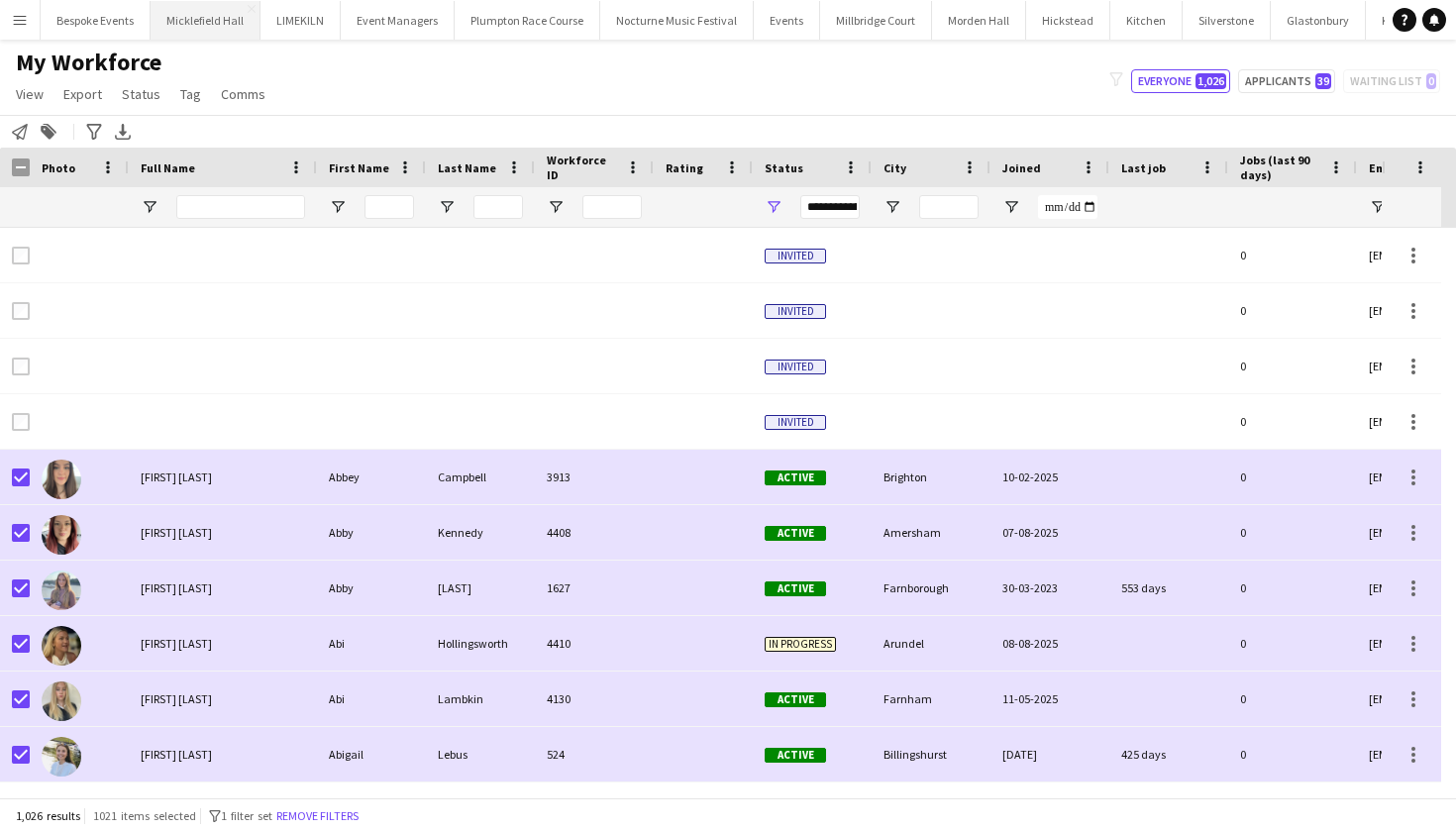 click on "Micklefield Hall
Close" at bounding box center [205, 20] 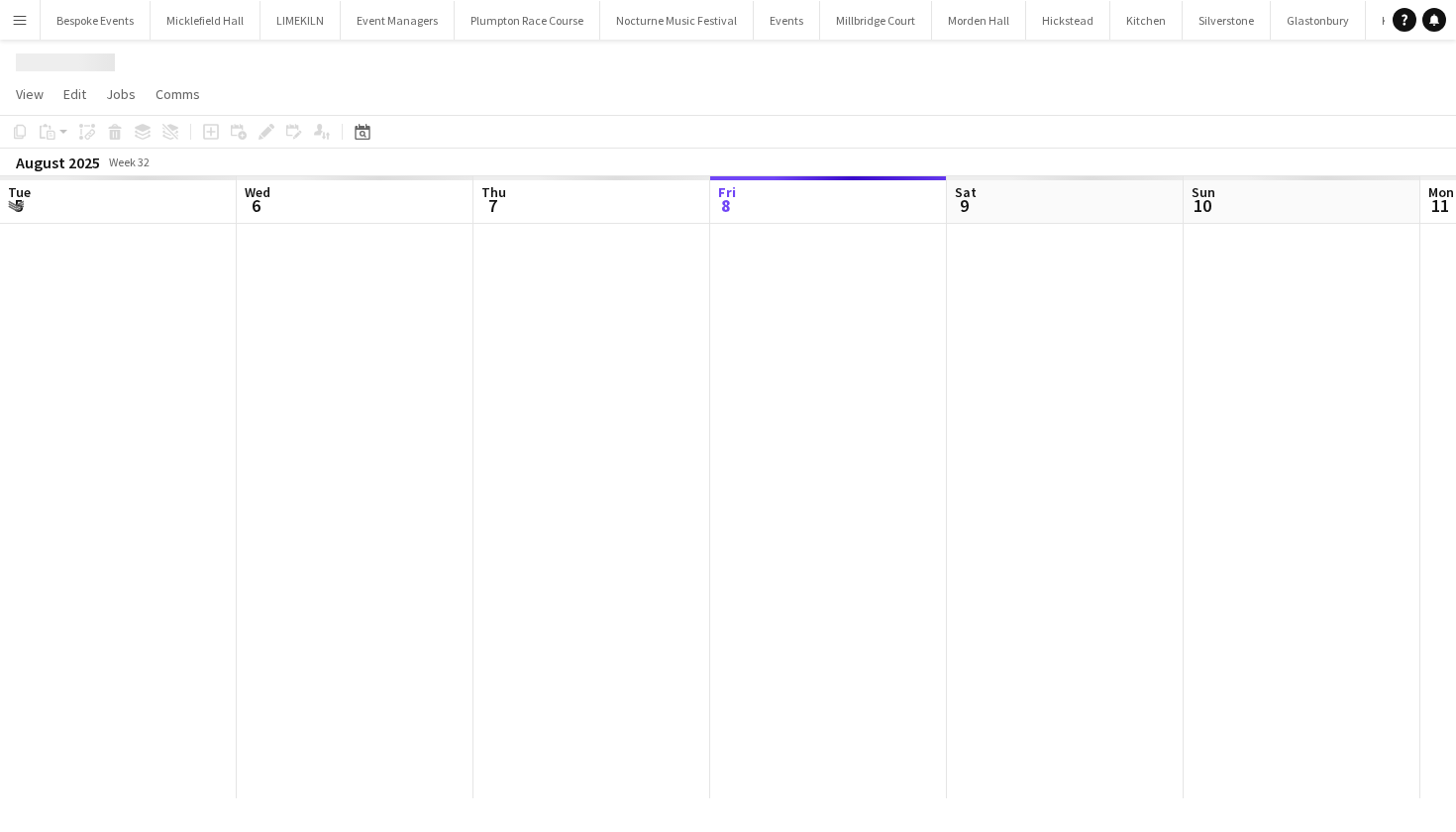 scroll, scrollTop: 0, scrollLeft: 473, axis: horizontal 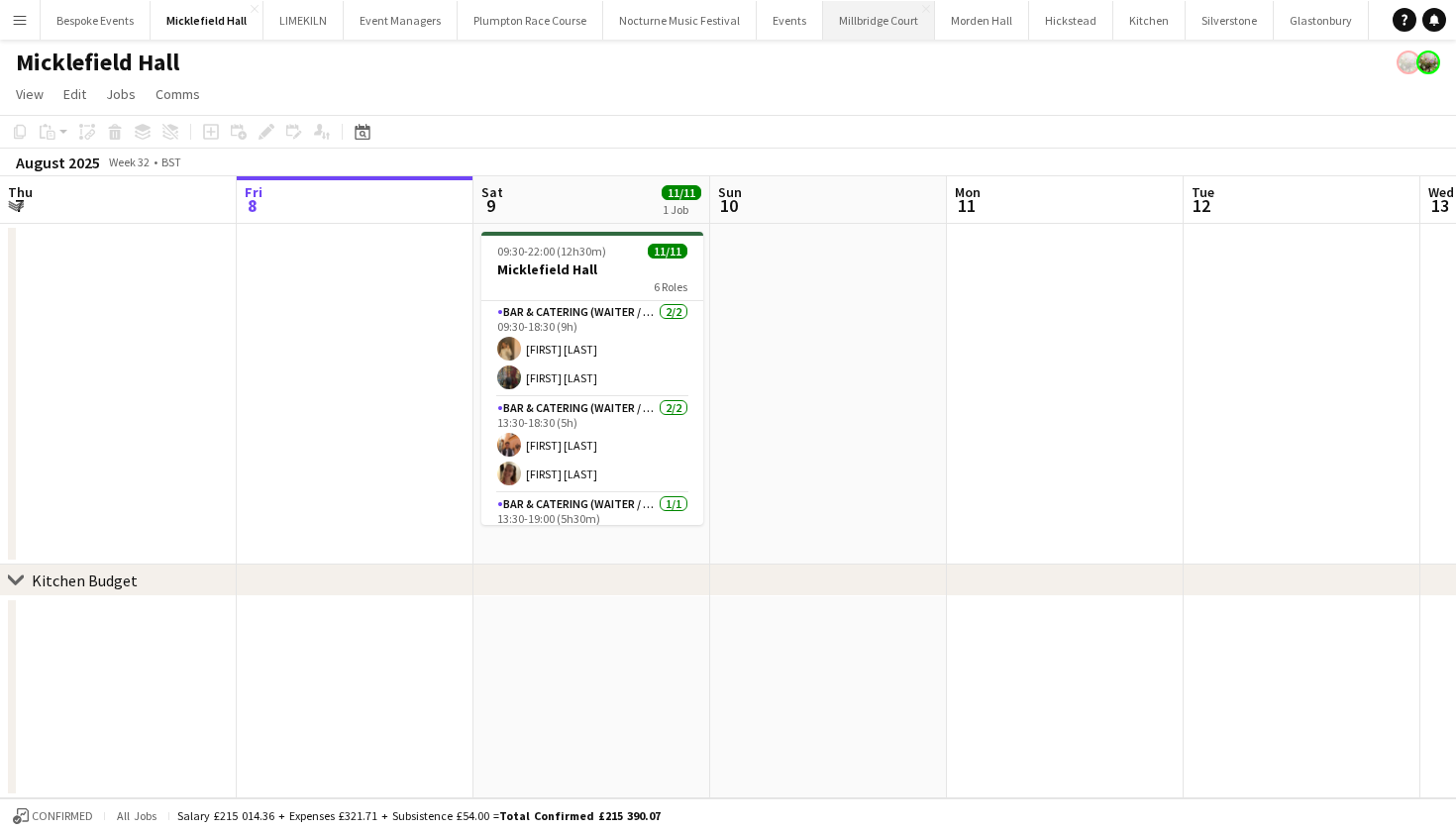 click on "Millbridge Court
Close" at bounding box center [879, 20] 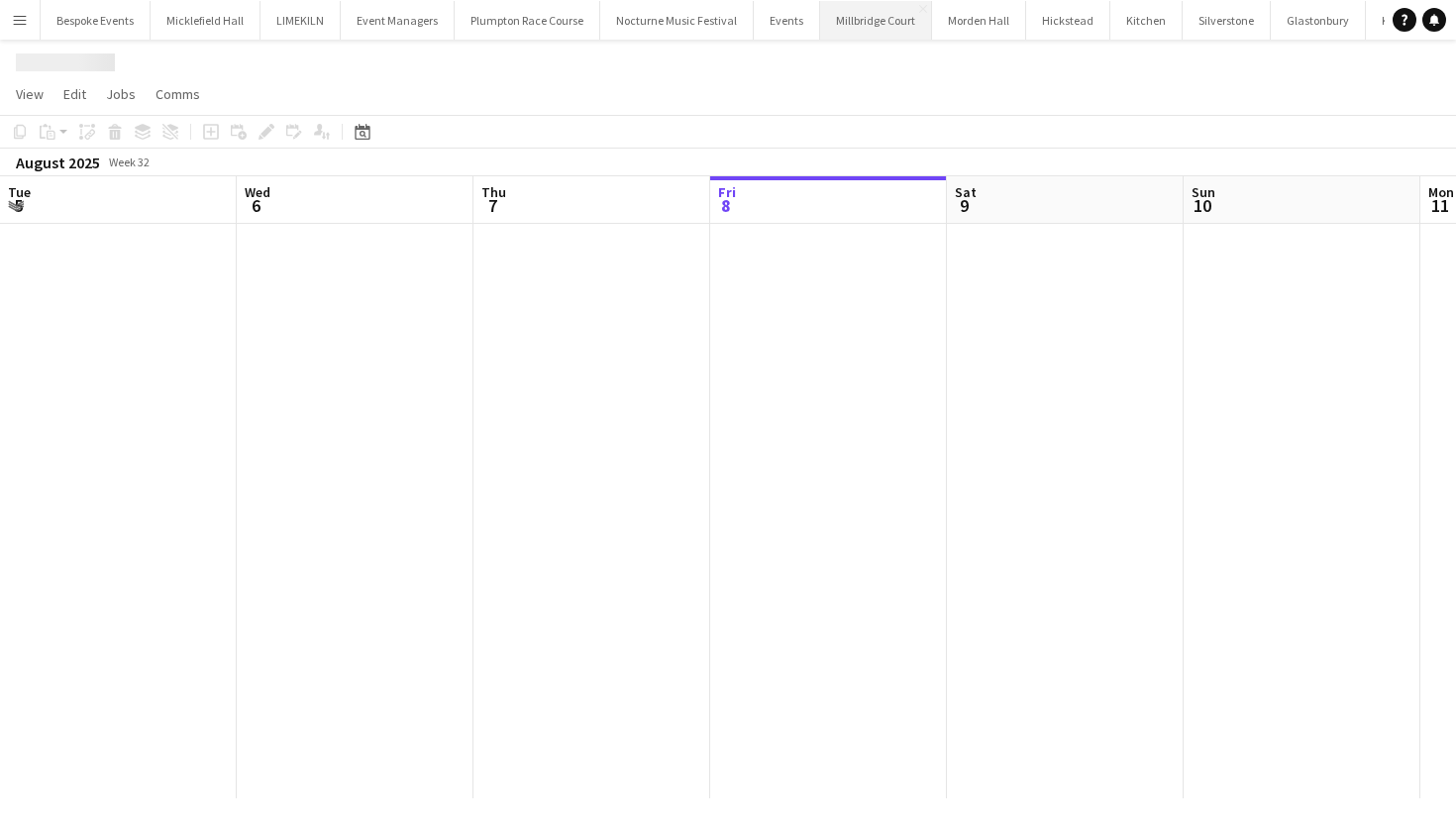 scroll, scrollTop: 0, scrollLeft: 0, axis: both 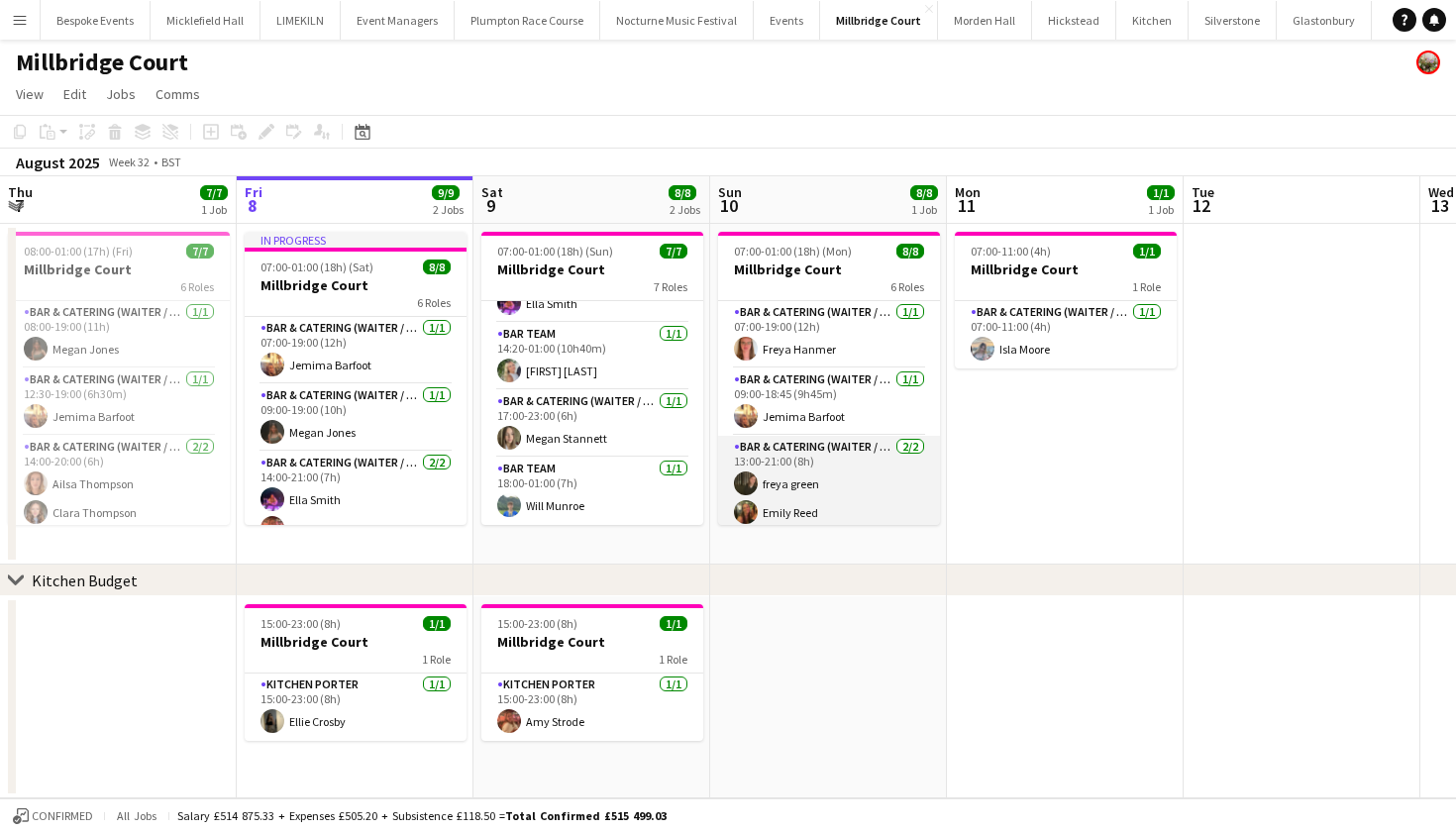 click on "Bar & Catering (Waiter / waitress)   2/2   13:00-21:00 (8h)
freya green Emily Reed" at bounding box center [829, 483] 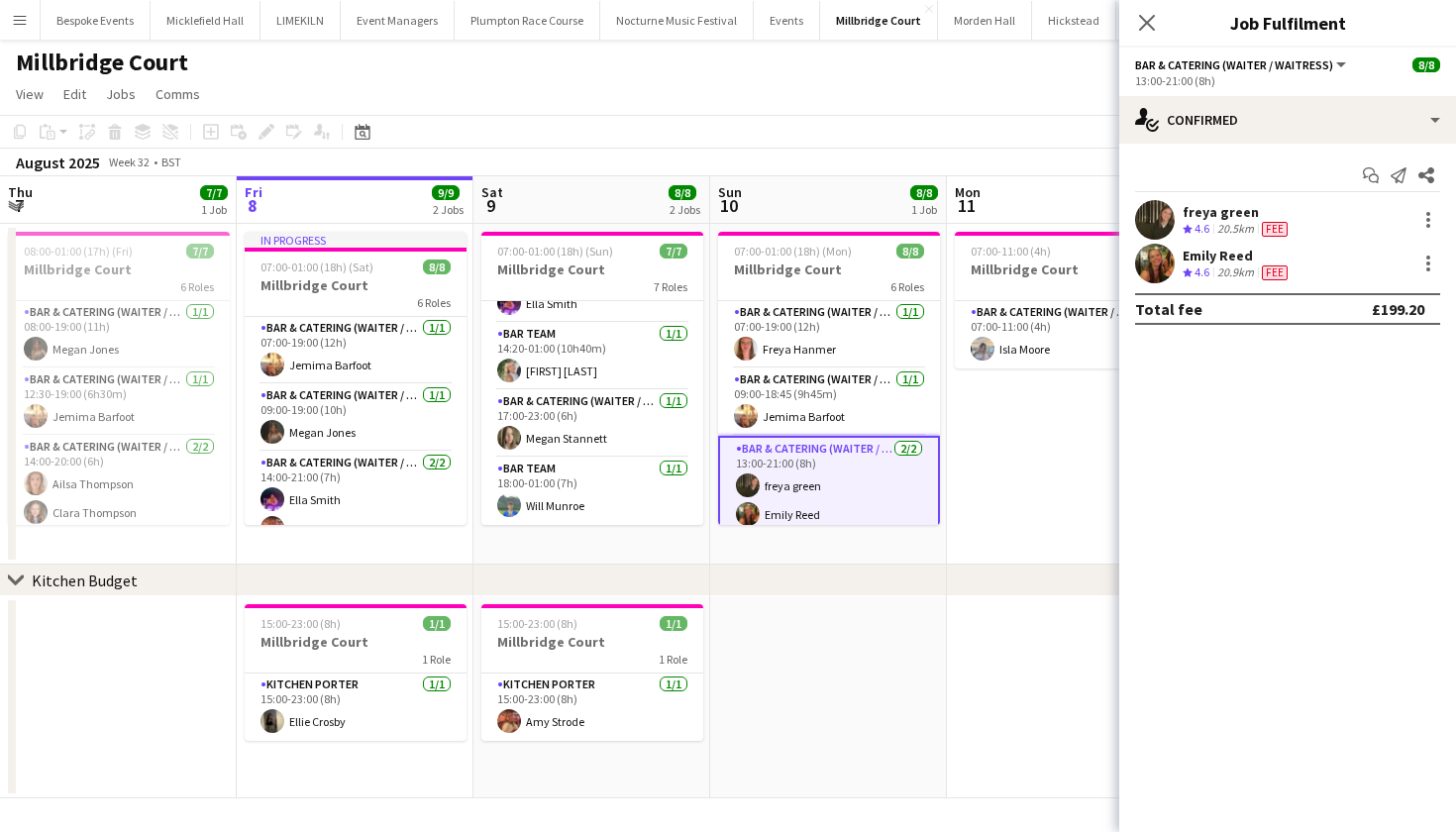 click on "Start chat
Send notification
Share
freya green
Crew rating
4.6   20.5km   Fee   Emily Reed
Crew rating
4.6   20.9km   Fee   Total fee   £199.20" at bounding box center (1288, 242) 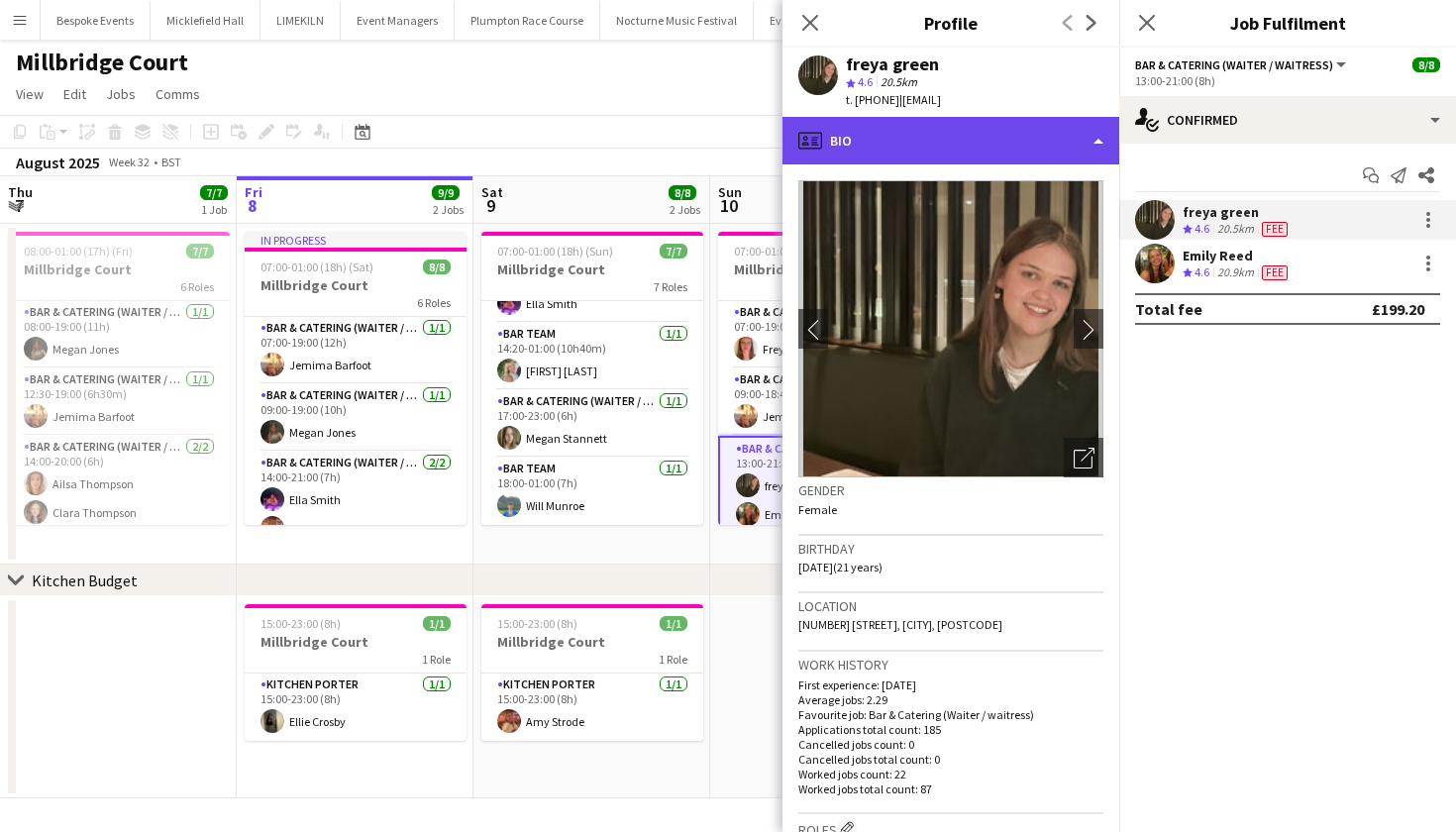 click on "profile
Bio" 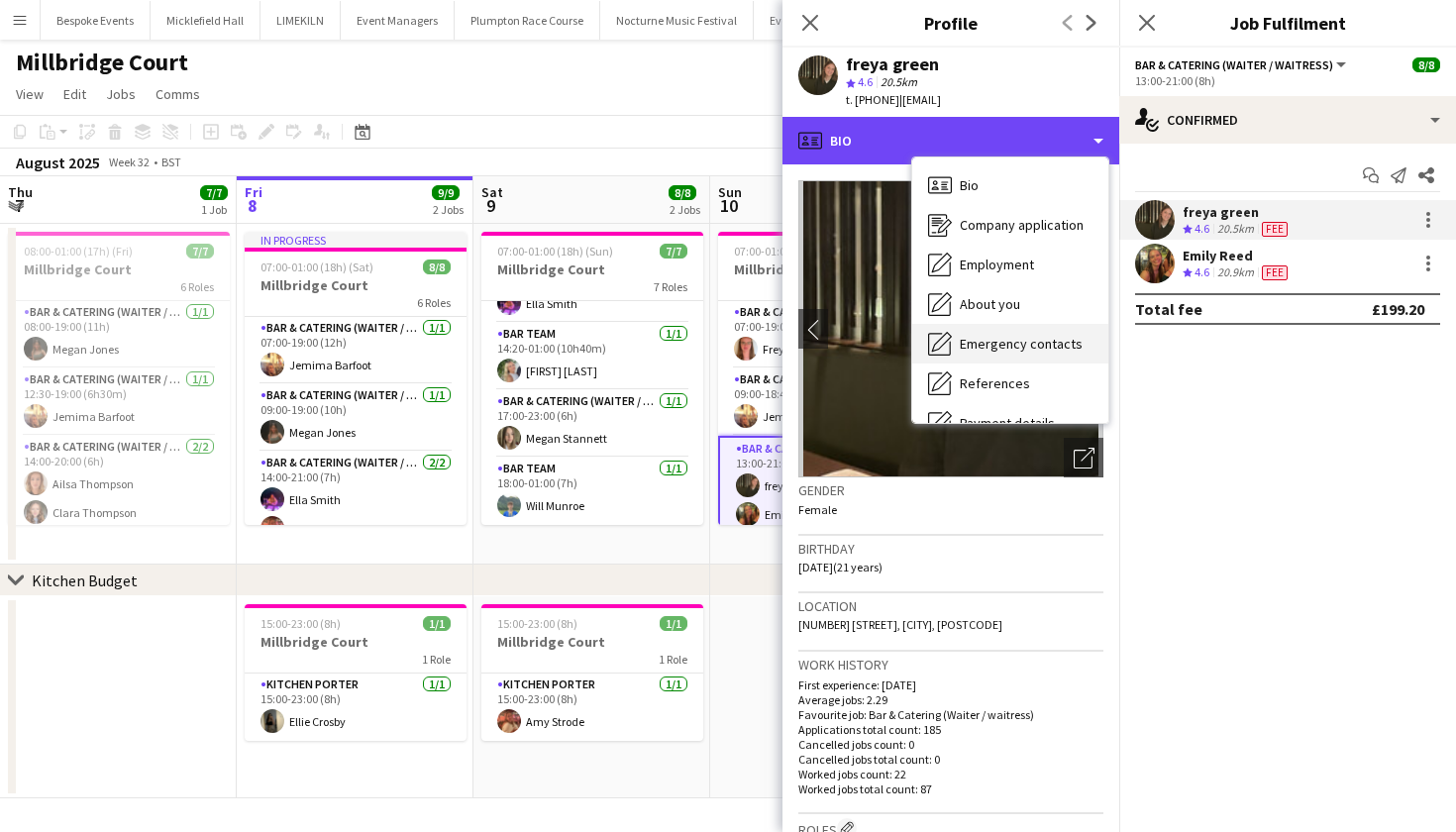 scroll, scrollTop: 226, scrollLeft: 0, axis: vertical 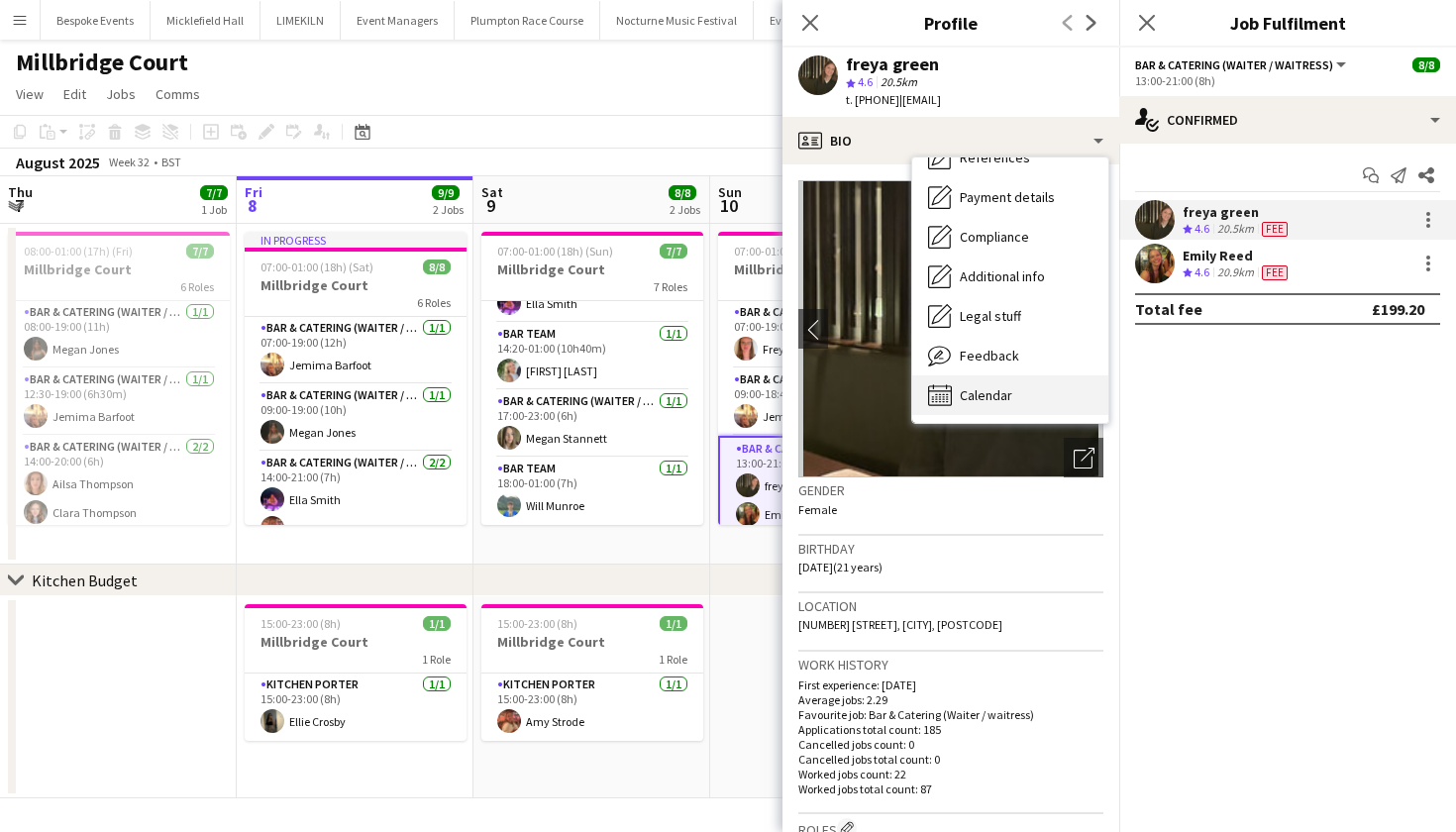 click on "Calendar
Calendar" at bounding box center (1010, 395) 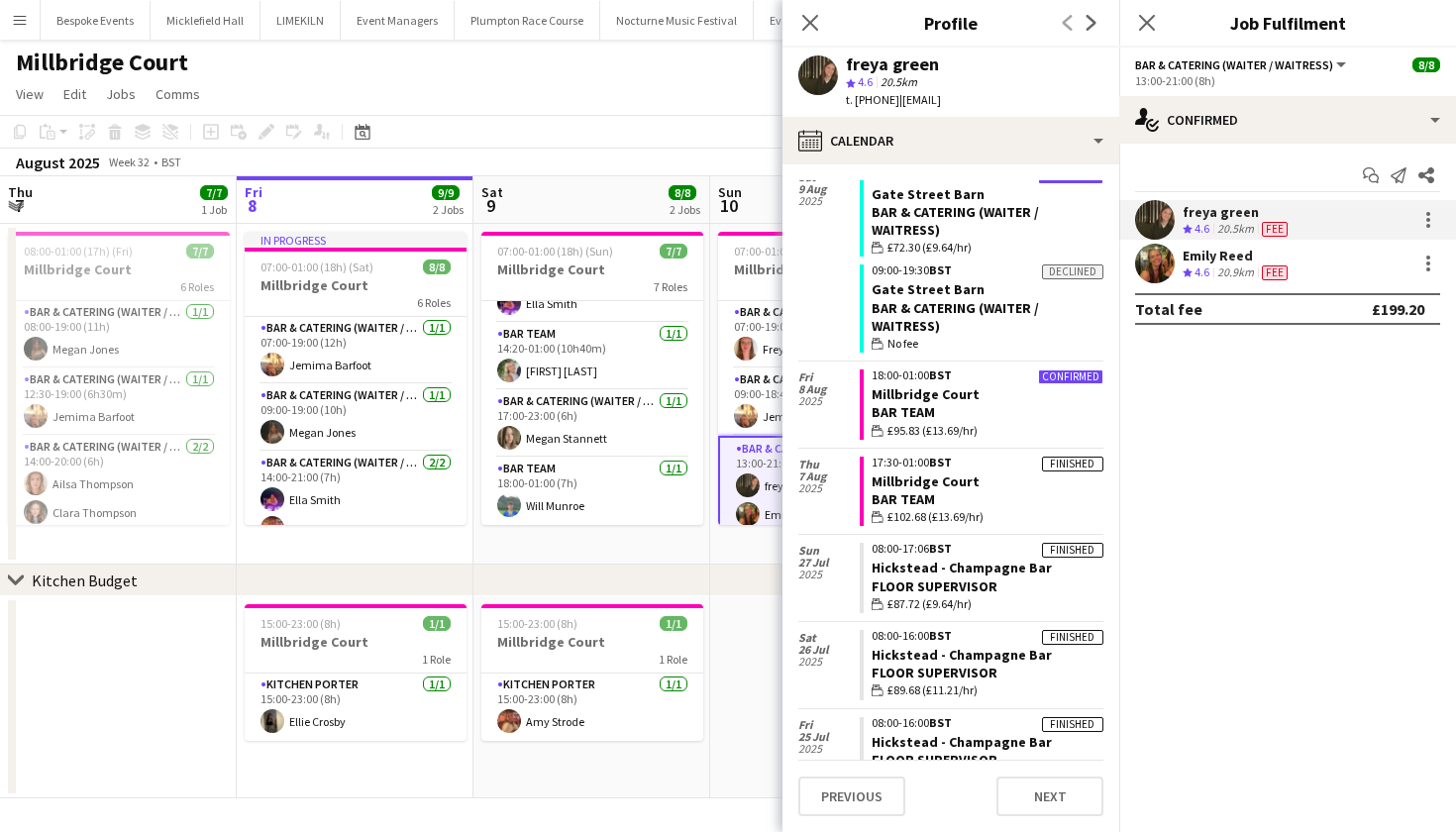 scroll, scrollTop: 846, scrollLeft: 0, axis: vertical 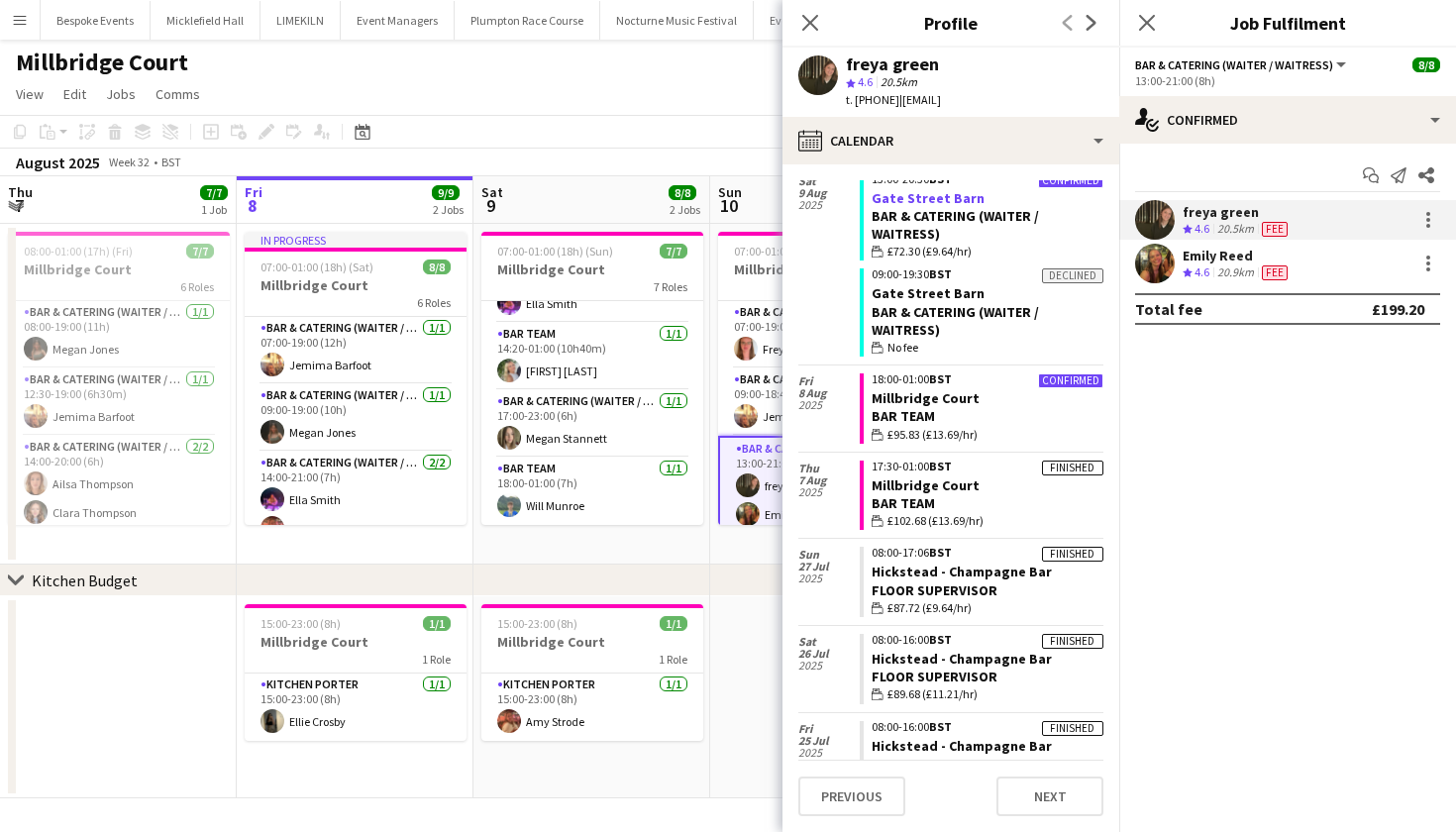 click on "Gate Street Barn" 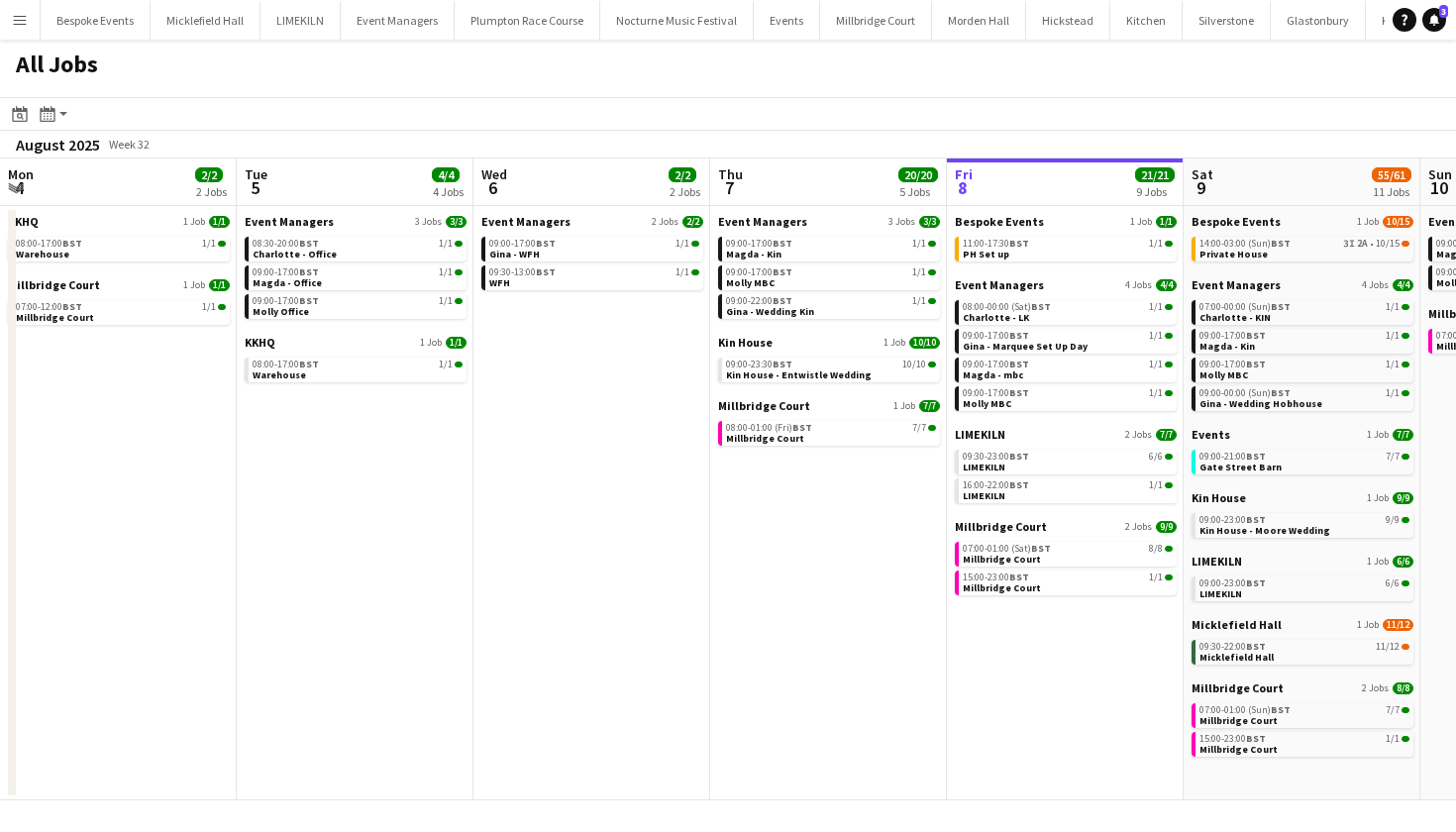 scroll, scrollTop: 0, scrollLeft: 0, axis: both 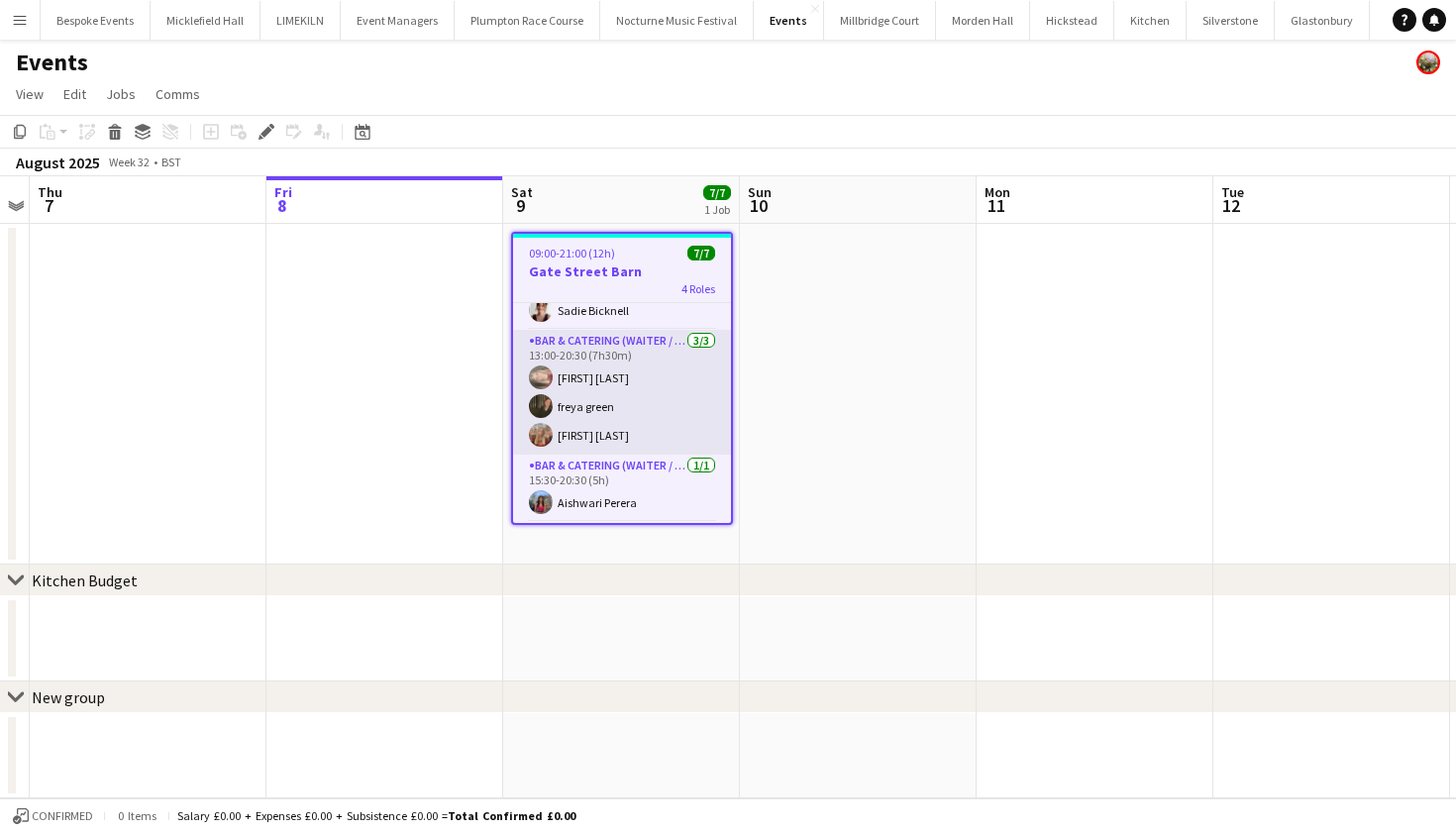click on "Bar & Catering (Waiter / waitress)   3/3   [TIME]-[TIME] ([DURATION])
[FIRST] [LAST] [FIRST] [LAST] [FIRST] [LAST]" at bounding box center [622, 392] 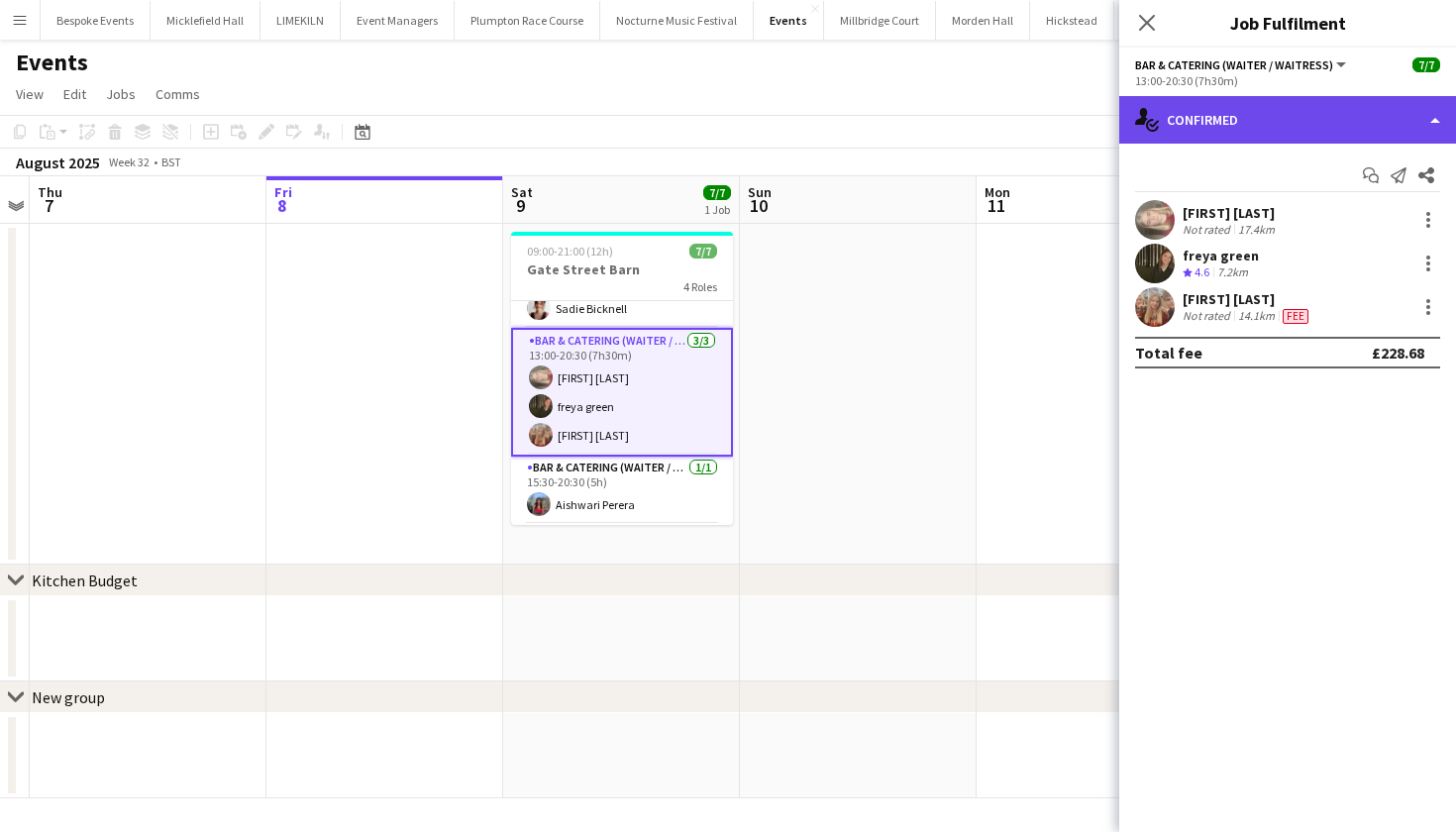 click on "single-neutral-actions-check-2
Confirmed" 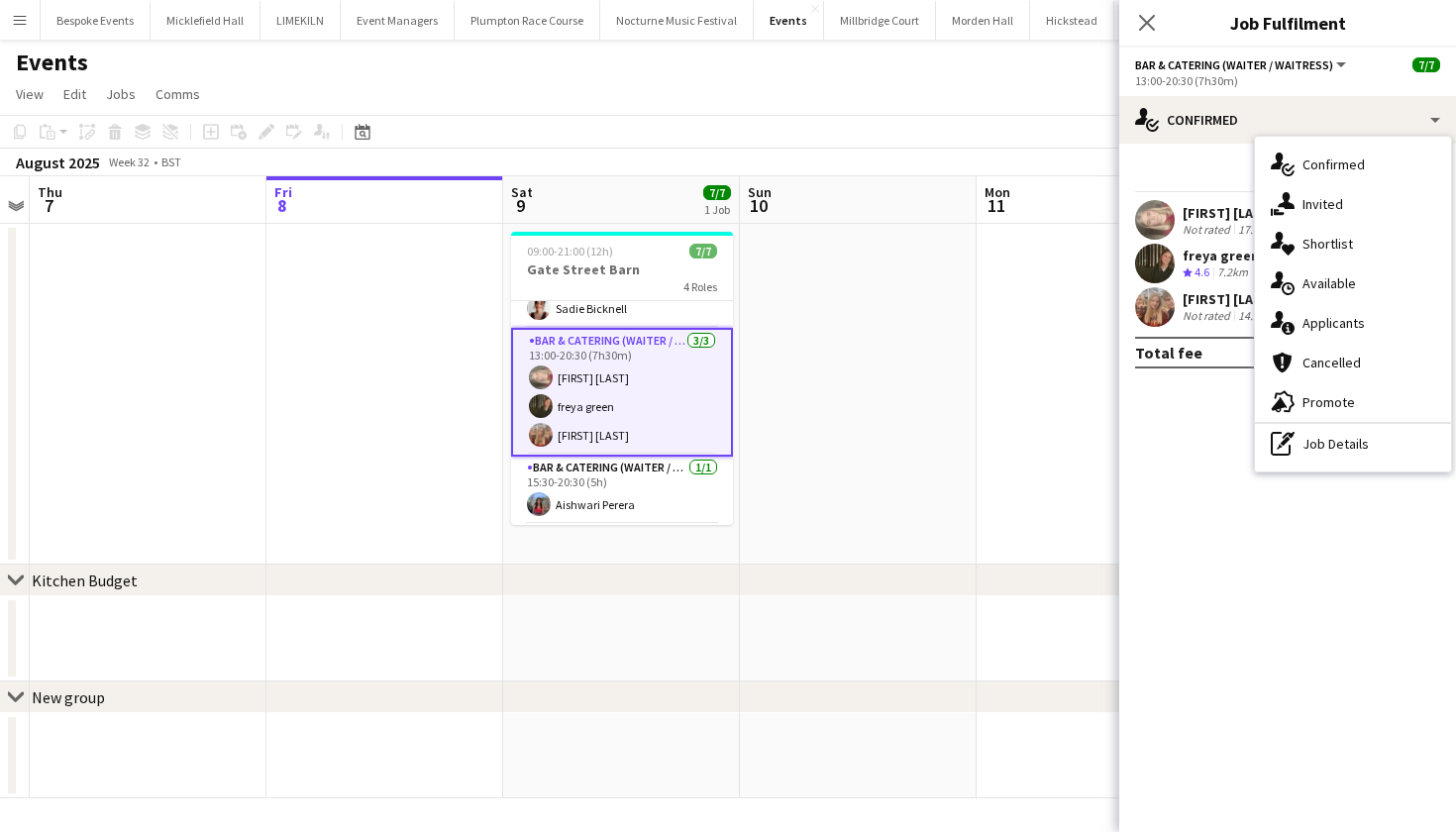 click on "single-neutral-actions-information
Applicants" at bounding box center (1353, 323) 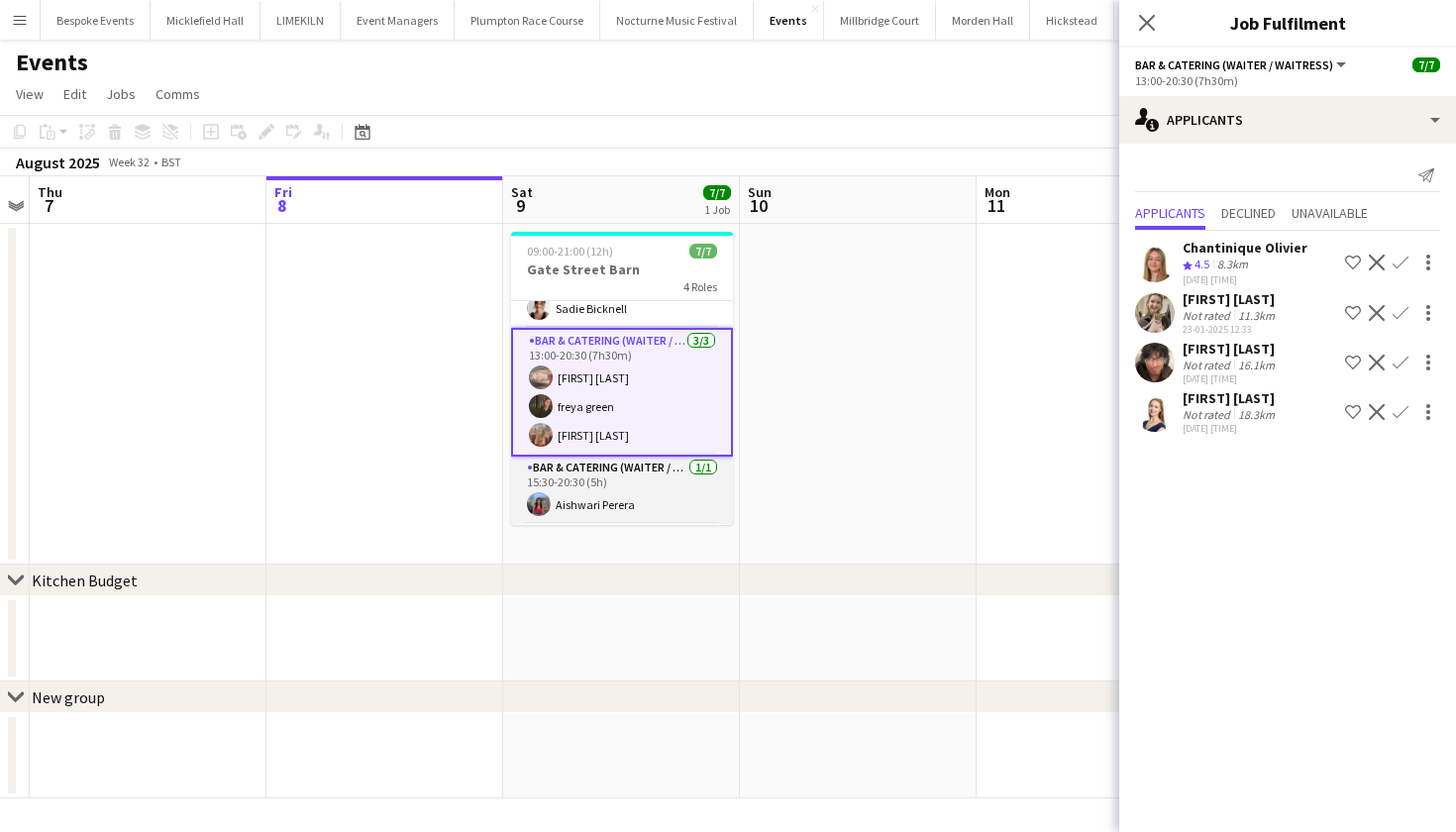 click on "Bar & Catering (Waiter / waitress)   1/1   [TIME]-[TIME] ([DURATION])
[FIRST] [LAST]" at bounding box center [622, 490] 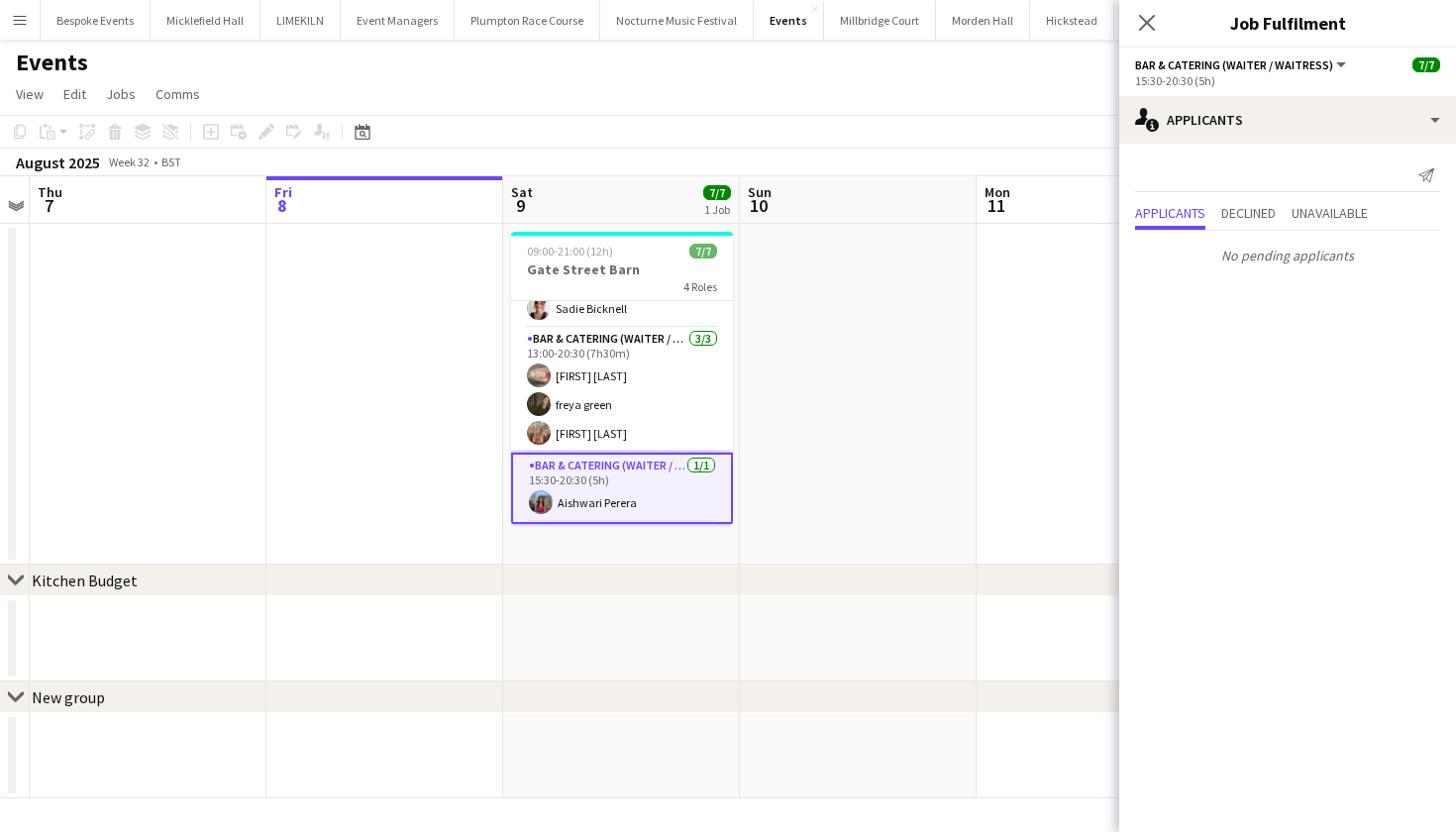 scroll, scrollTop: 136, scrollLeft: 0, axis: vertical 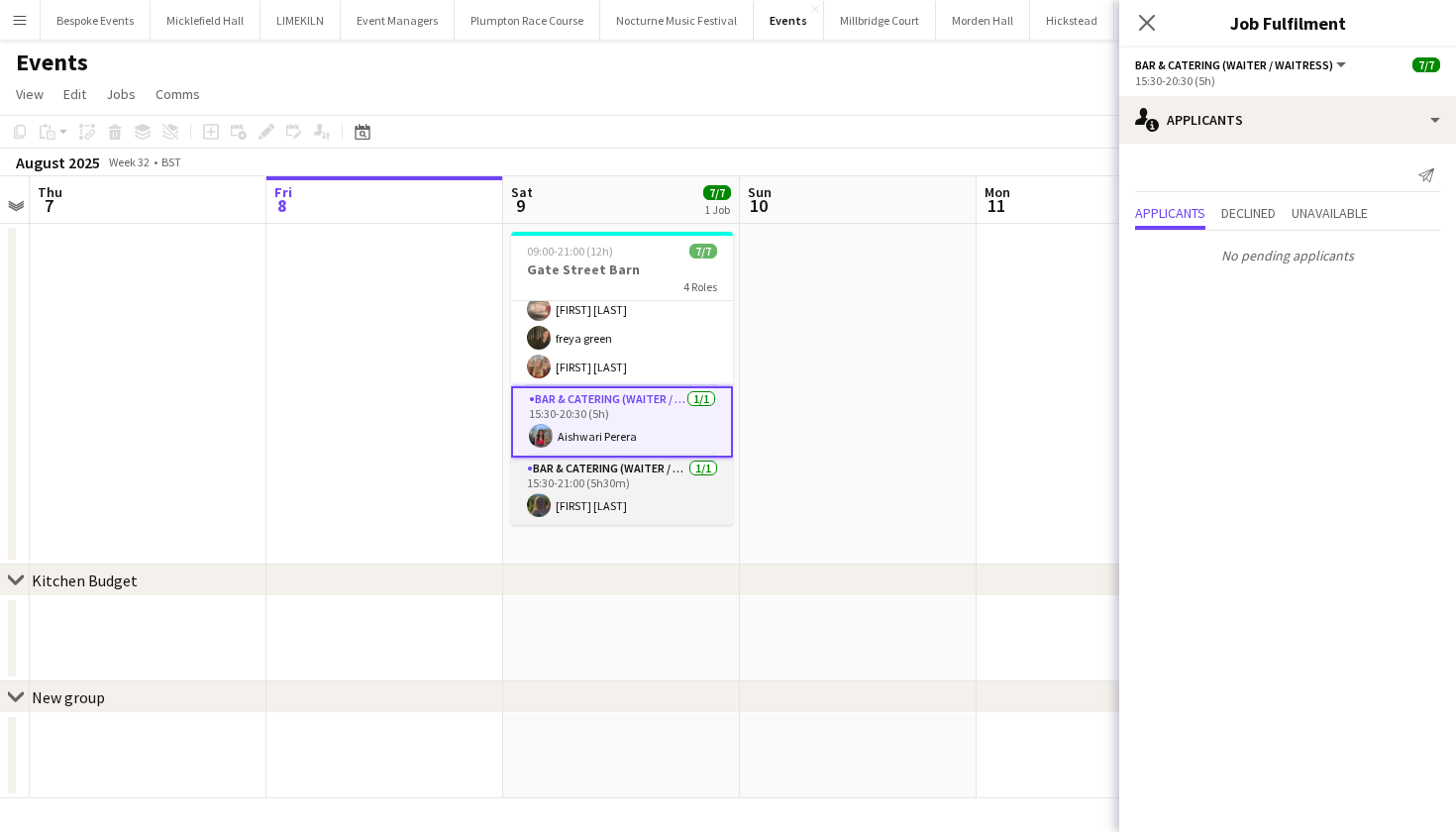 click on "Bar & Catering (Waiter / waitress)   1/1   [TIME]-[TIME] ([DURATION])
[FIRST] [LAST]" at bounding box center [622, 491] 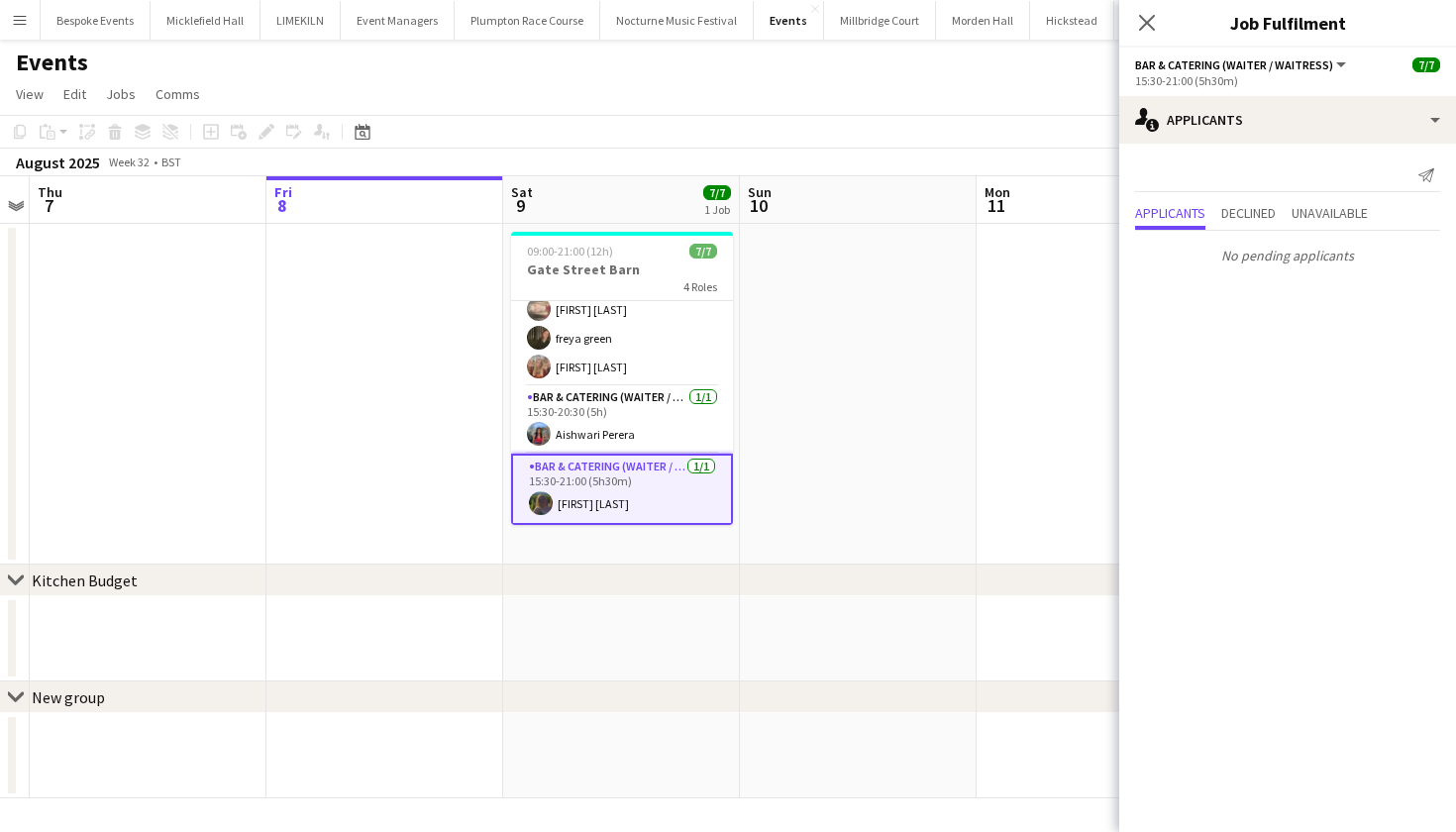 scroll, scrollTop: 0, scrollLeft: 0, axis: both 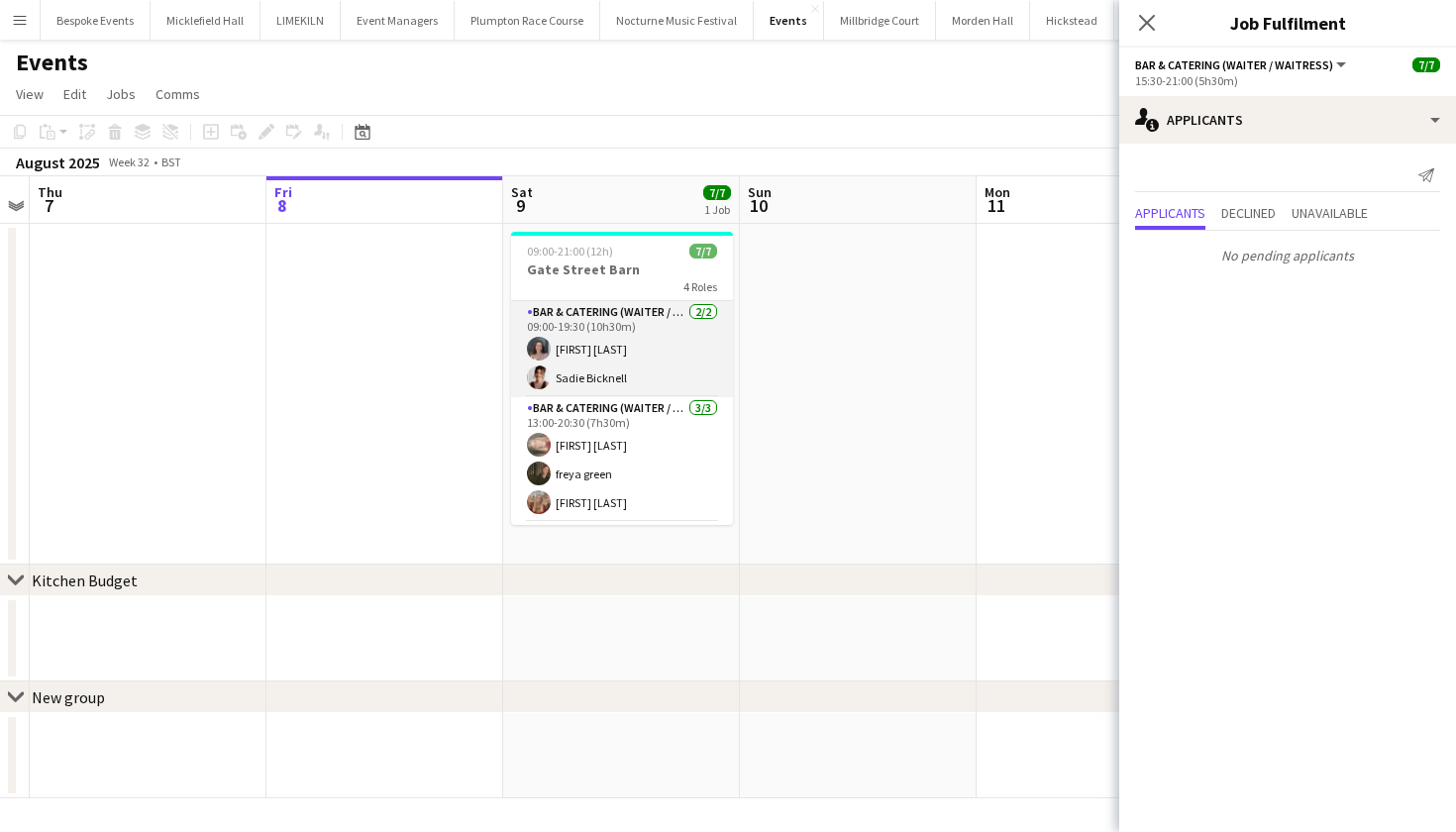 click on "Bar & Catering (Waiter / waitress)   2/2   [TIME]-[TIME] ([DURATION])
[FIRST] [LAST] [FIRST] [LAST]" at bounding box center [622, 349] 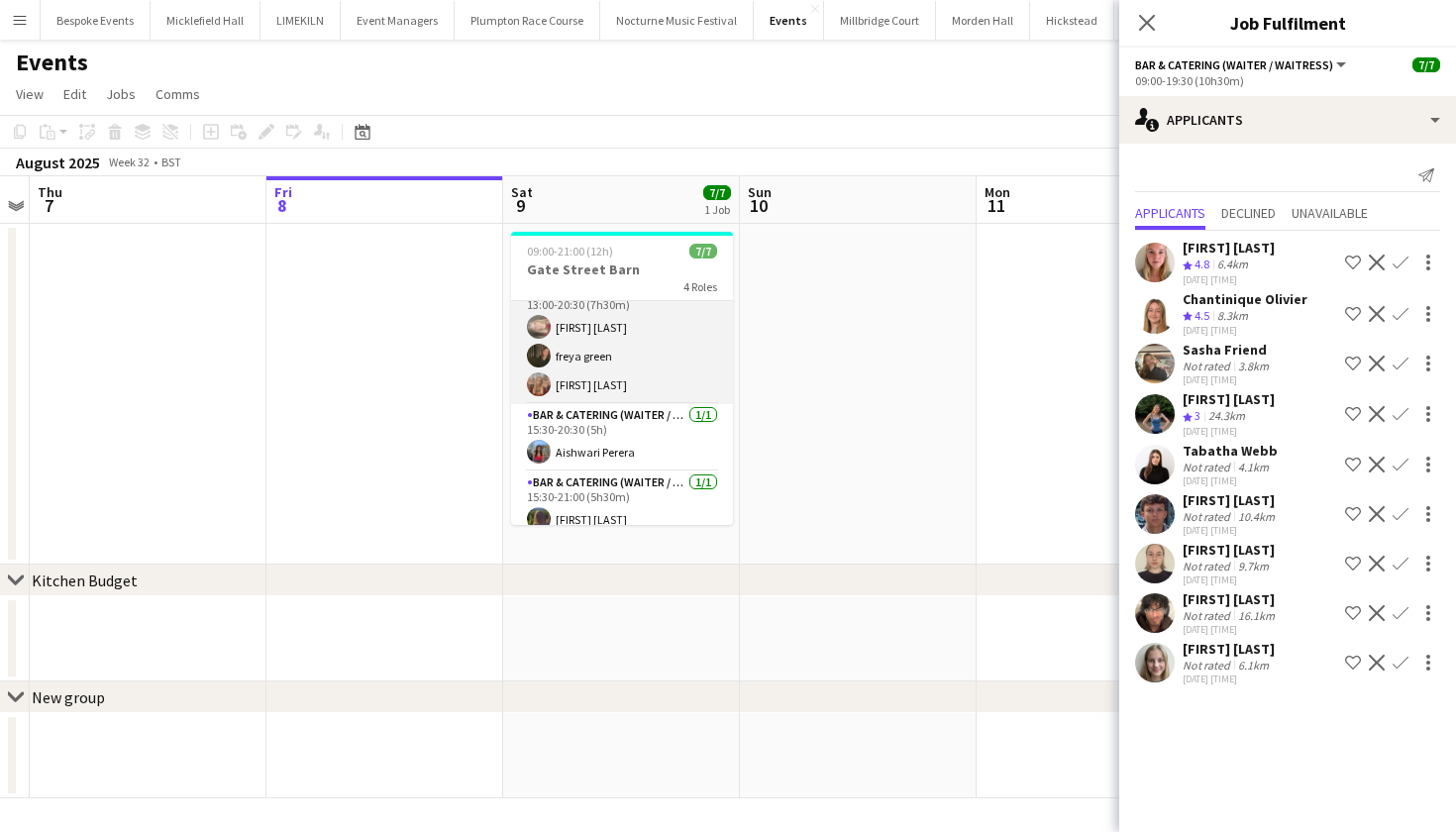 scroll, scrollTop: 136, scrollLeft: 0, axis: vertical 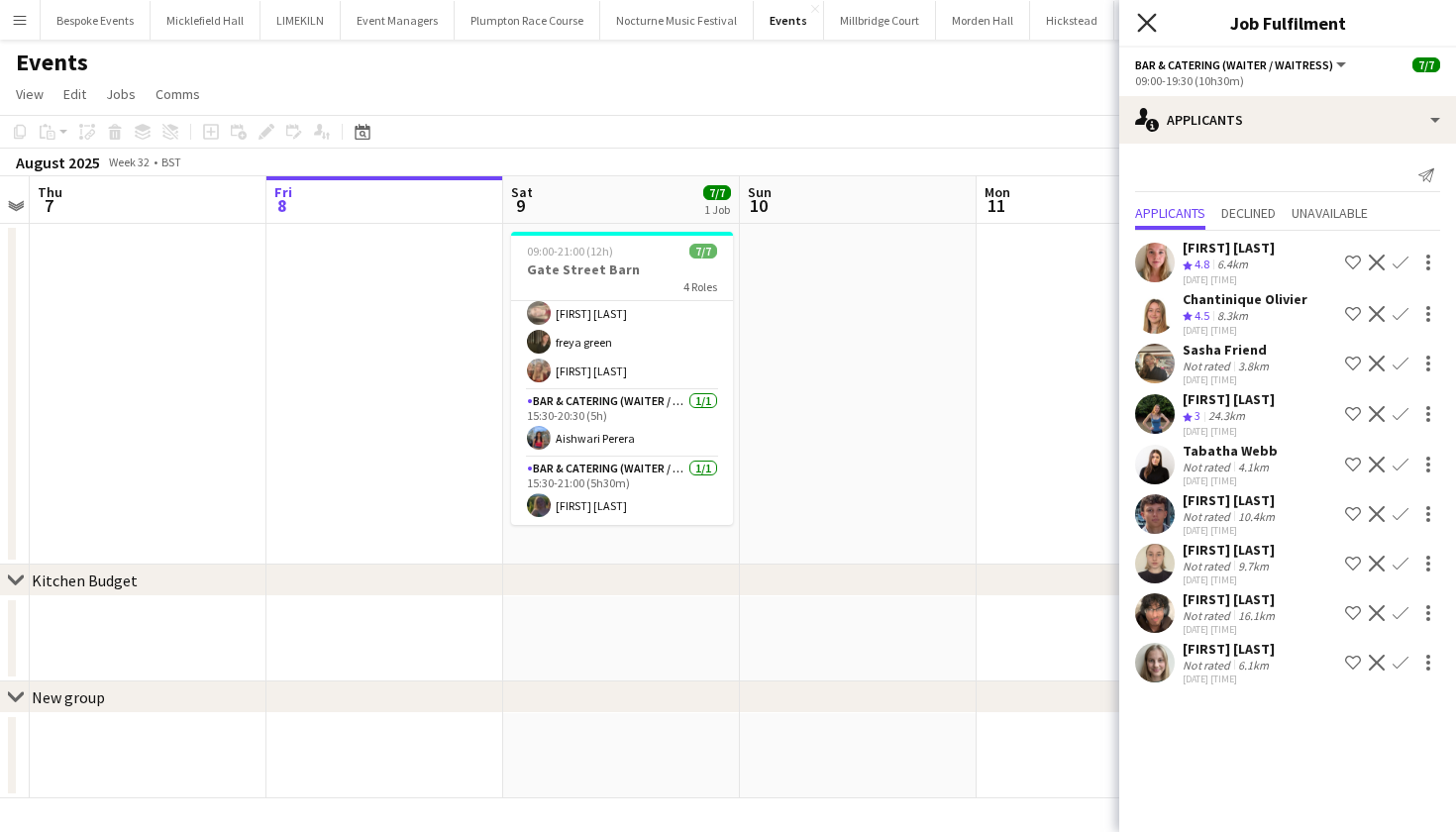 click on "Close pop-in" 